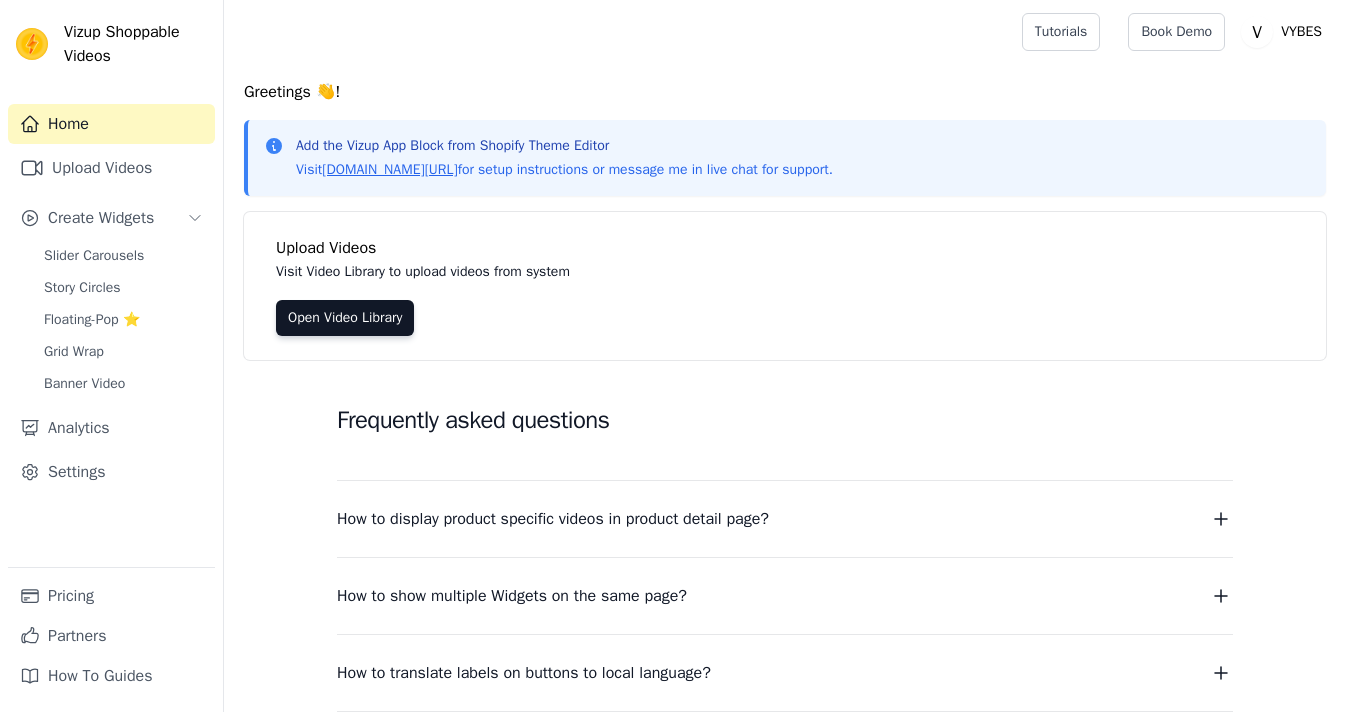 scroll, scrollTop: 0, scrollLeft: 0, axis: both 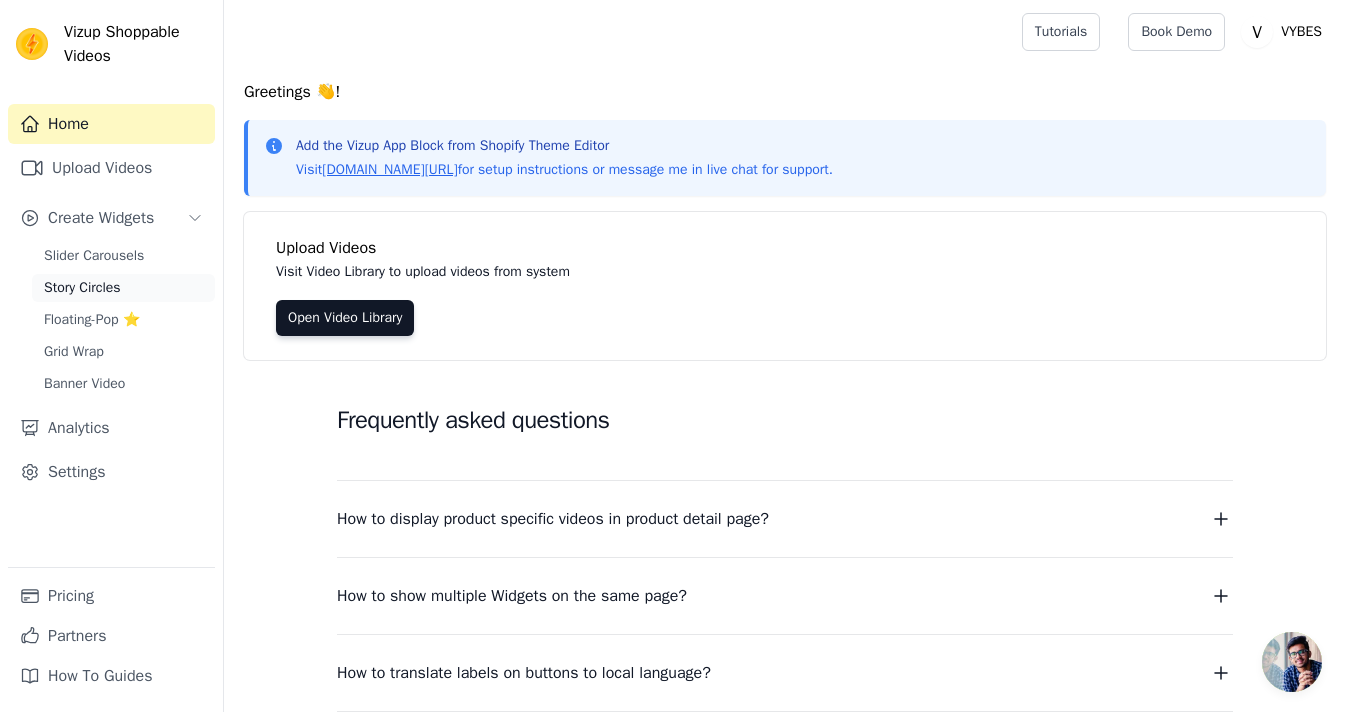 click on "Story Circles" at bounding box center [82, 288] 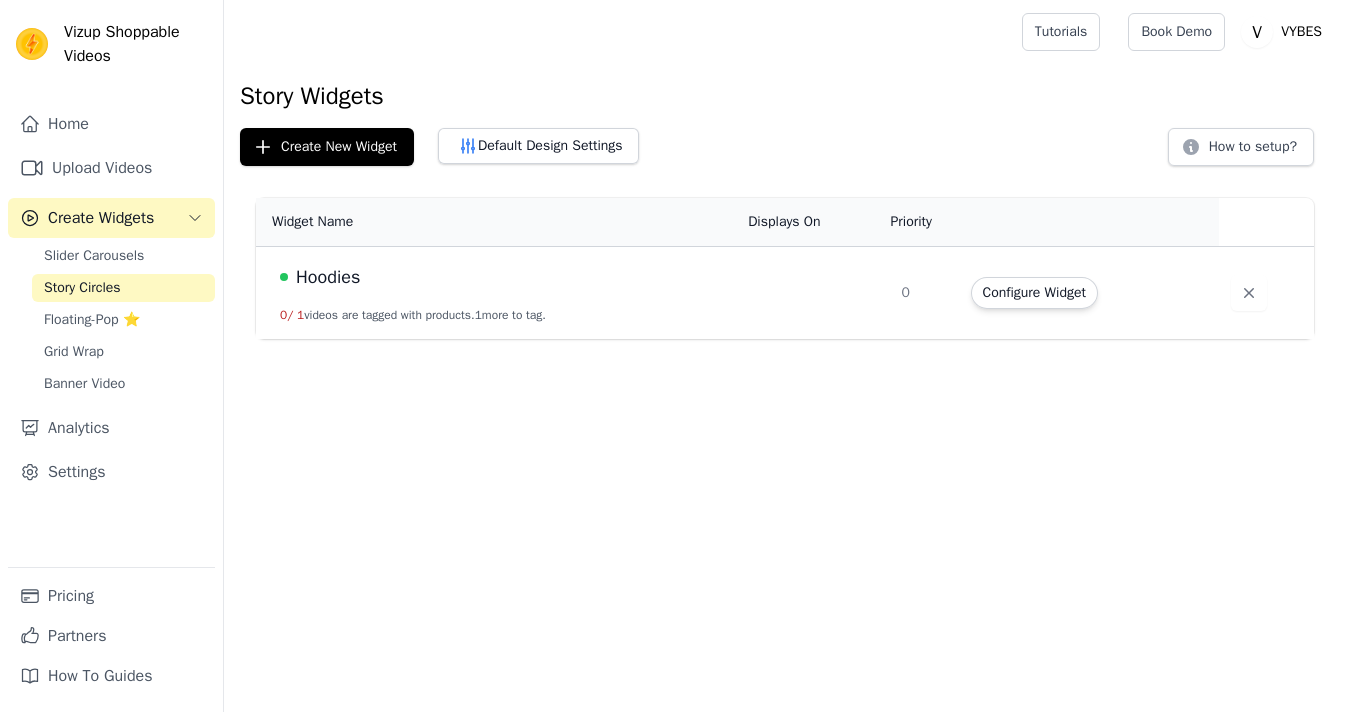 scroll, scrollTop: 0, scrollLeft: 0, axis: both 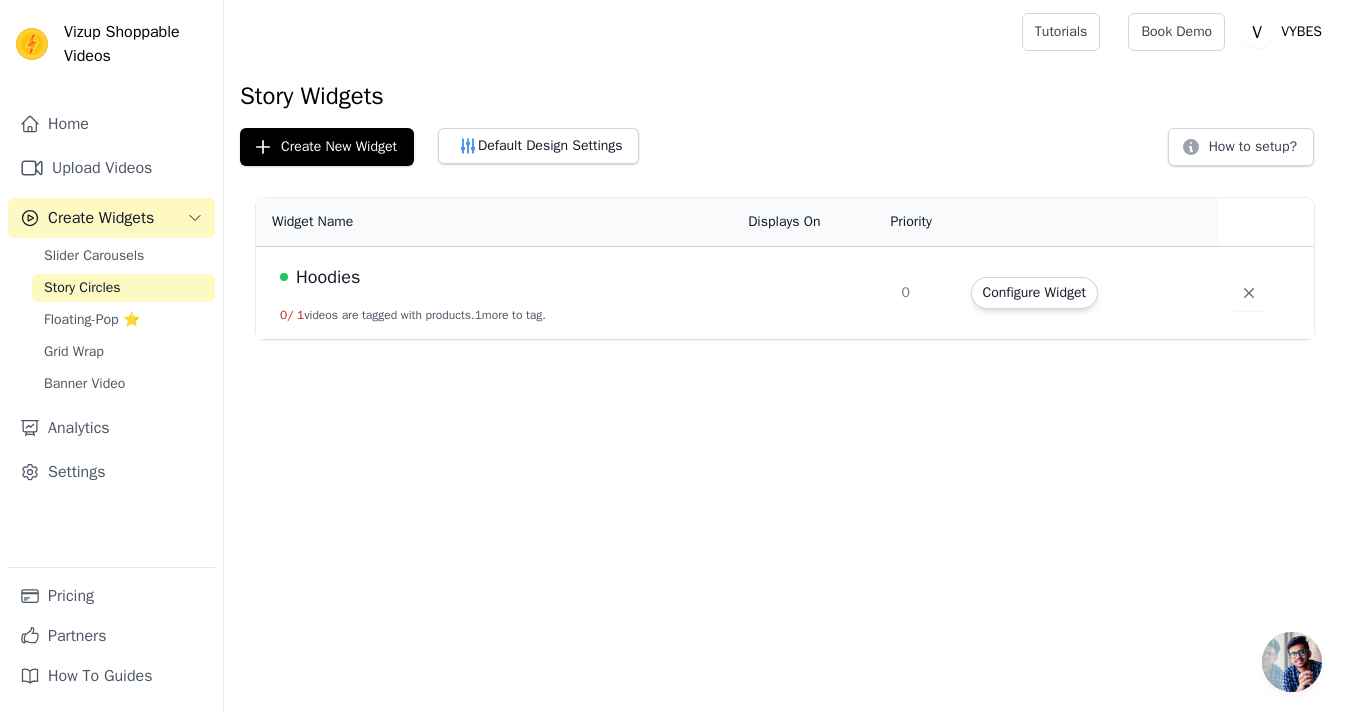 click on "Hoodies   0  /   1  videos are tagged with products.
1  more to tag." at bounding box center (496, 293) 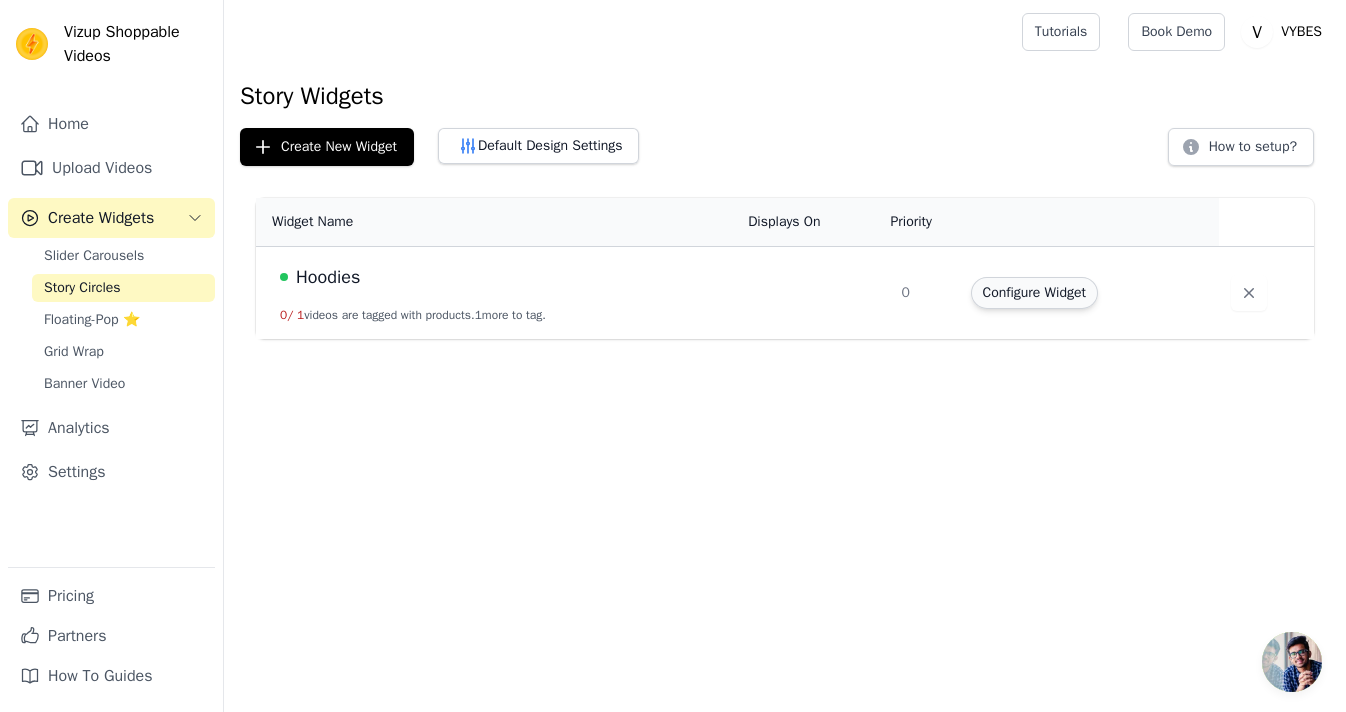 click on "Configure Widget" at bounding box center (1034, 293) 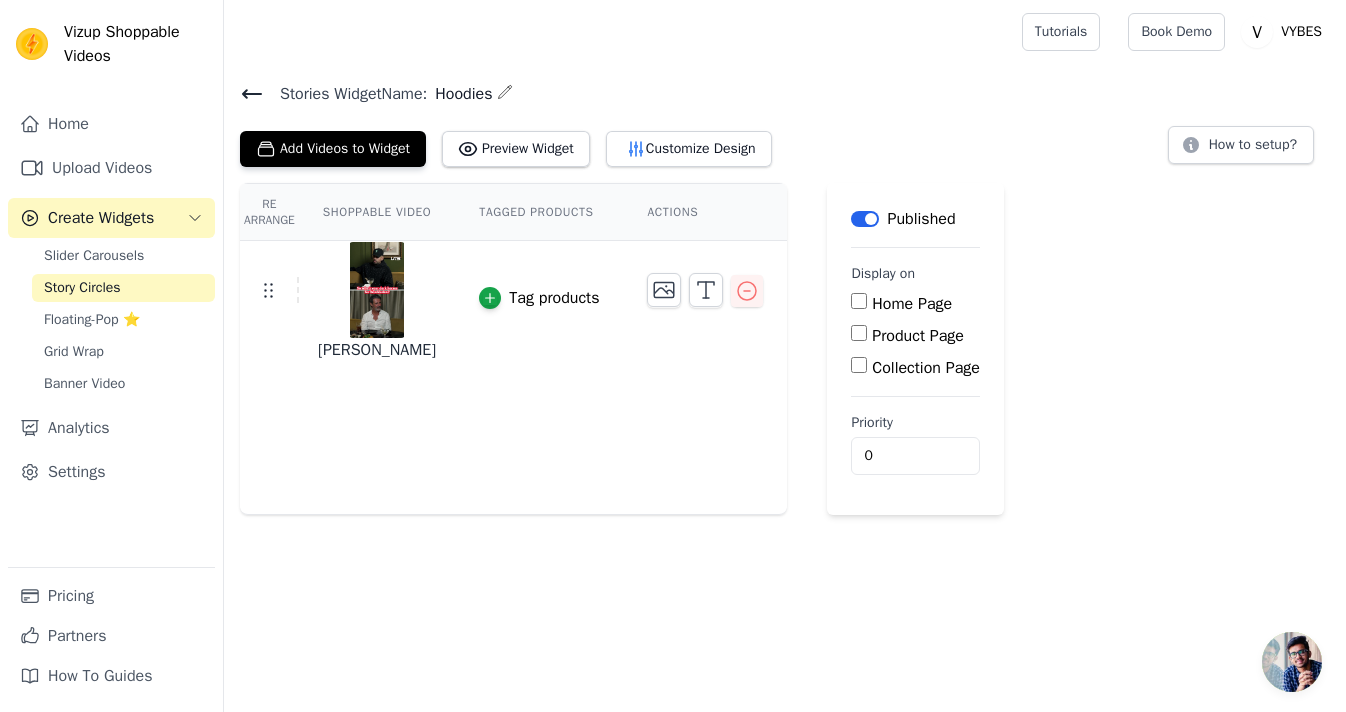 click at bounding box center [377, 290] 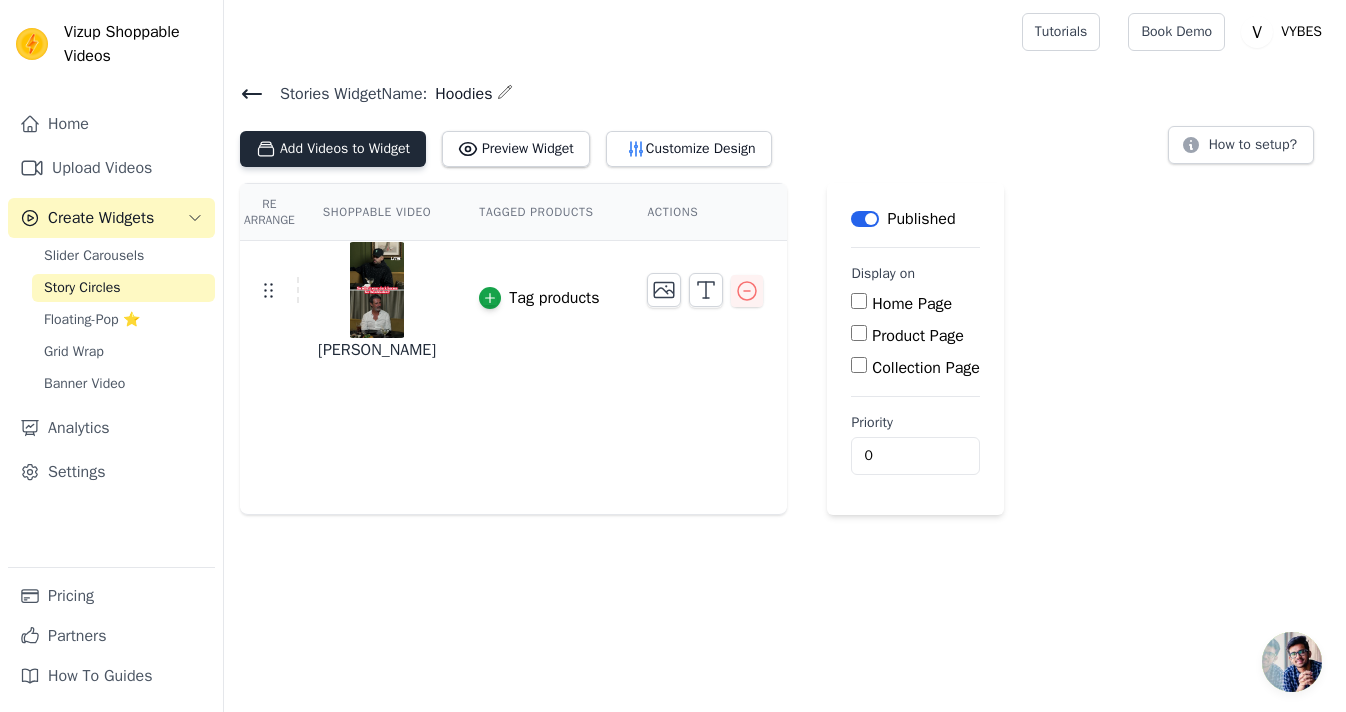 click on "Add Videos to Widget" at bounding box center [333, 149] 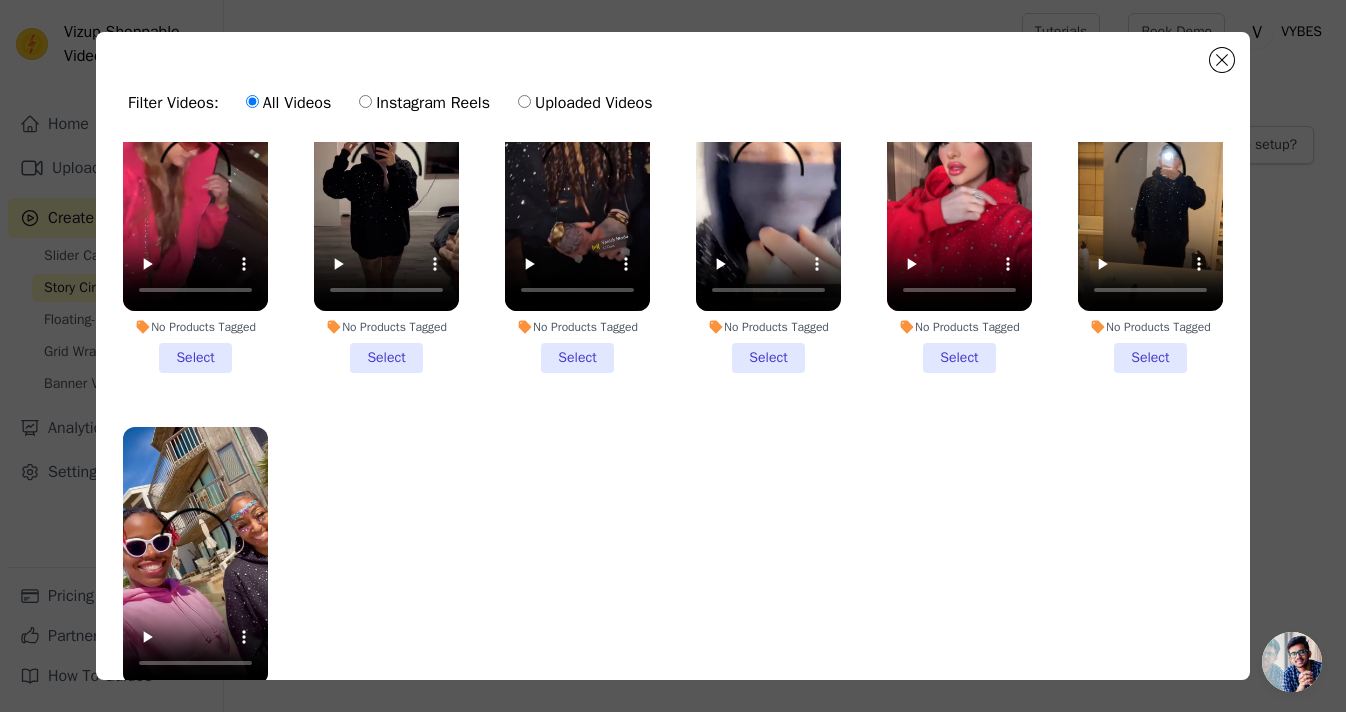 scroll, scrollTop: 1968, scrollLeft: 0, axis: vertical 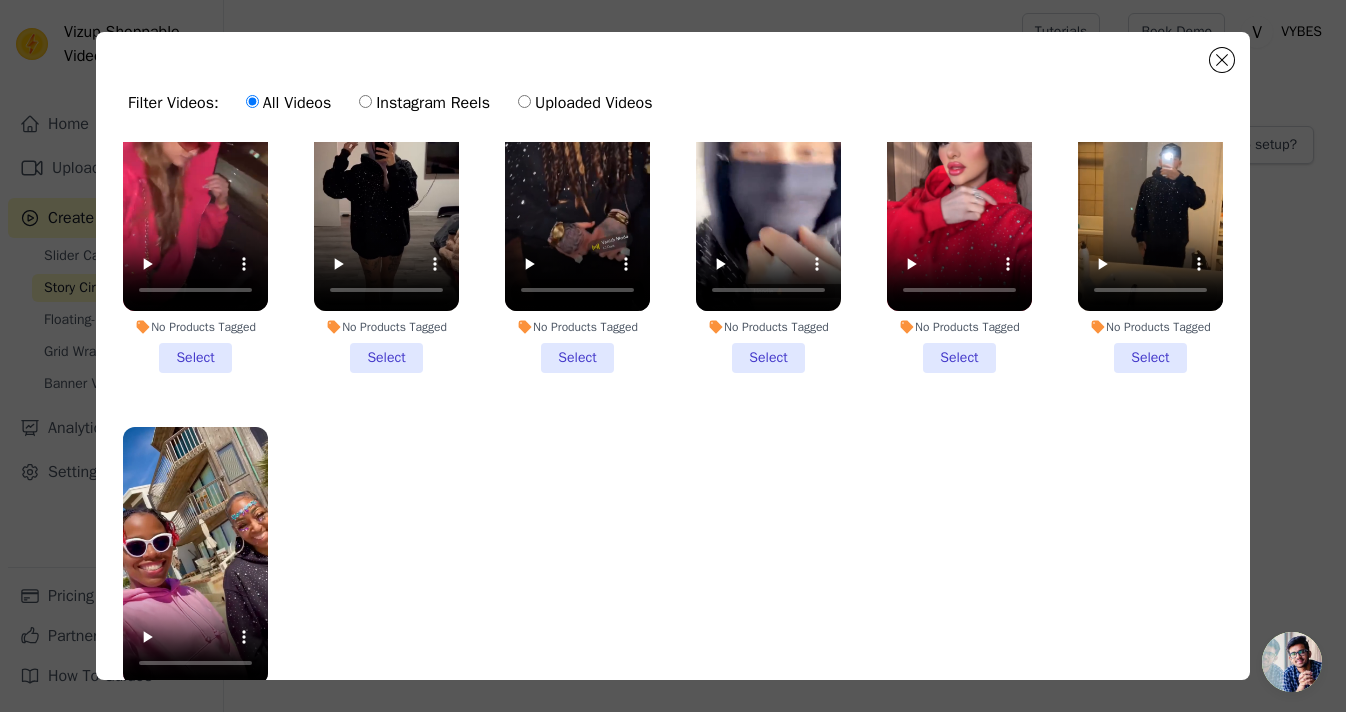 click on "Instagram Reels" at bounding box center [424, 103] 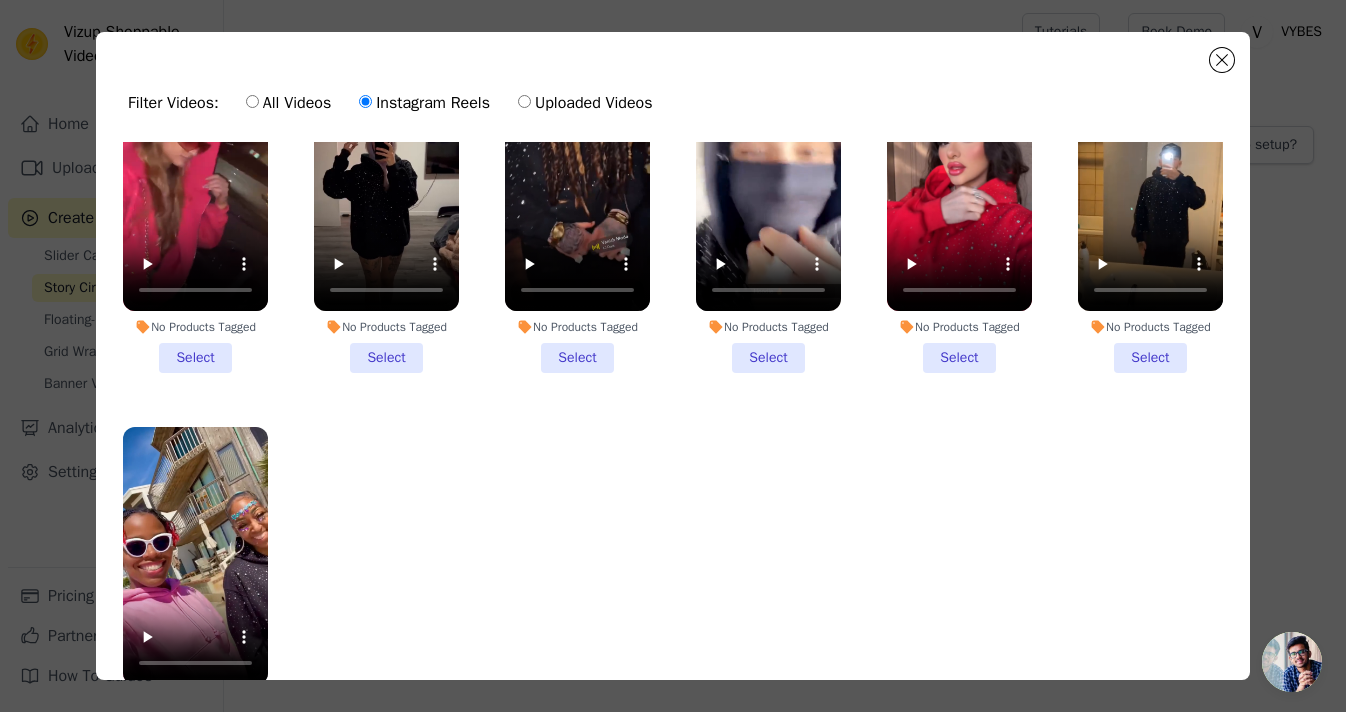 scroll, scrollTop: 0, scrollLeft: 0, axis: both 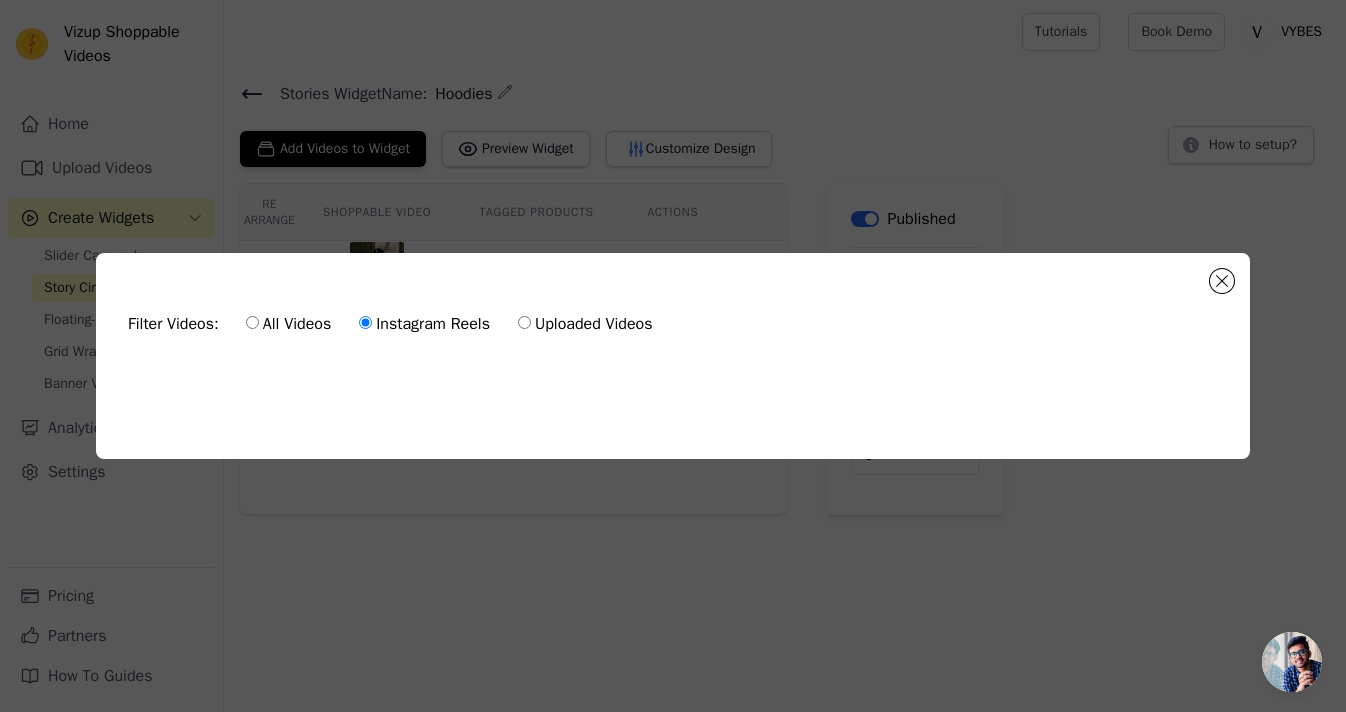 click on "All Videos" at bounding box center (288, 324) 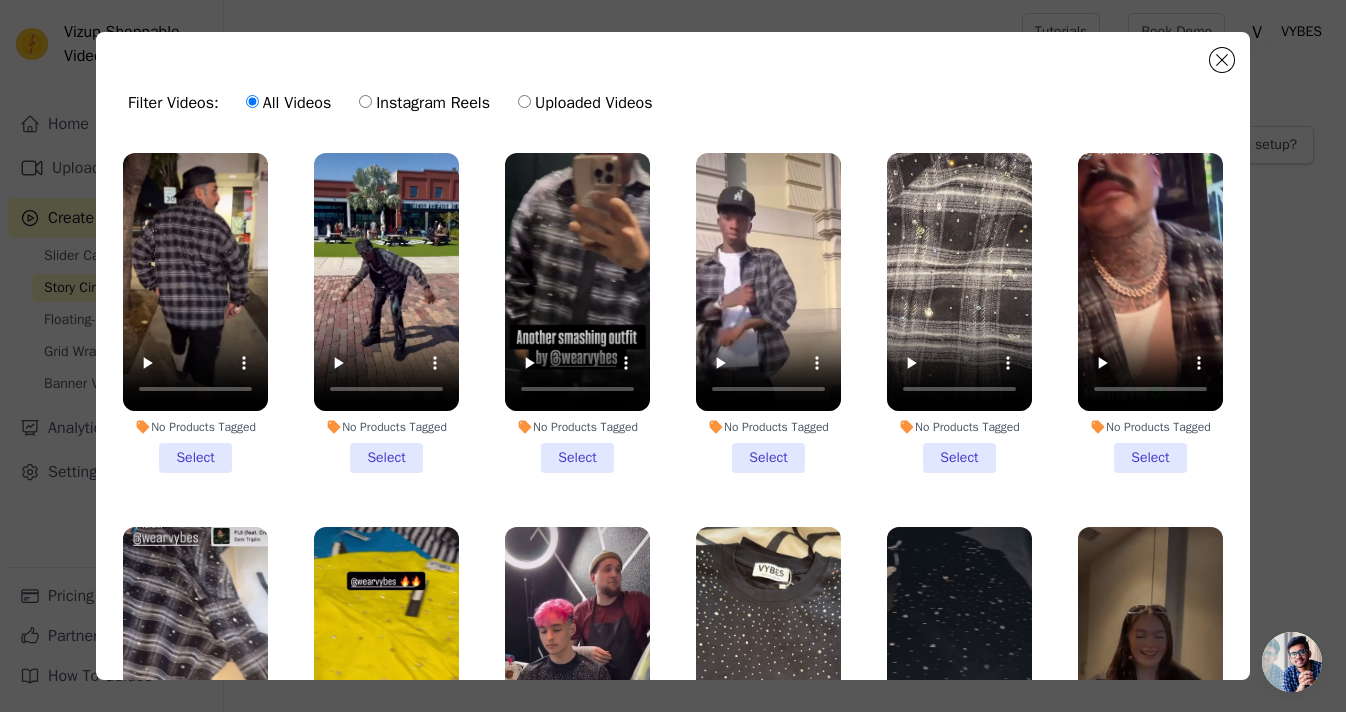 click on "Uploaded Videos" at bounding box center [585, 103] 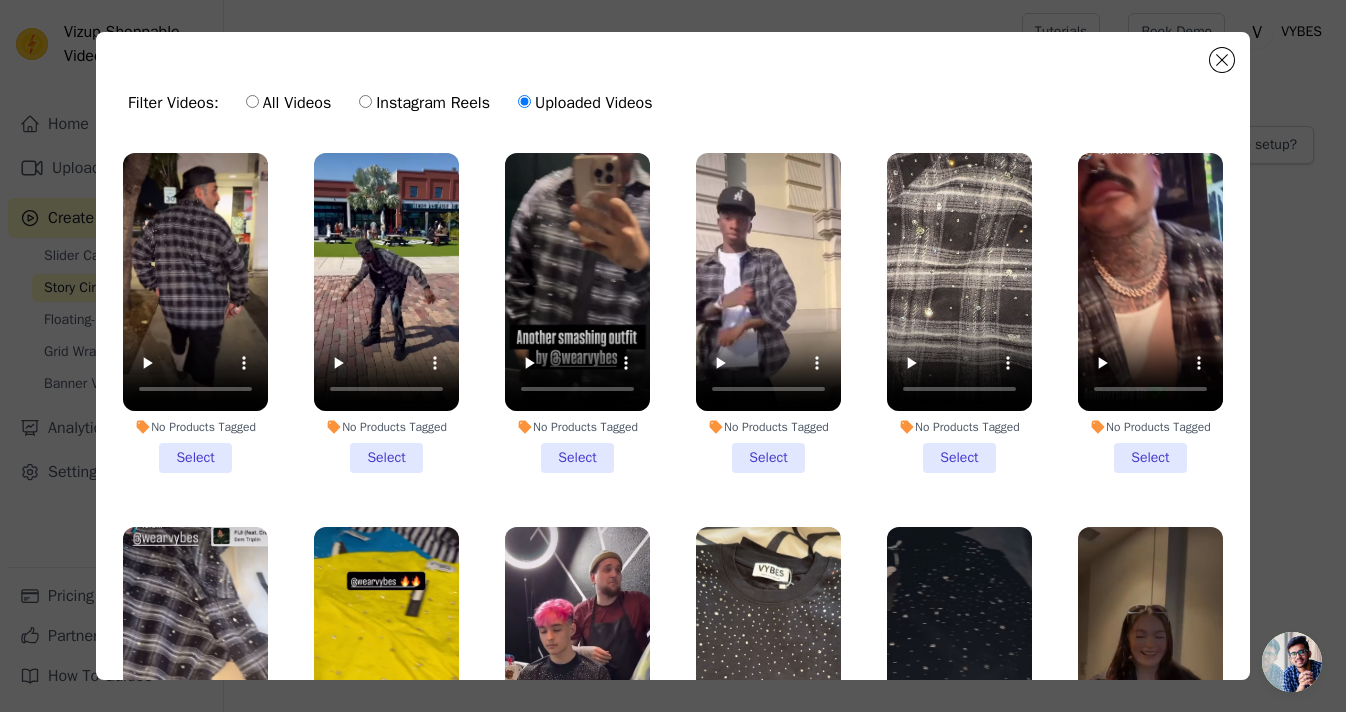 click on "Filter Videos:
All Videos
Instagram Reels
Uploaded Videos
No Products Tagged     Select
No Products Tagged     Select
No Products Tagged     Select
No Products Tagged     Select
No Products Tagged     Select
No Products Tagged     Select
No Products Tagged     Select
No Products Tagged     Select
No Products Tagged     Select
No Products Tagged     Select
No Products Tagged     Select
No Products Tagged     Select
No Products Tagged     Select
No Products Tagged     Select
No Products Tagged     Select
No Products Tagged     Select
No Products Tagged     Select           Select" 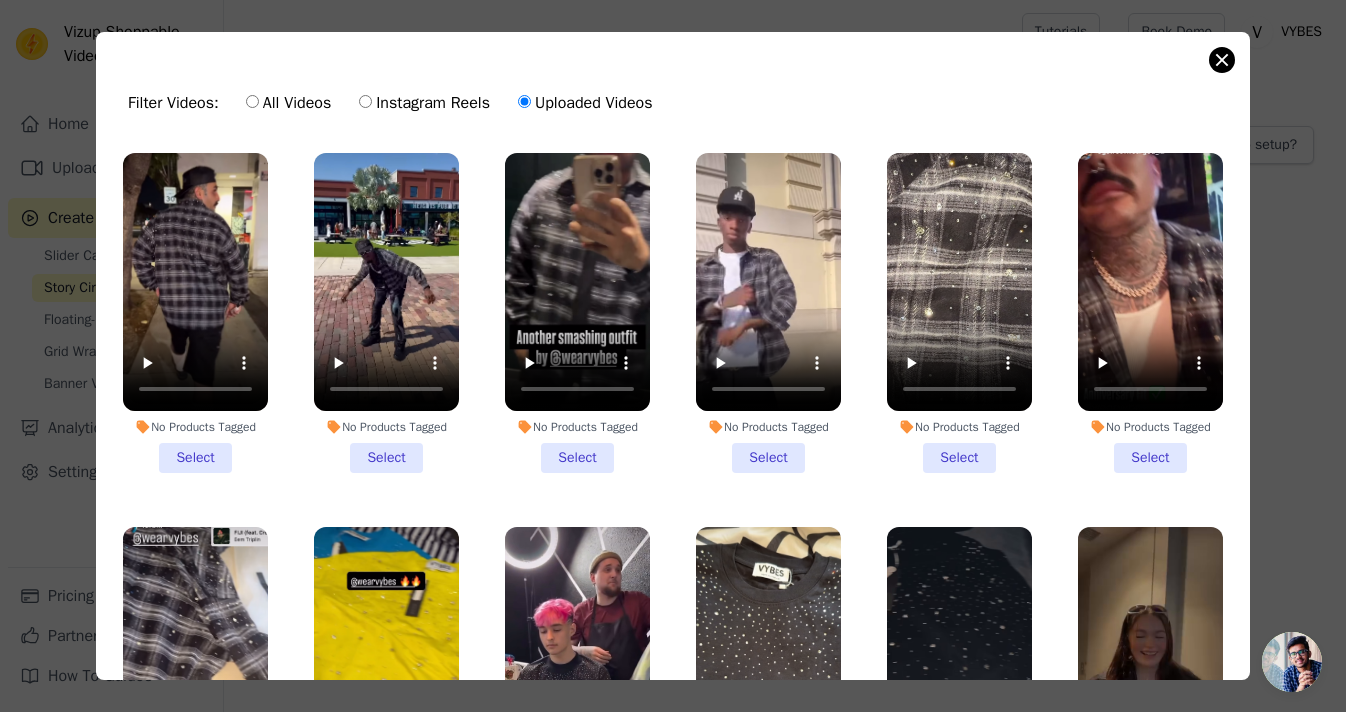 click at bounding box center [1222, 60] 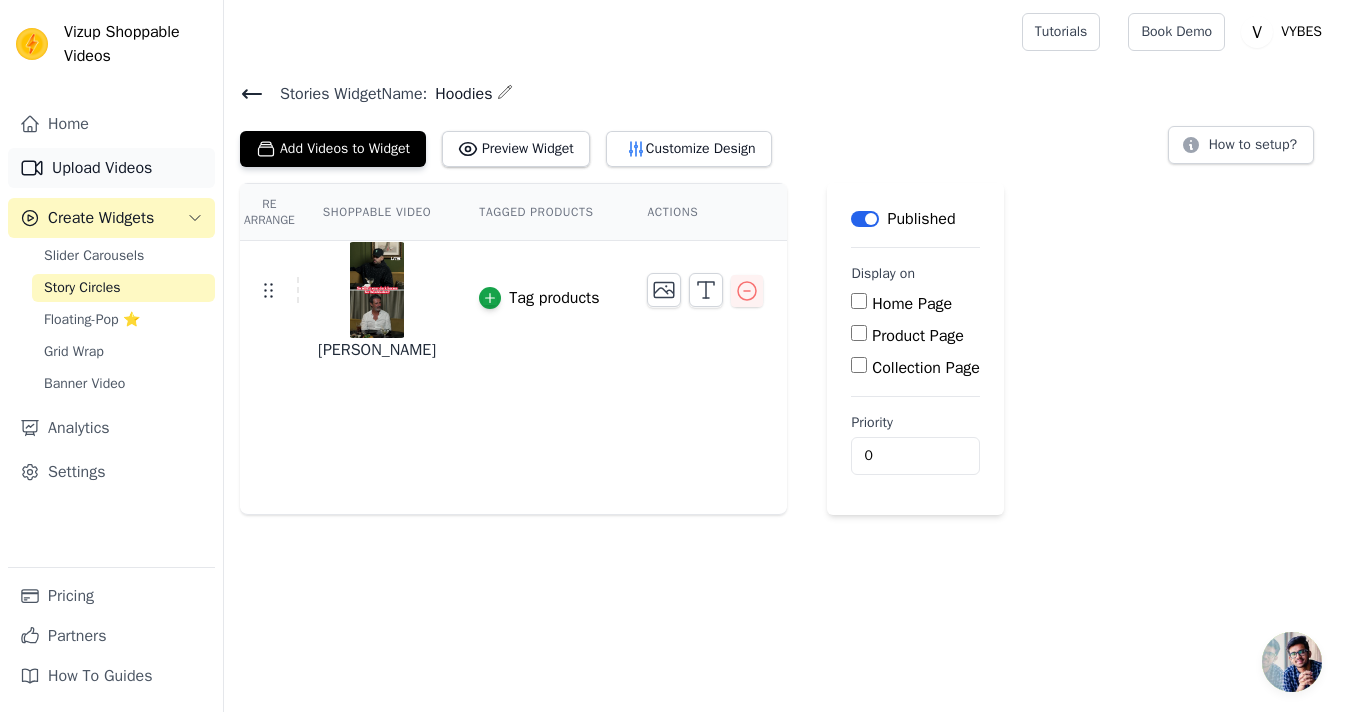 click on "Upload Videos" at bounding box center [111, 168] 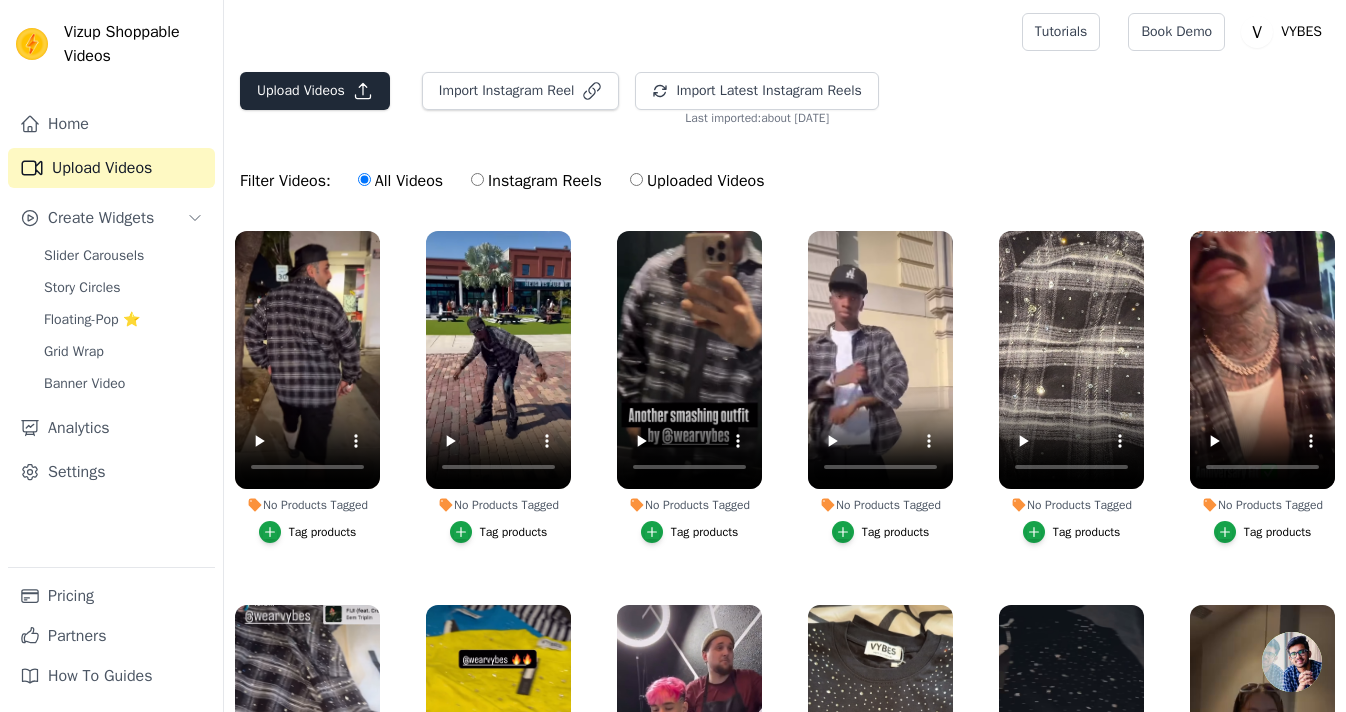 click on "Upload Videos" at bounding box center [315, 91] 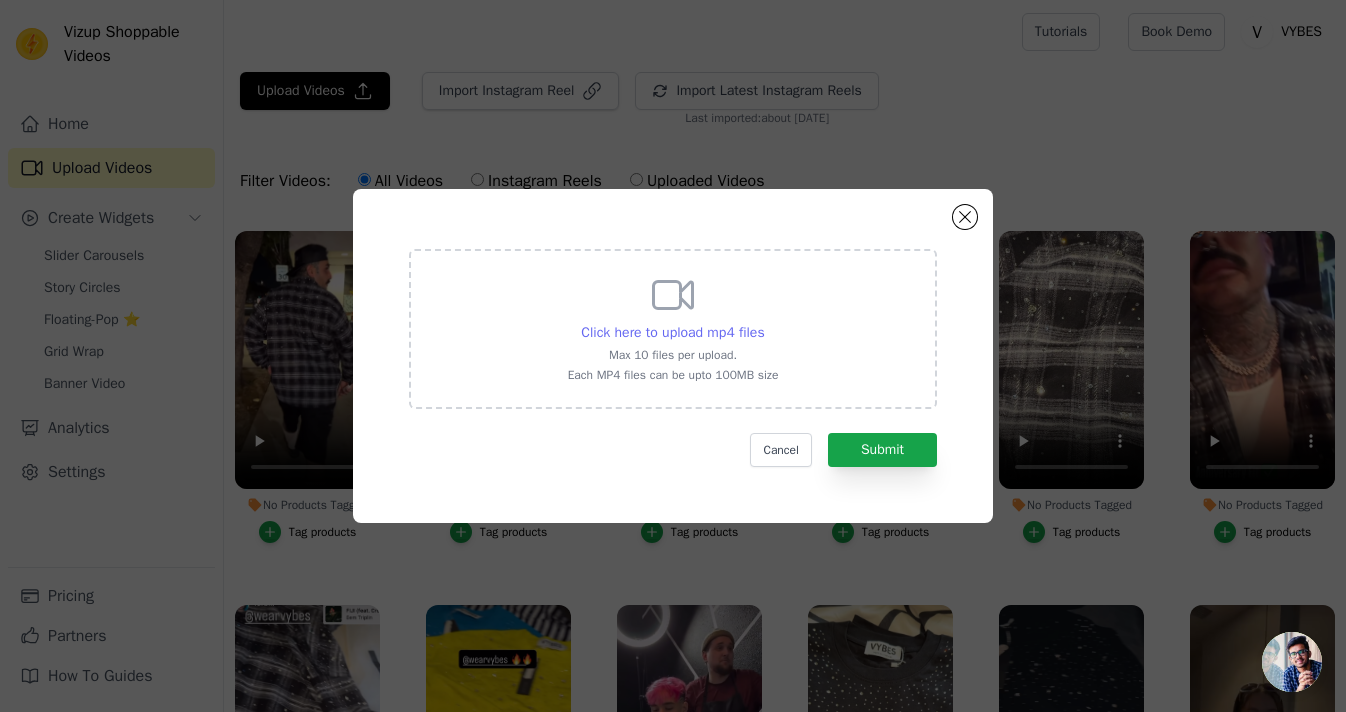 click on "Click here to upload mp4 files" at bounding box center [672, 333] 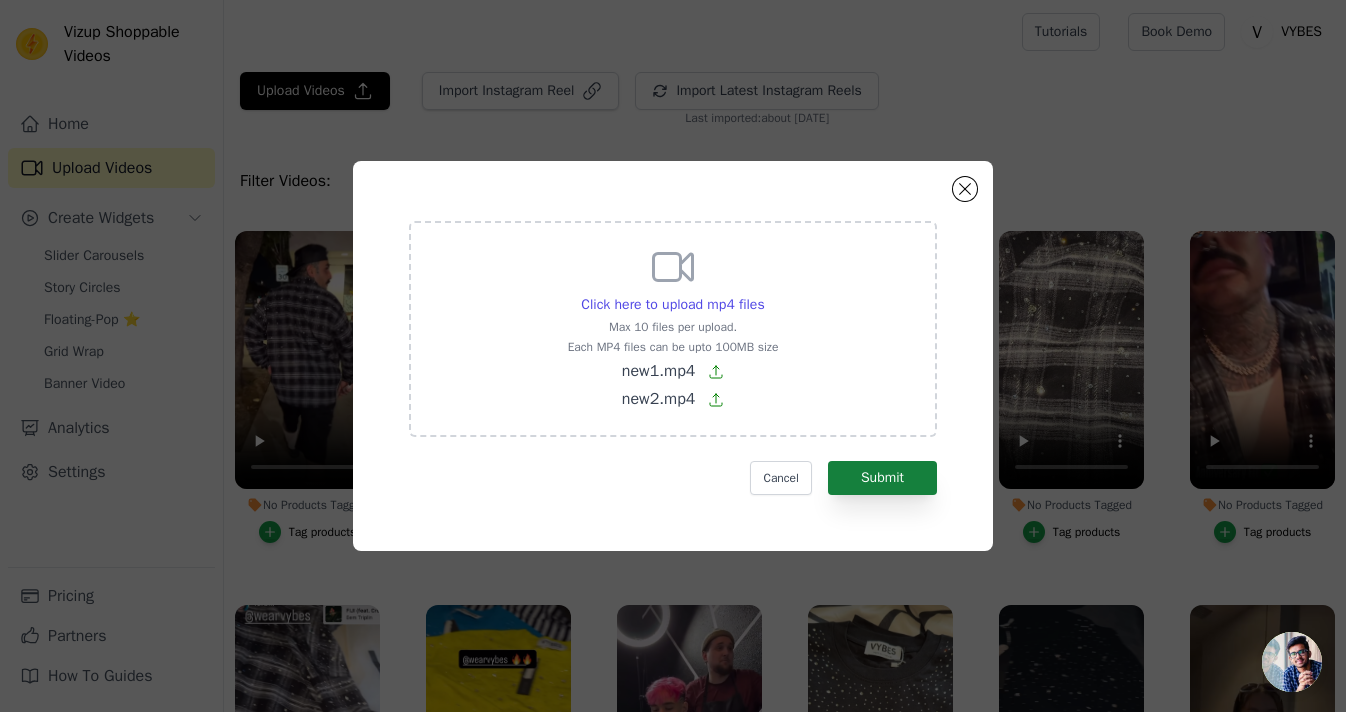 click on "Submit" at bounding box center [882, 478] 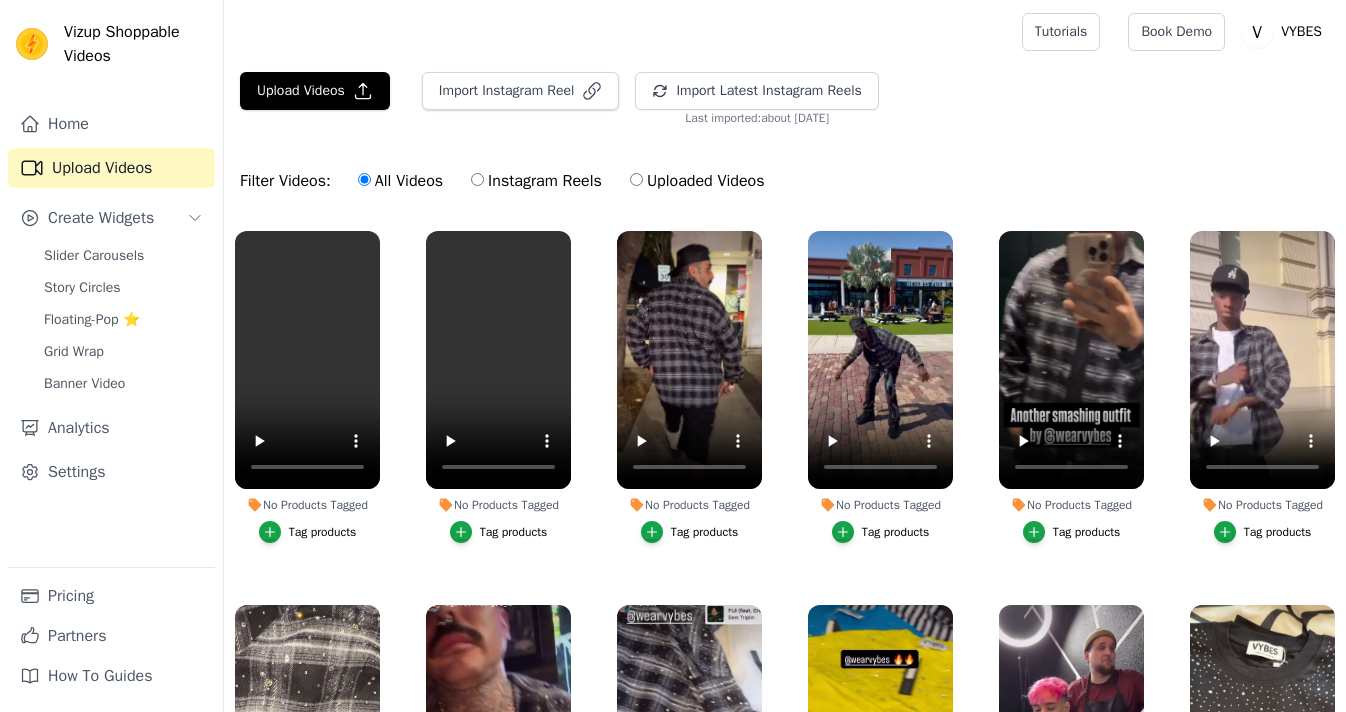scroll, scrollTop: 0, scrollLeft: 0, axis: both 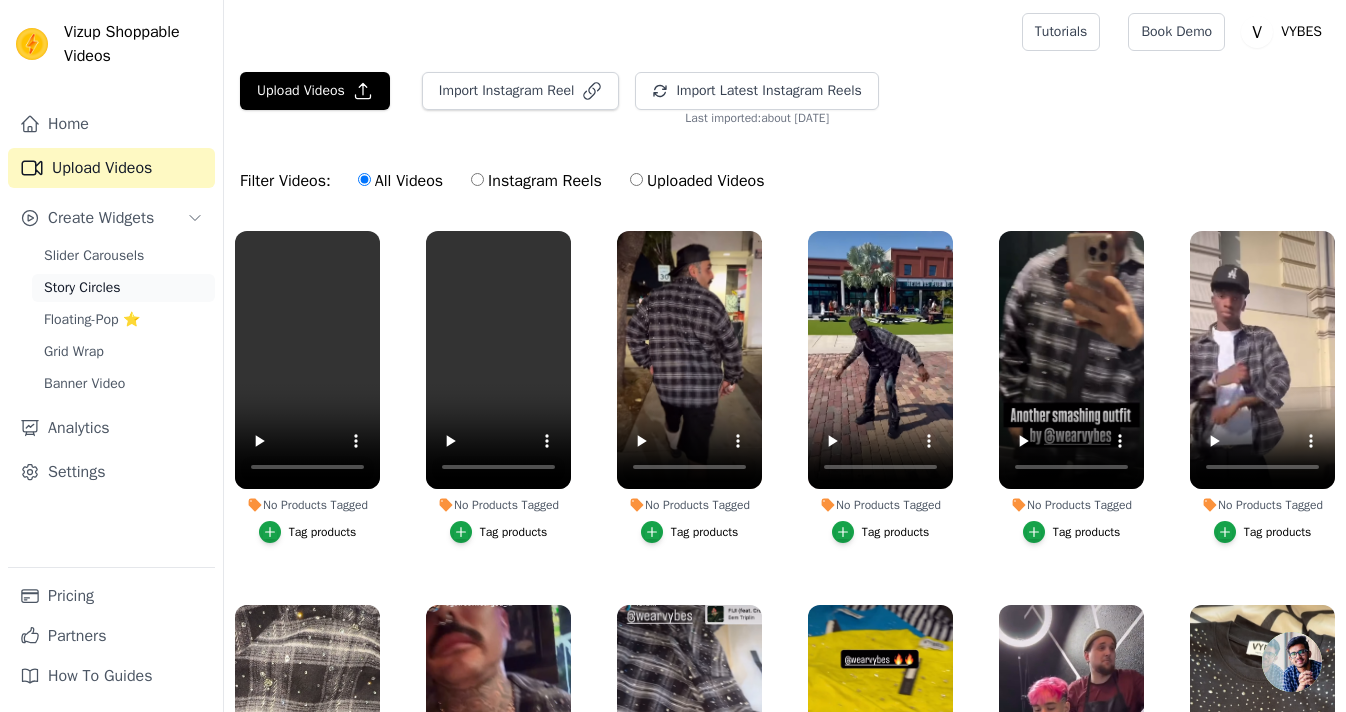 click on "Story Circles" at bounding box center [123, 288] 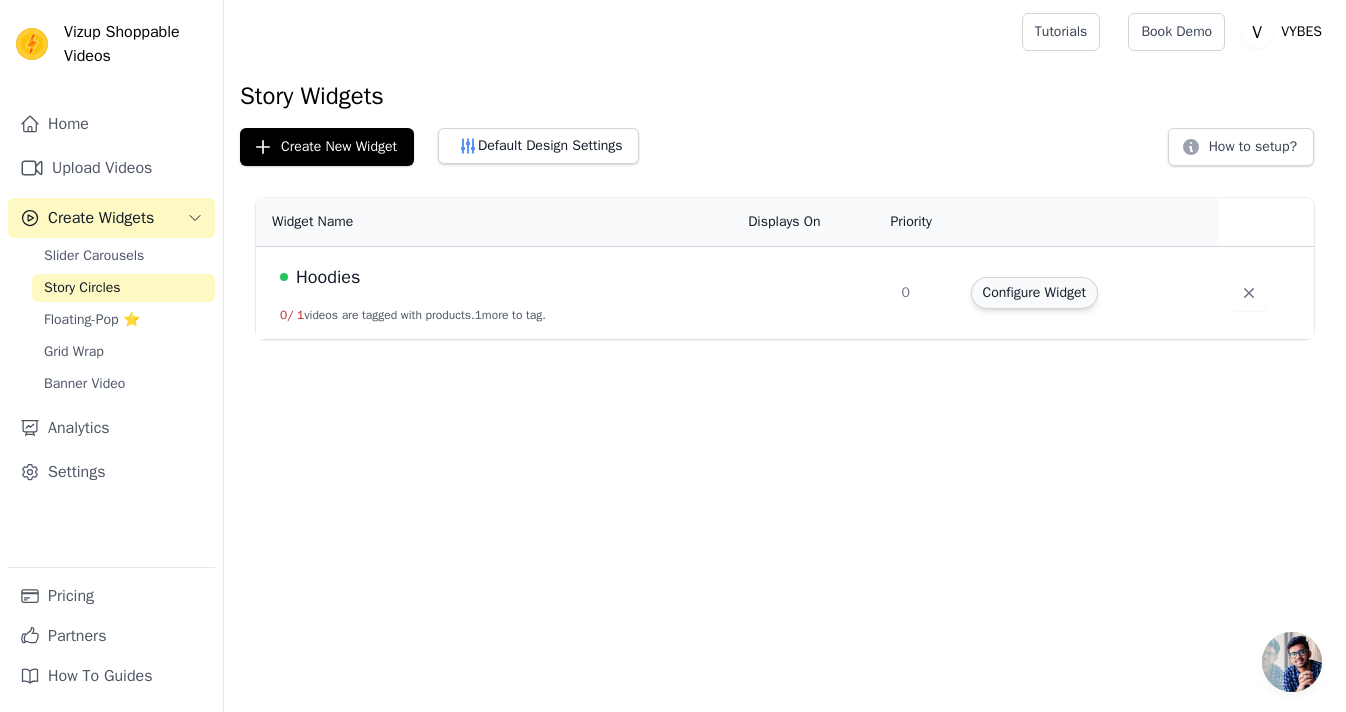 click on "Configure Widget" at bounding box center [1034, 293] 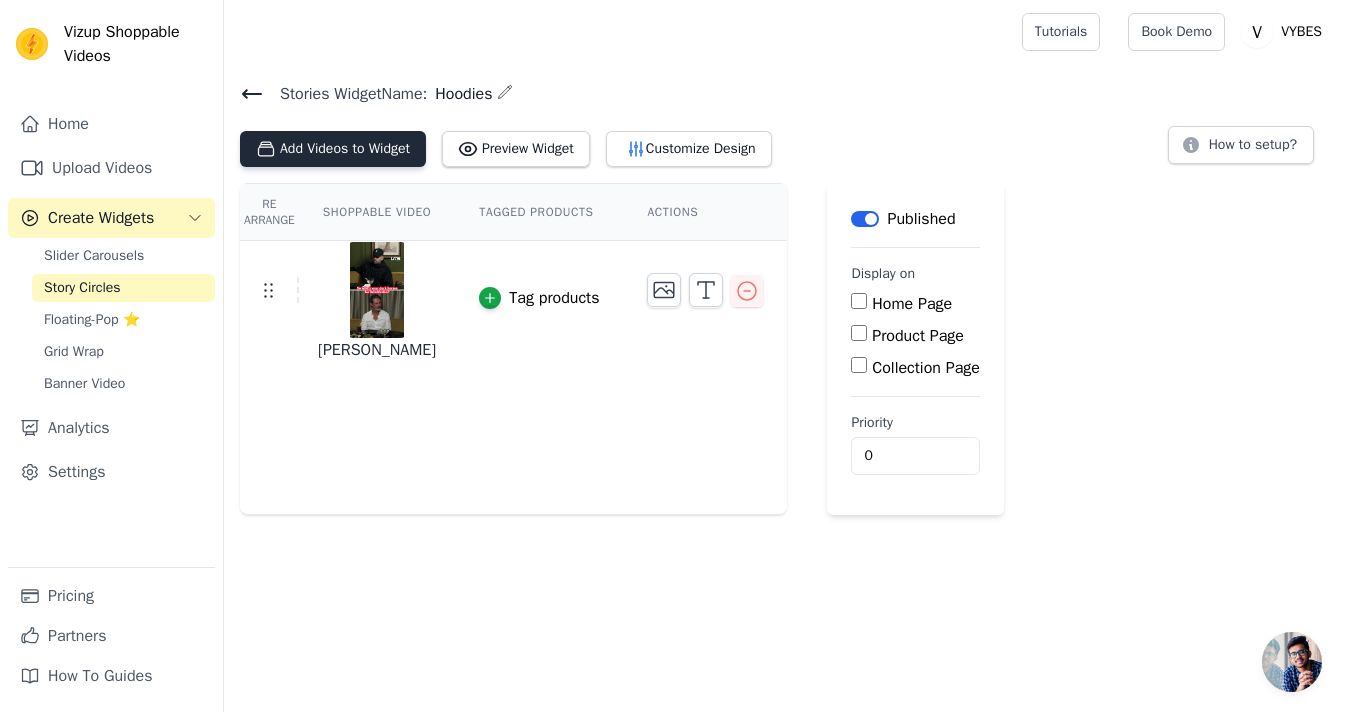 click on "Add Videos to Widget" at bounding box center [333, 149] 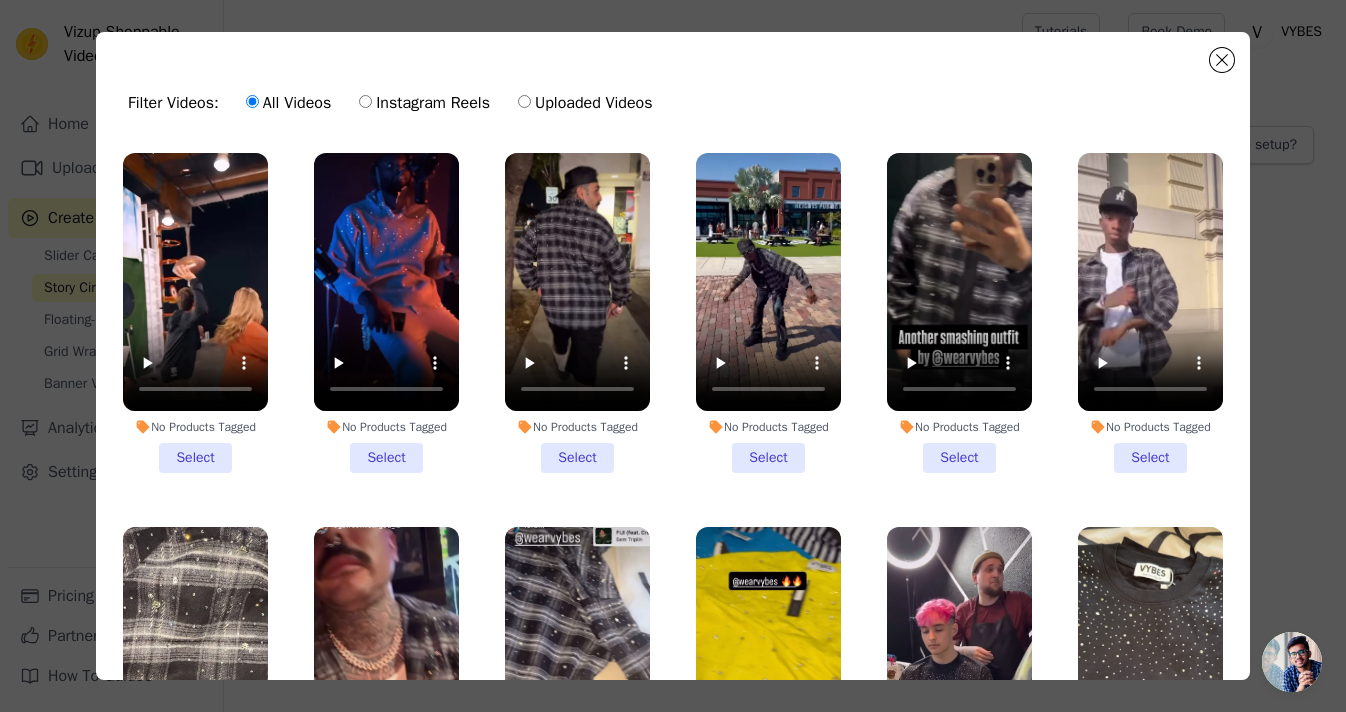 click on "No Products Tagged     Select" at bounding box center [386, 313] 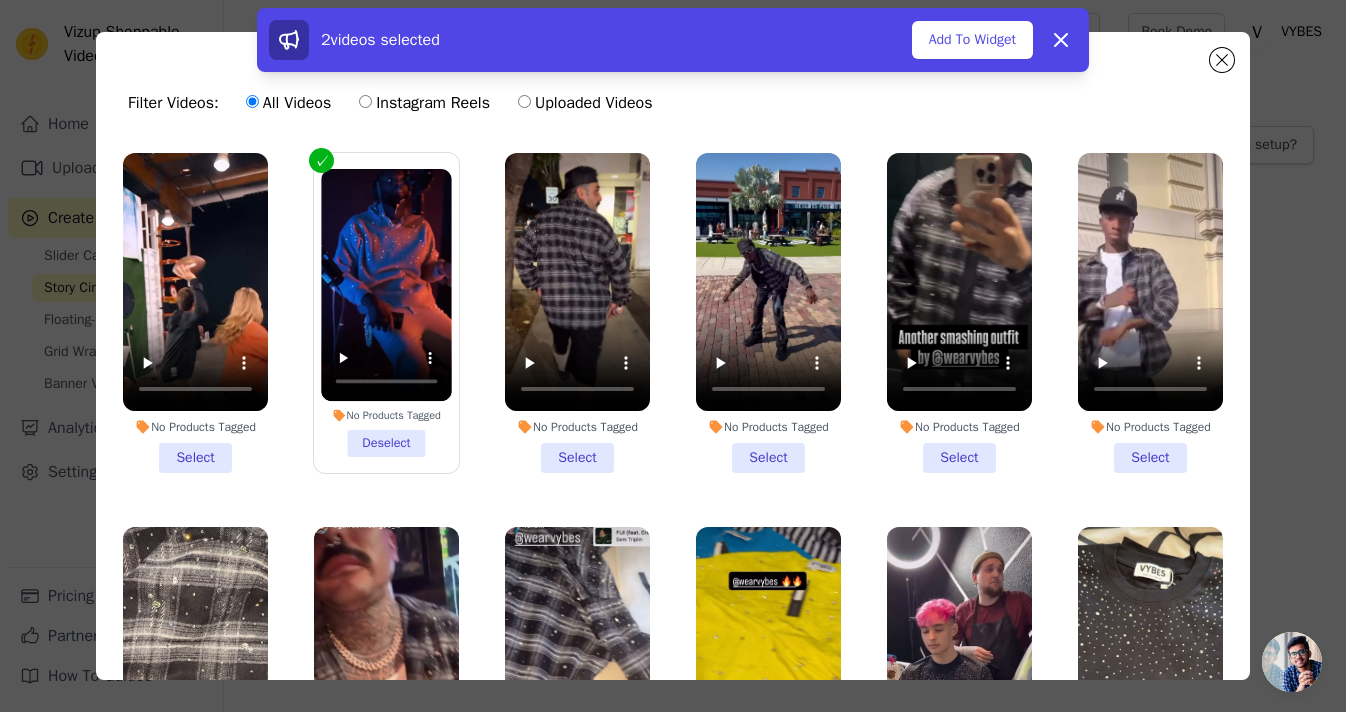 click on "No Products Tagged     Select" at bounding box center (195, 313) 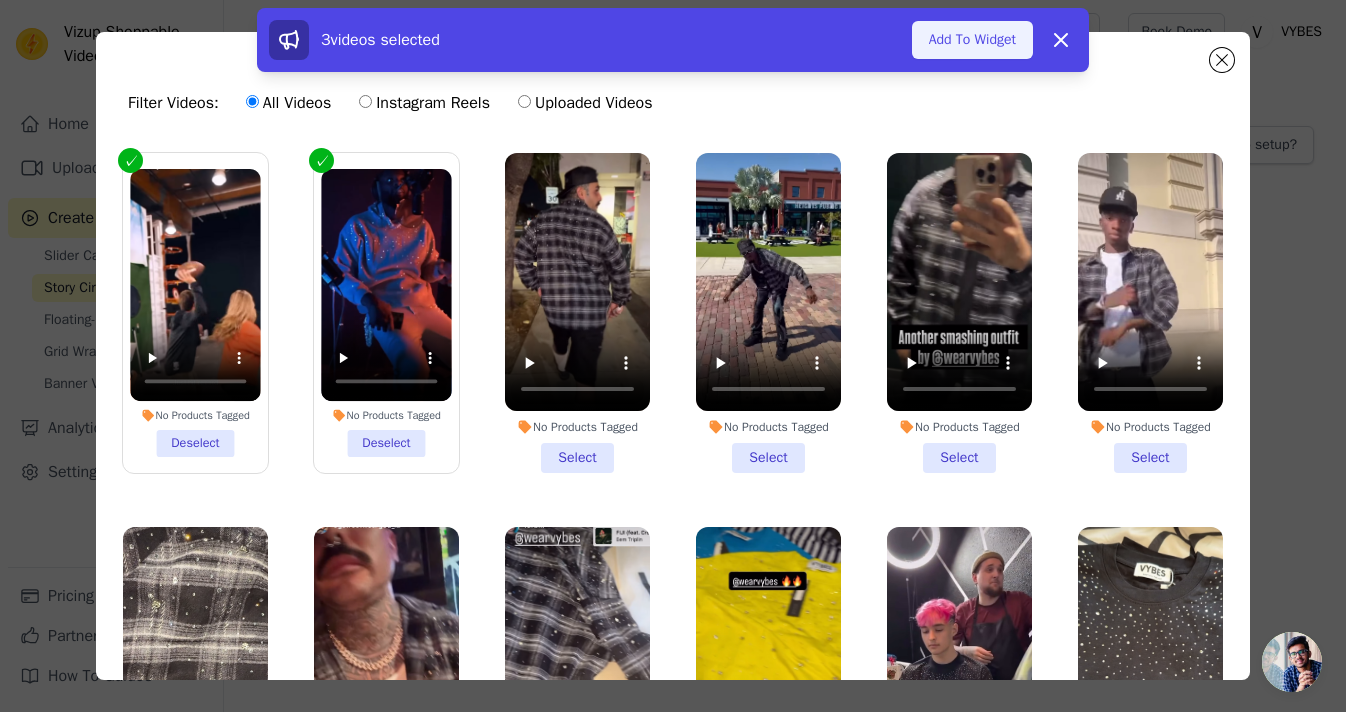 click on "Add To Widget" at bounding box center (972, 40) 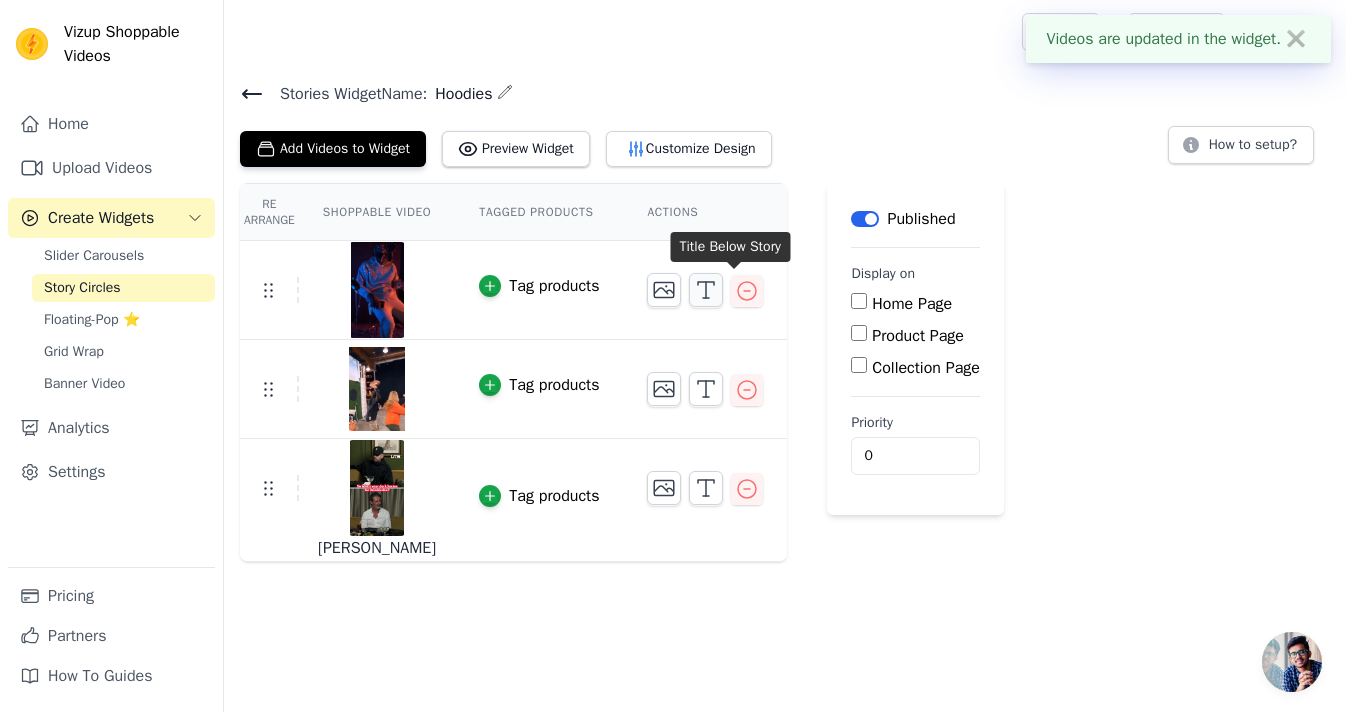 click 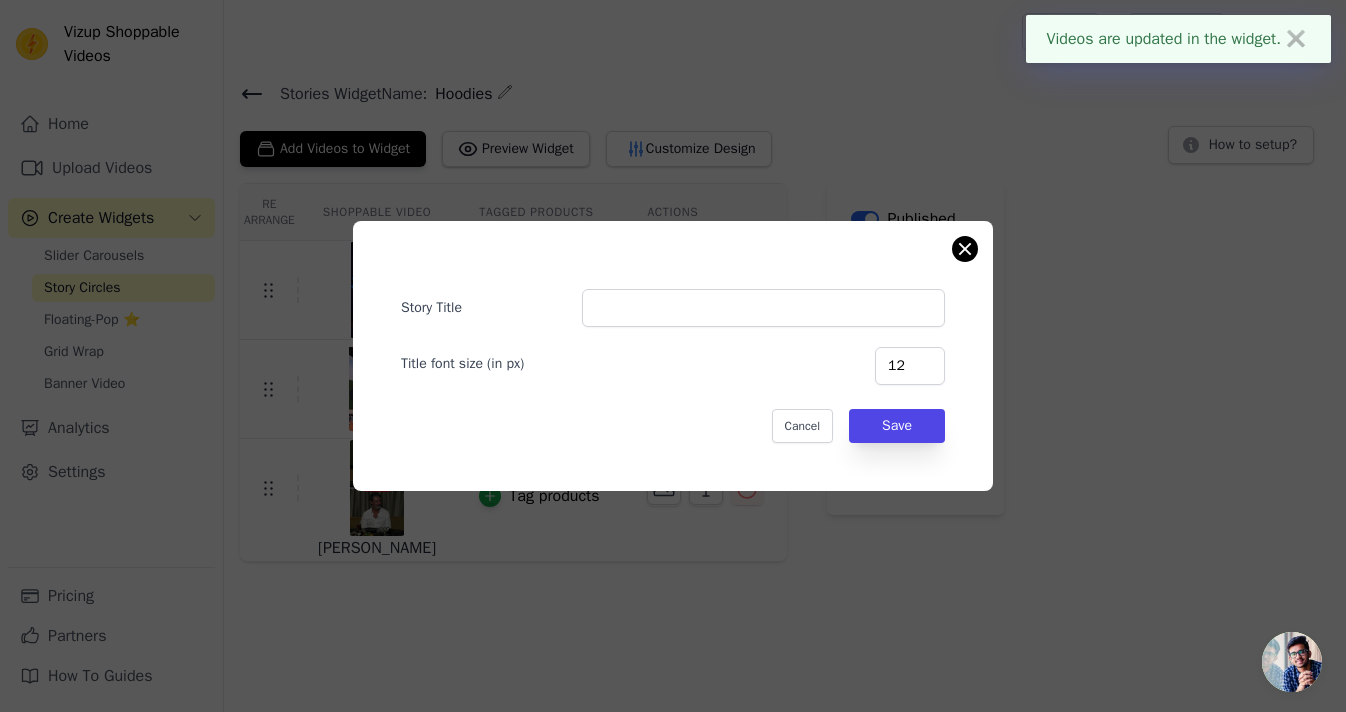 click at bounding box center [965, 249] 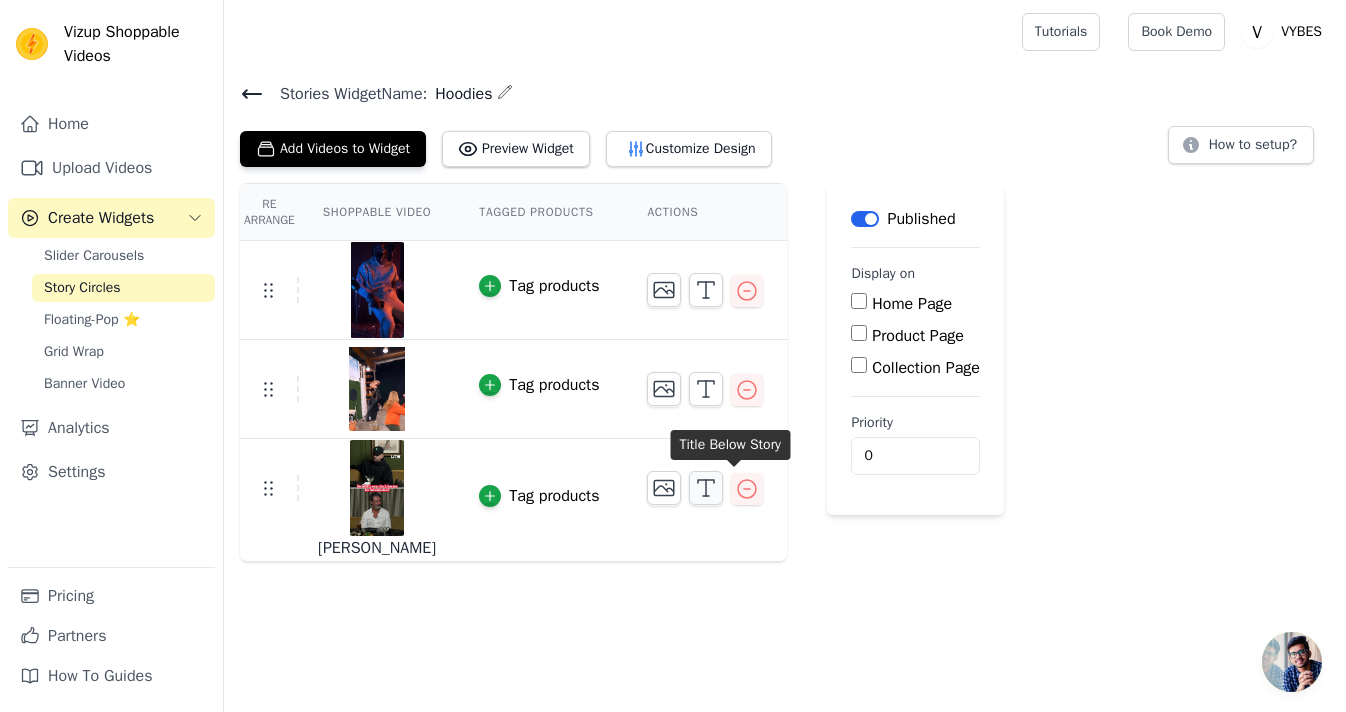 click 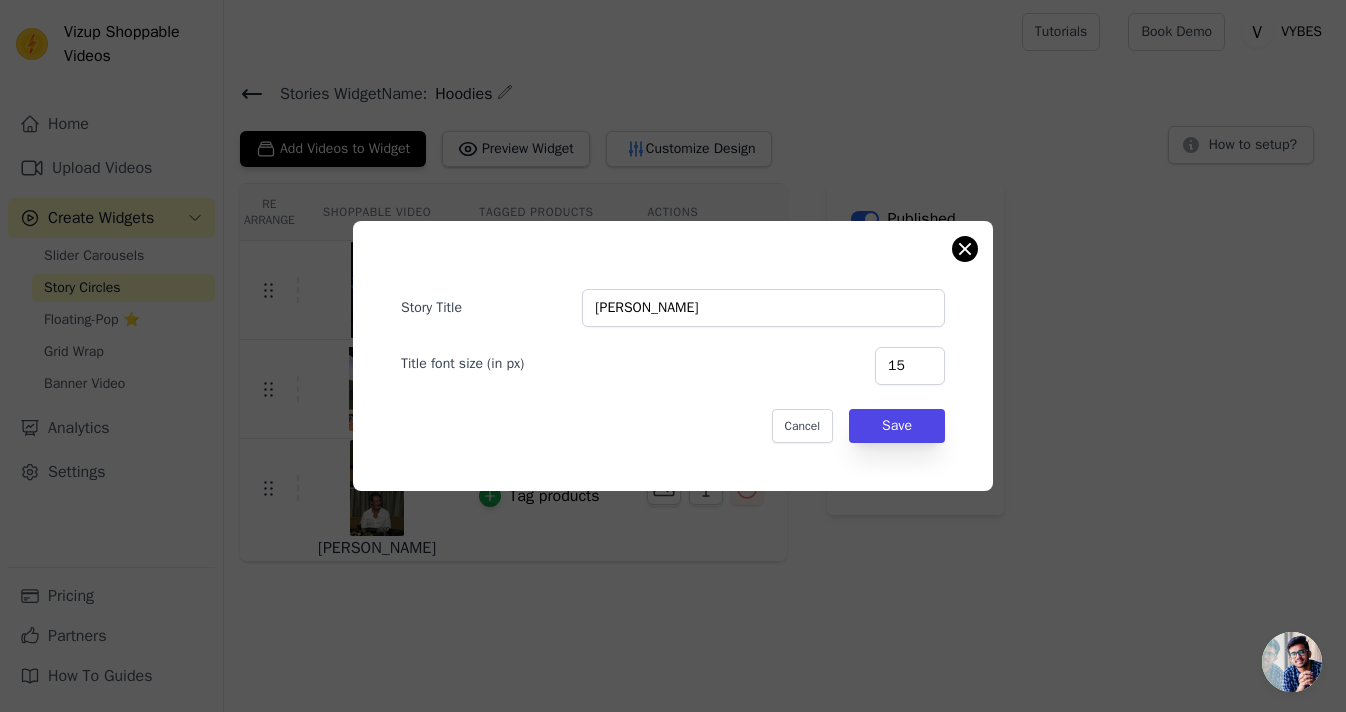 click at bounding box center (965, 249) 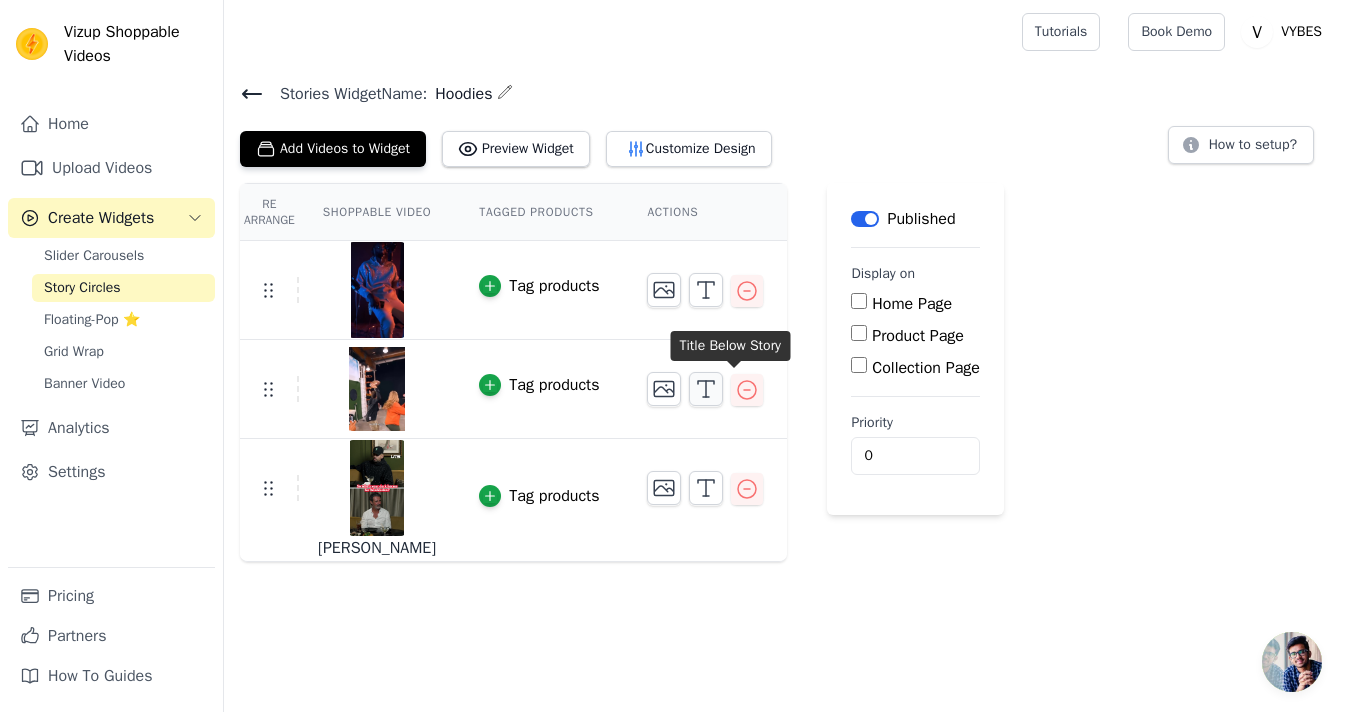 click 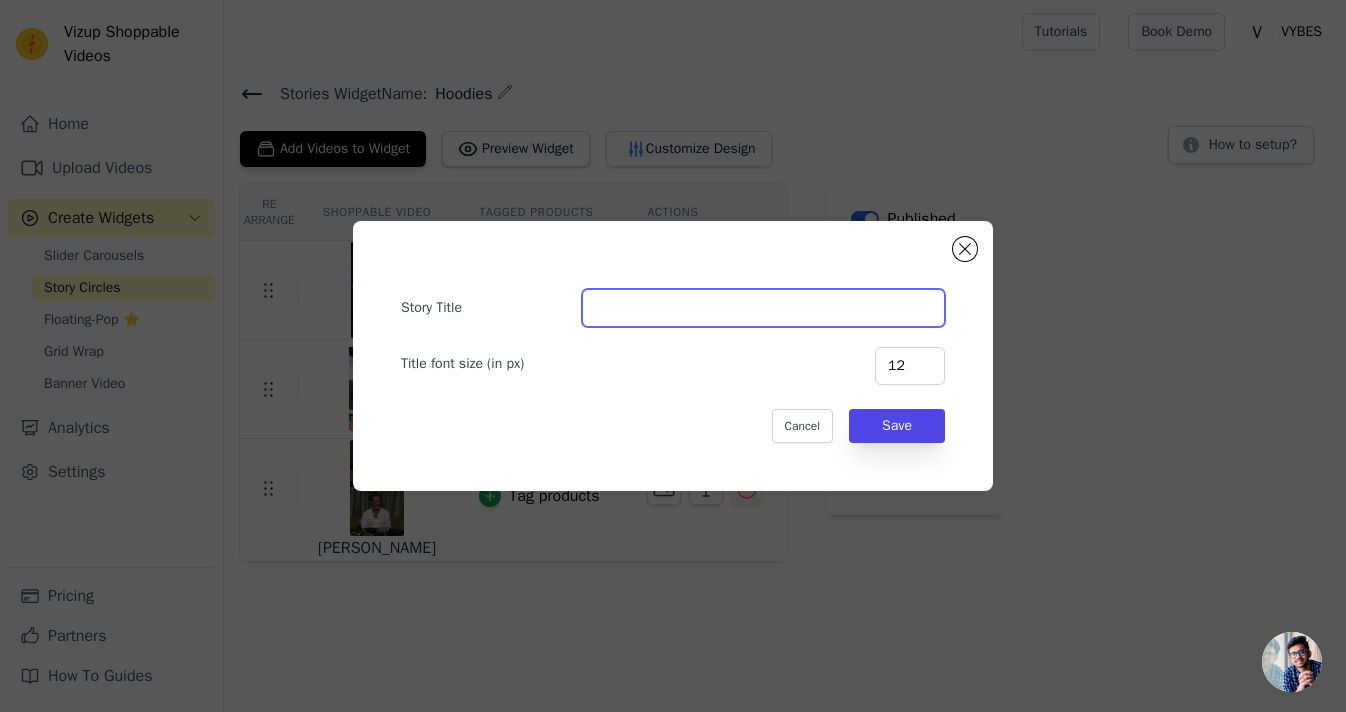 click on "Story Title" at bounding box center [763, 308] 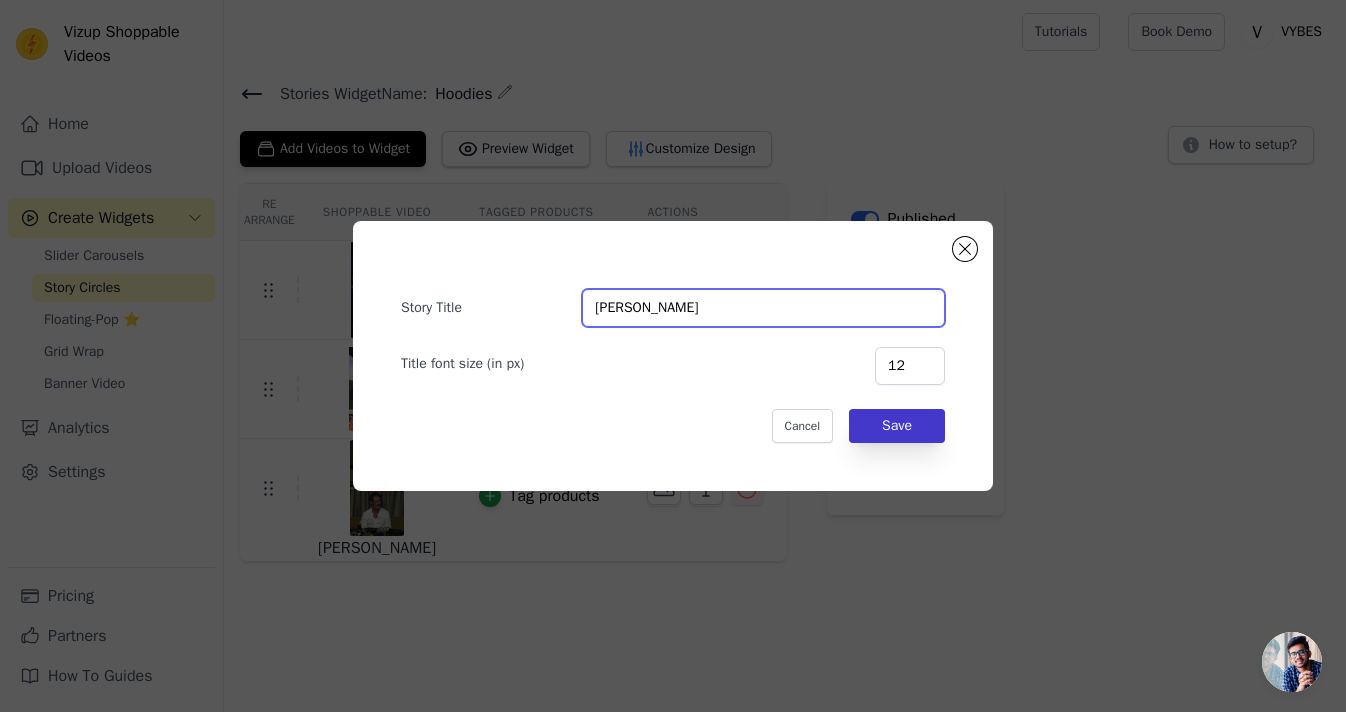 type on "[PERSON_NAME]" 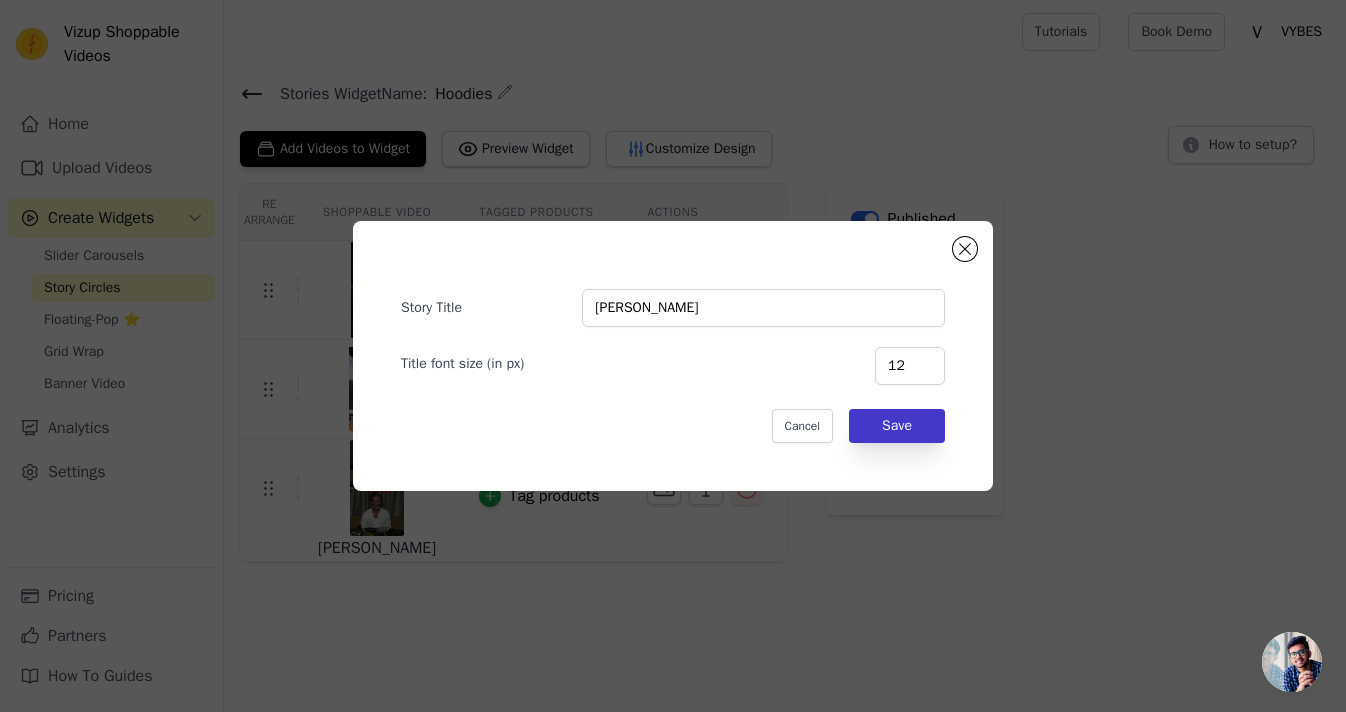 click on "Save" at bounding box center [897, 426] 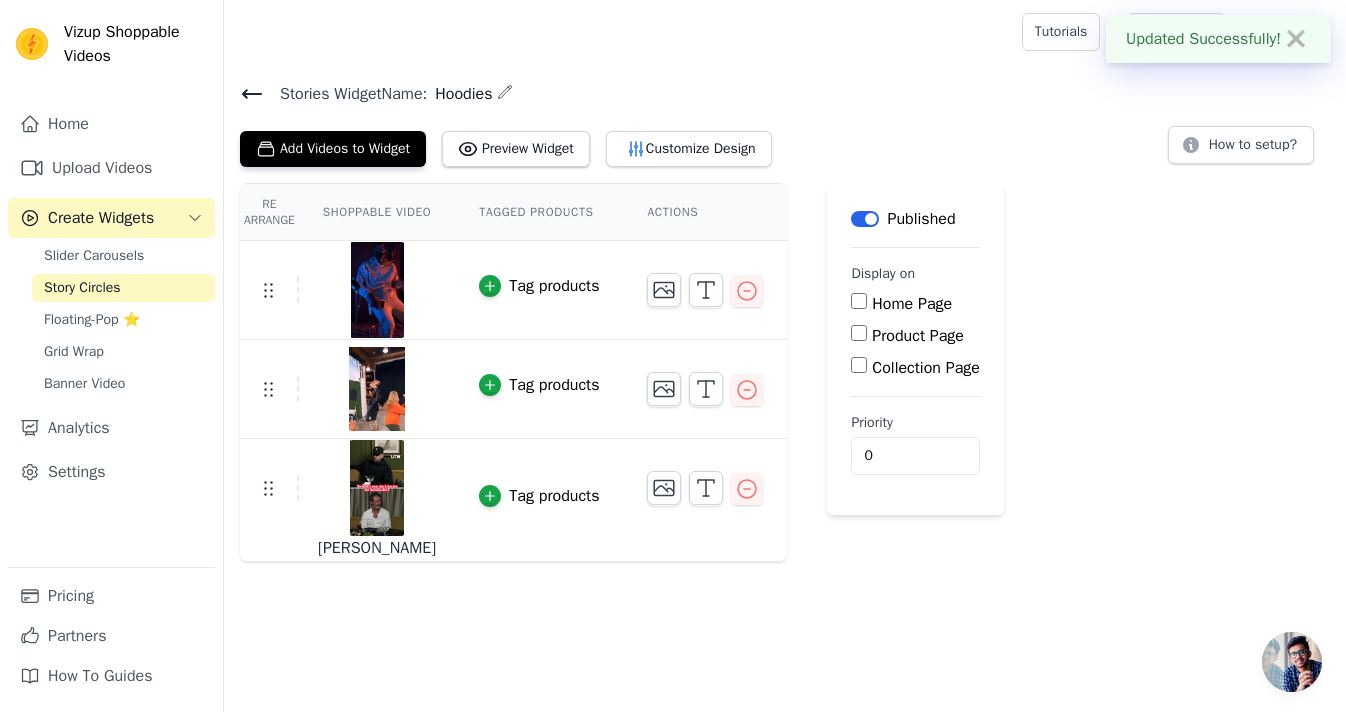 click at bounding box center (377, 389) 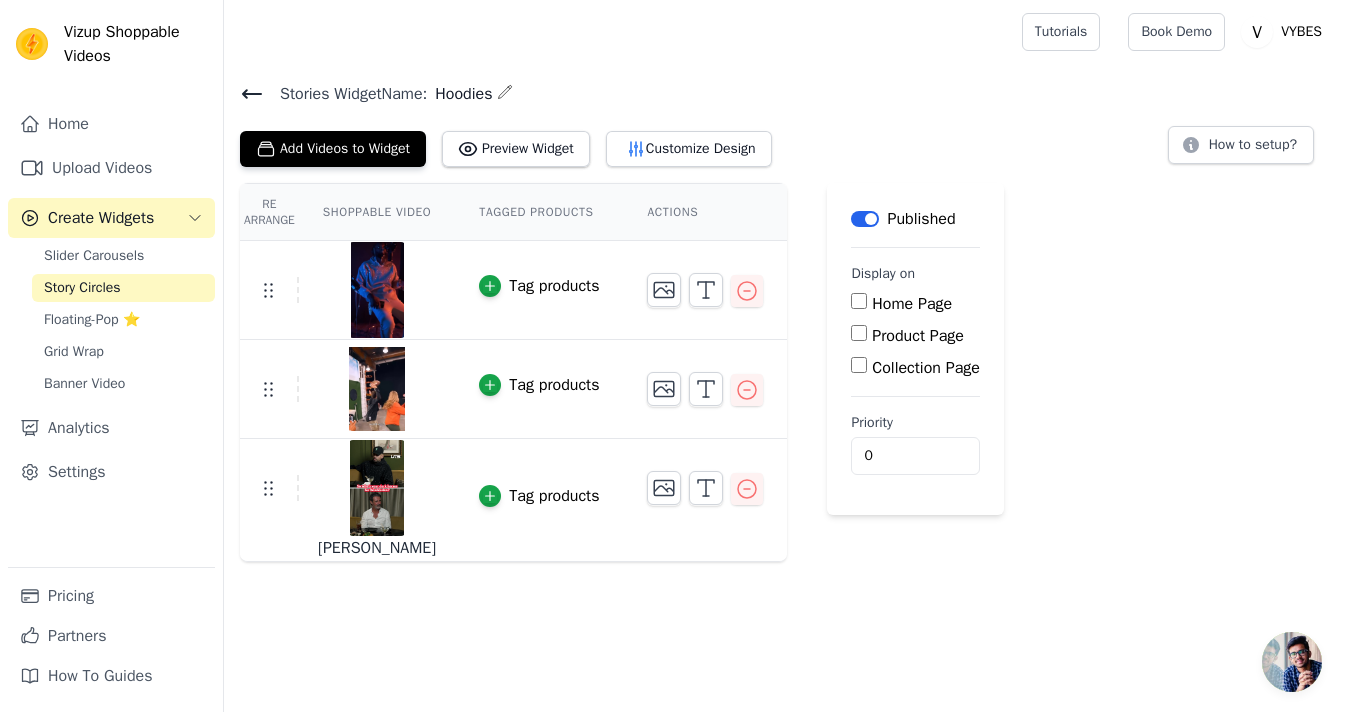 click at bounding box center [705, 290] 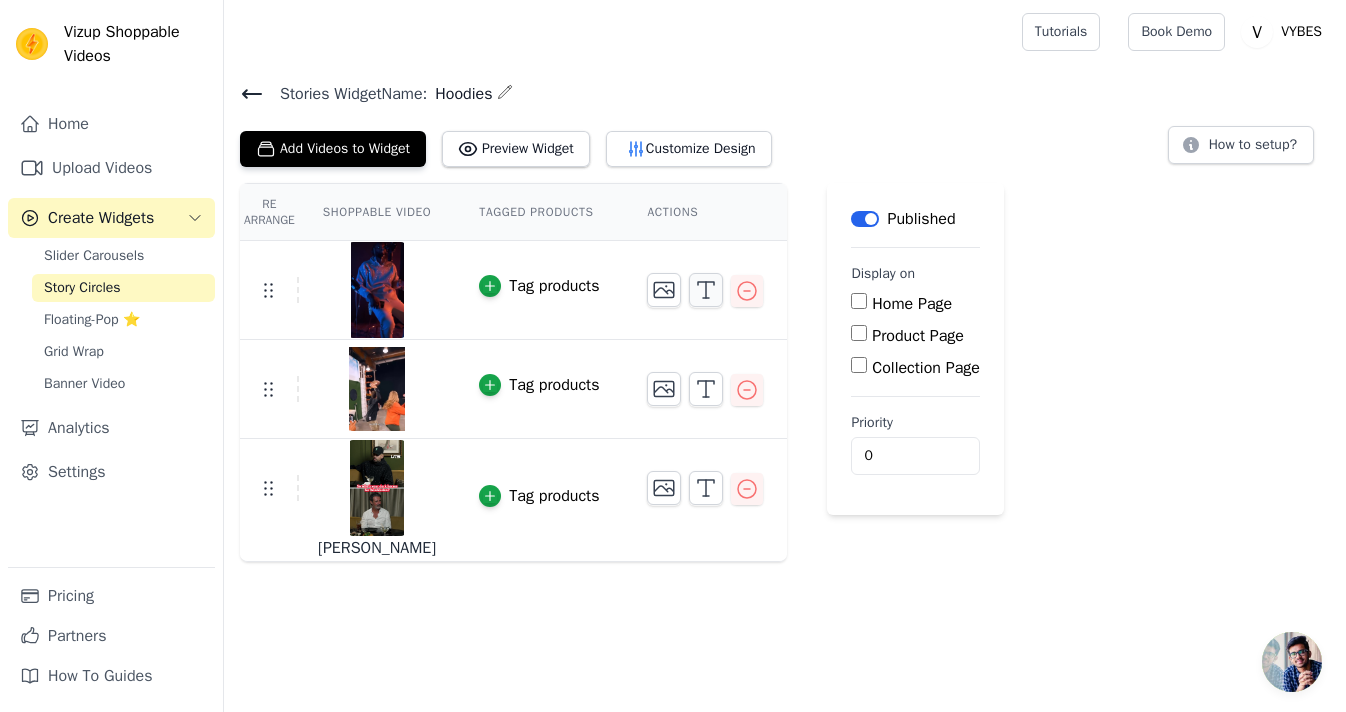 click 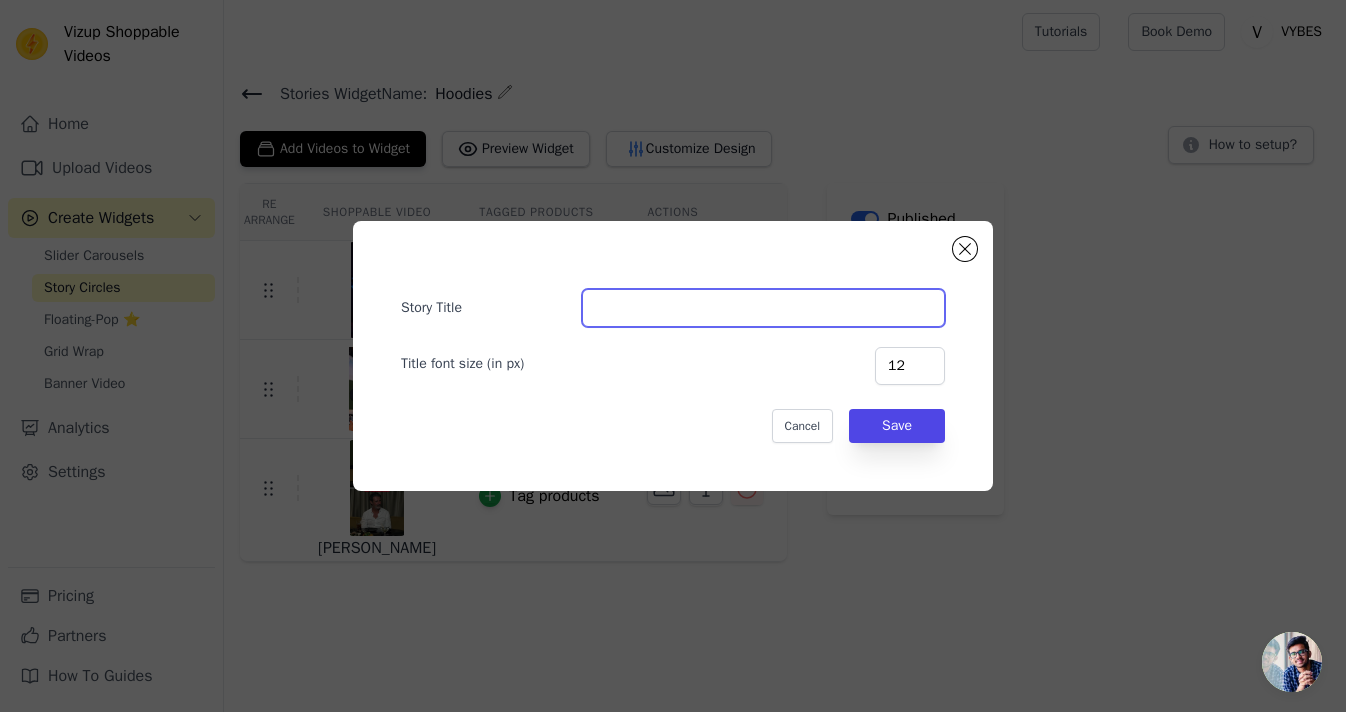 click on "Story Title" at bounding box center (763, 308) 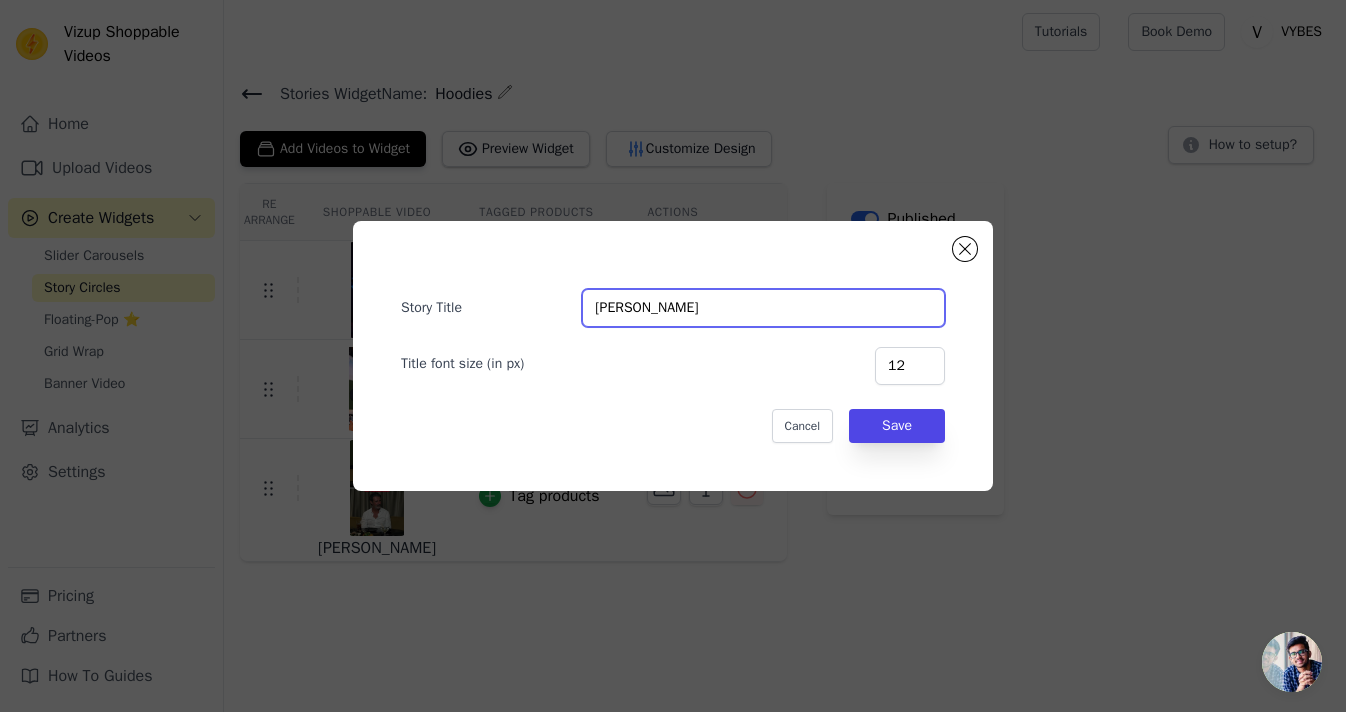 type on "[PERSON_NAME]" 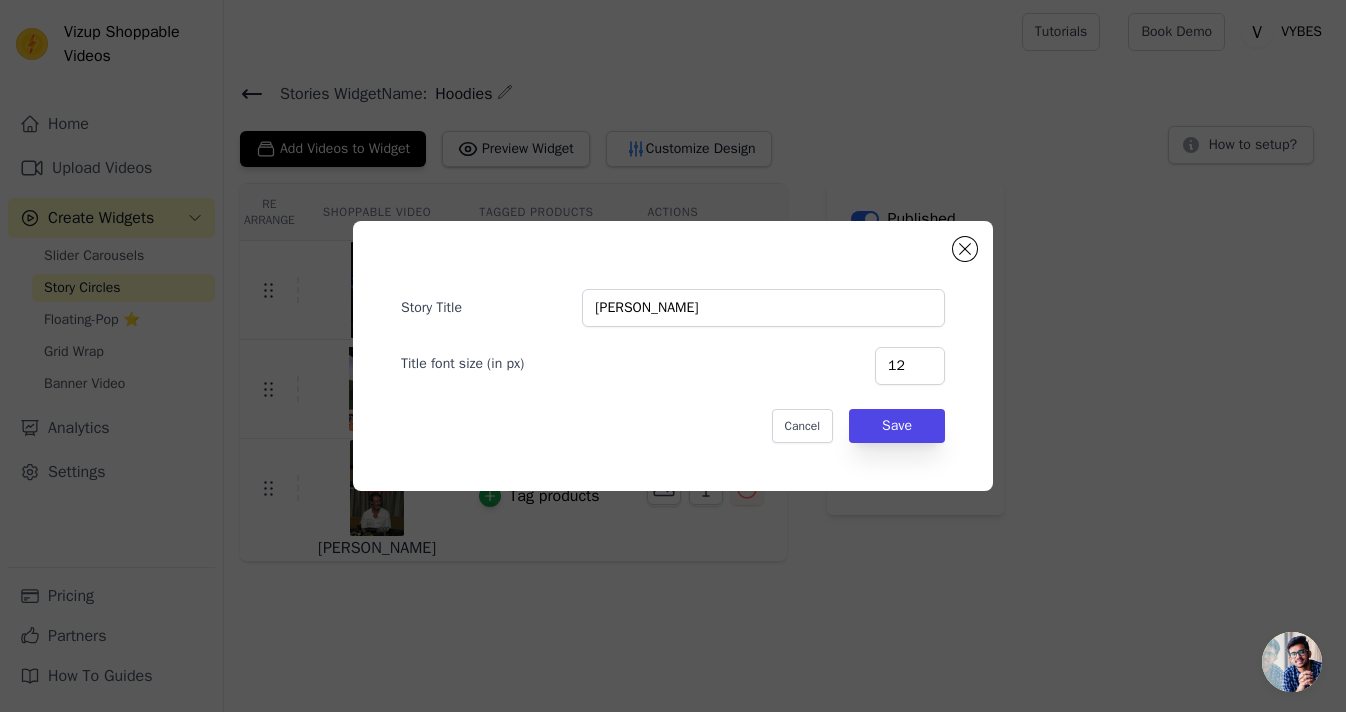 click on "Story Title   [PERSON_NAME]   Title font size (in px)   12   Cancel   Save" at bounding box center [673, 356] 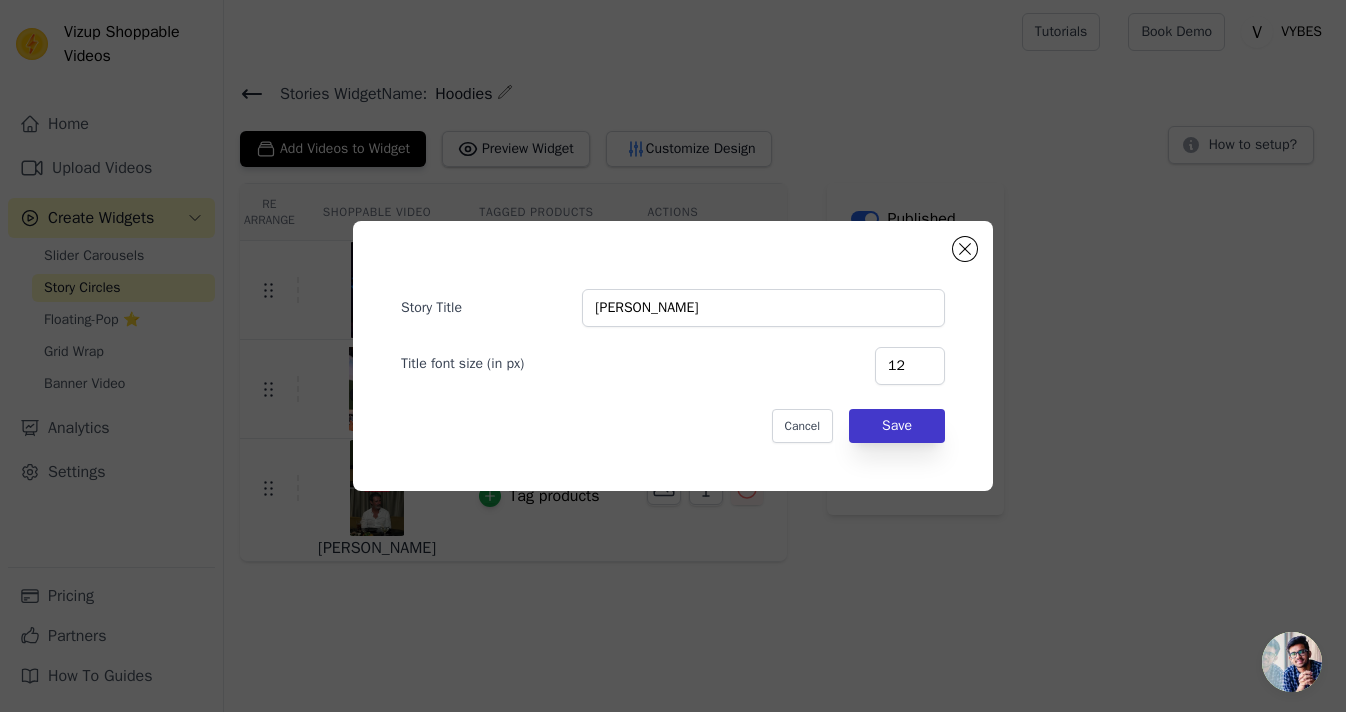 click on "Save" at bounding box center [897, 426] 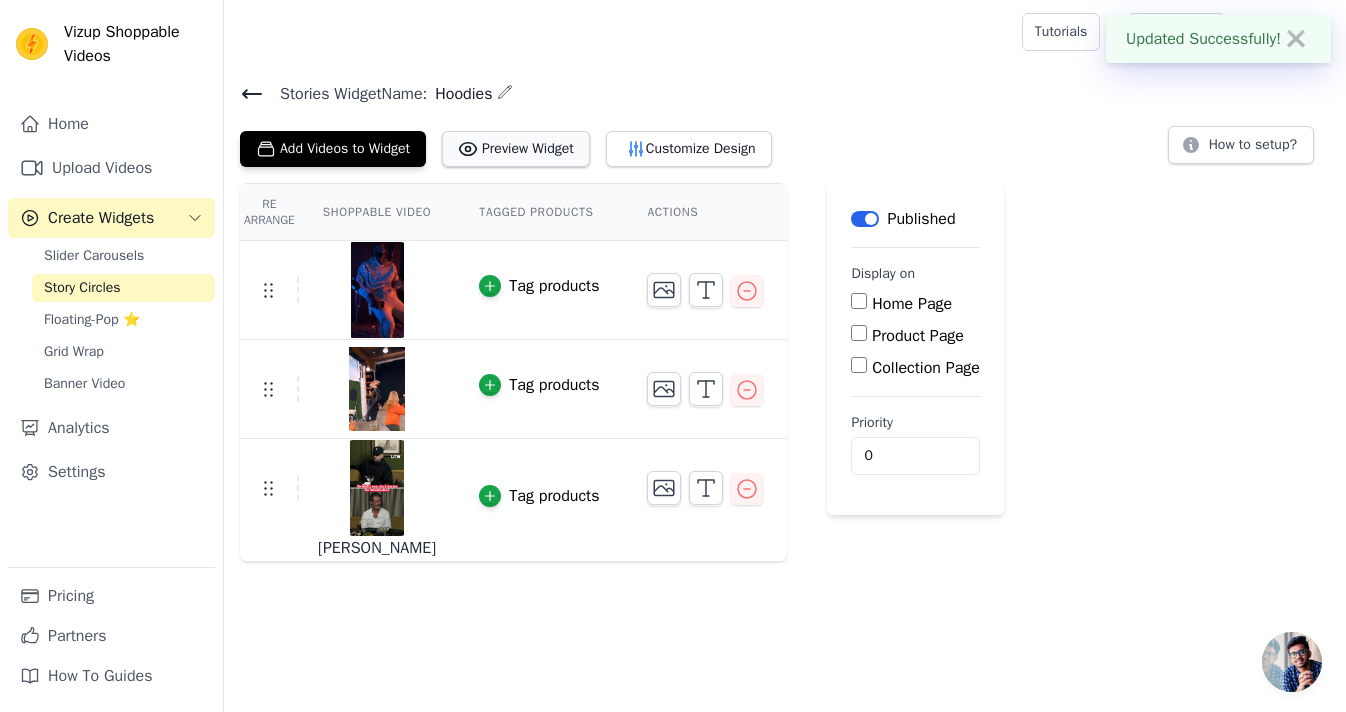 click on "Preview Widget" at bounding box center (516, 149) 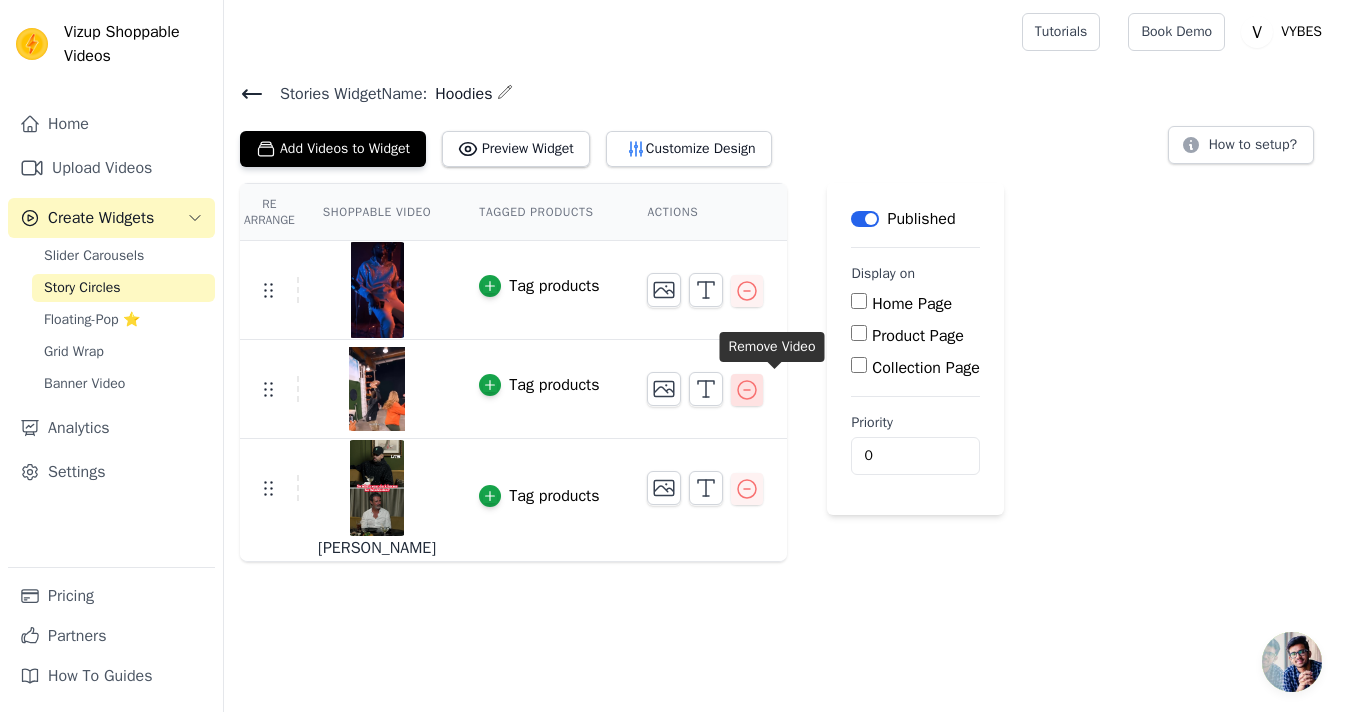 click 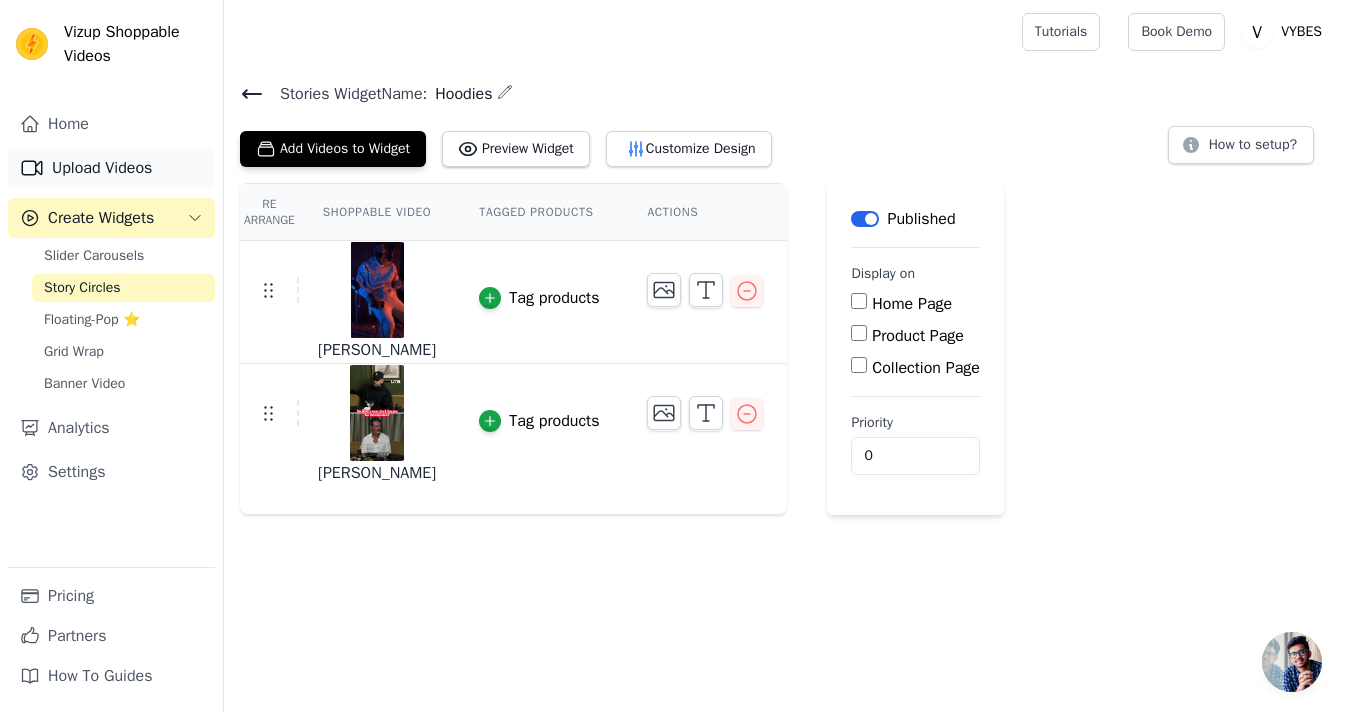 click on "Upload Videos" at bounding box center (111, 168) 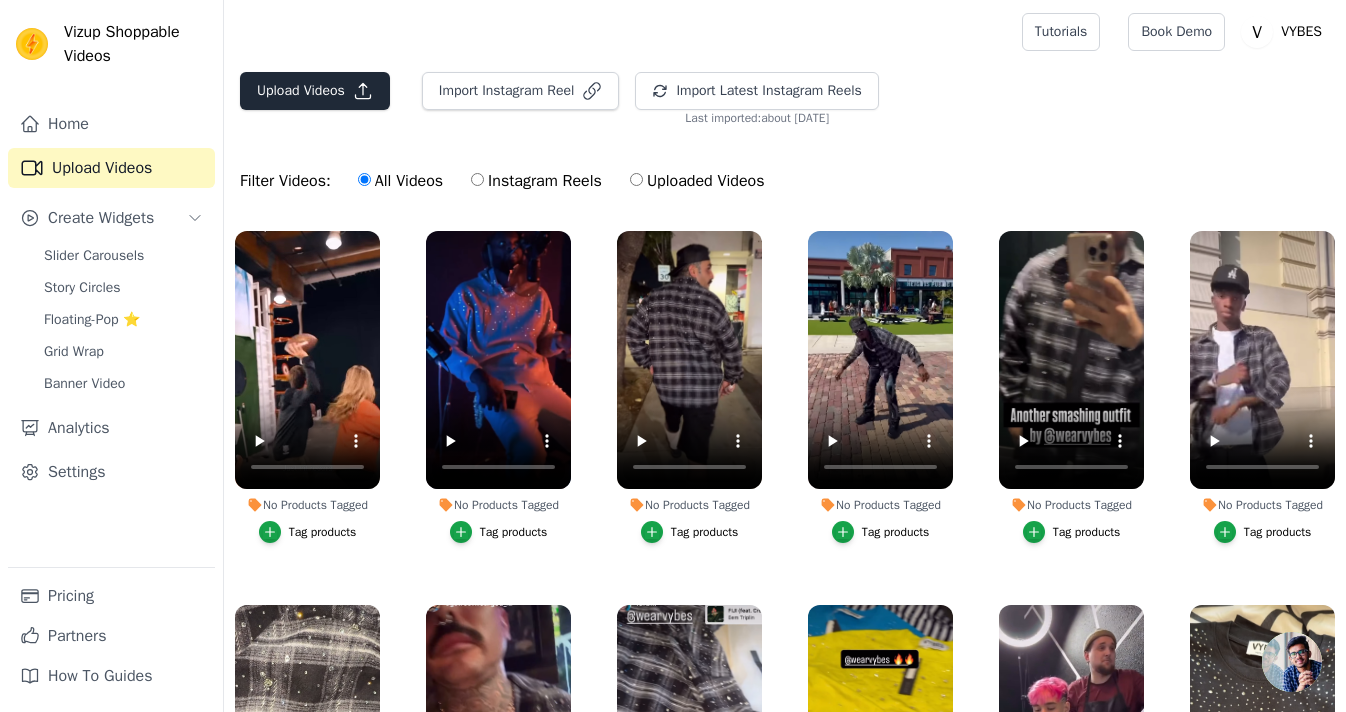 click on "Upload Videos" at bounding box center [315, 91] 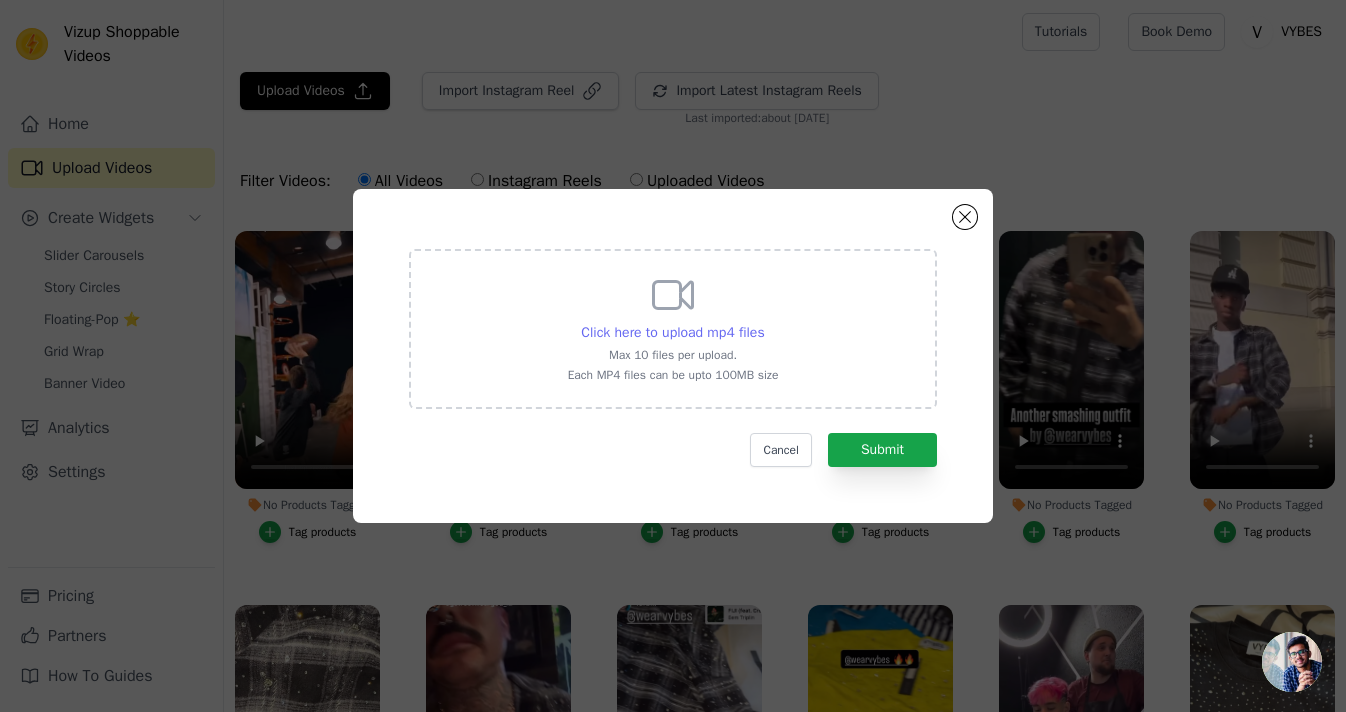 click on "Click here to upload mp4 files" at bounding box center [672, 332] 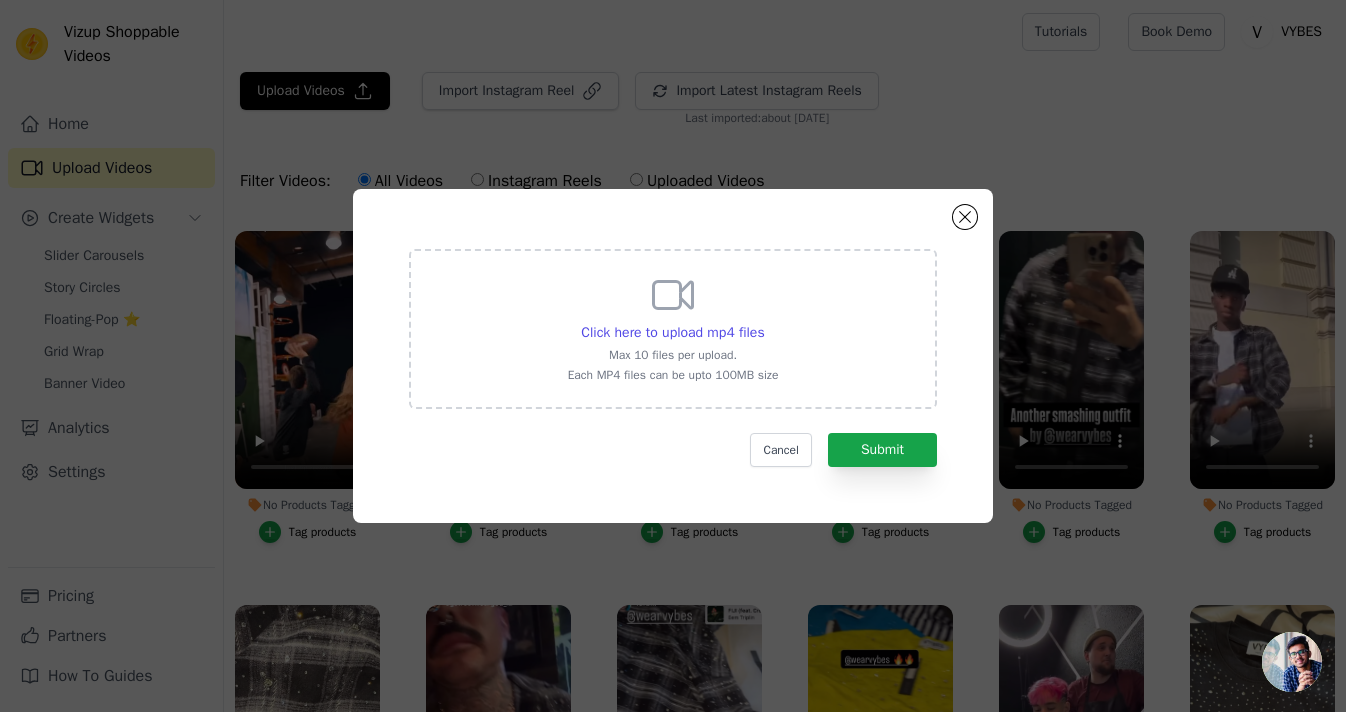 type on "C:\fakepath\new4.mp4" 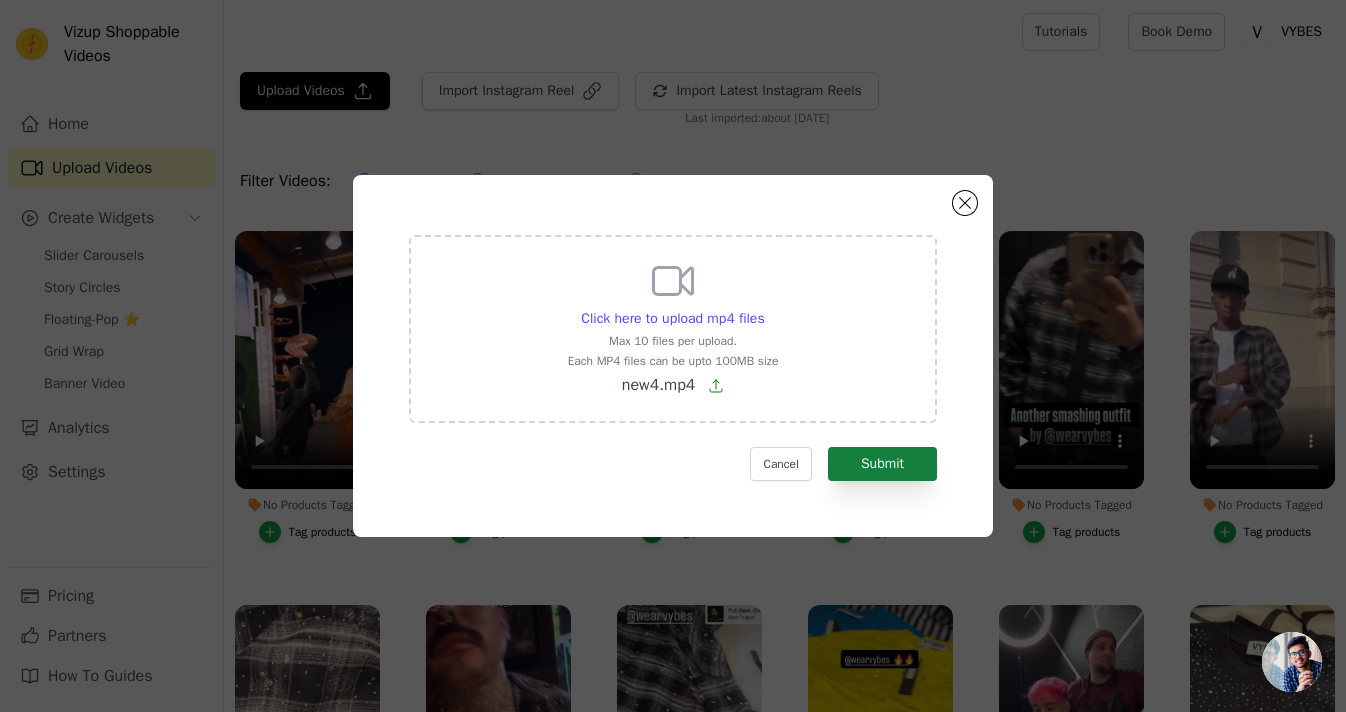 click on "Submit" at bounding box center [882, 464] 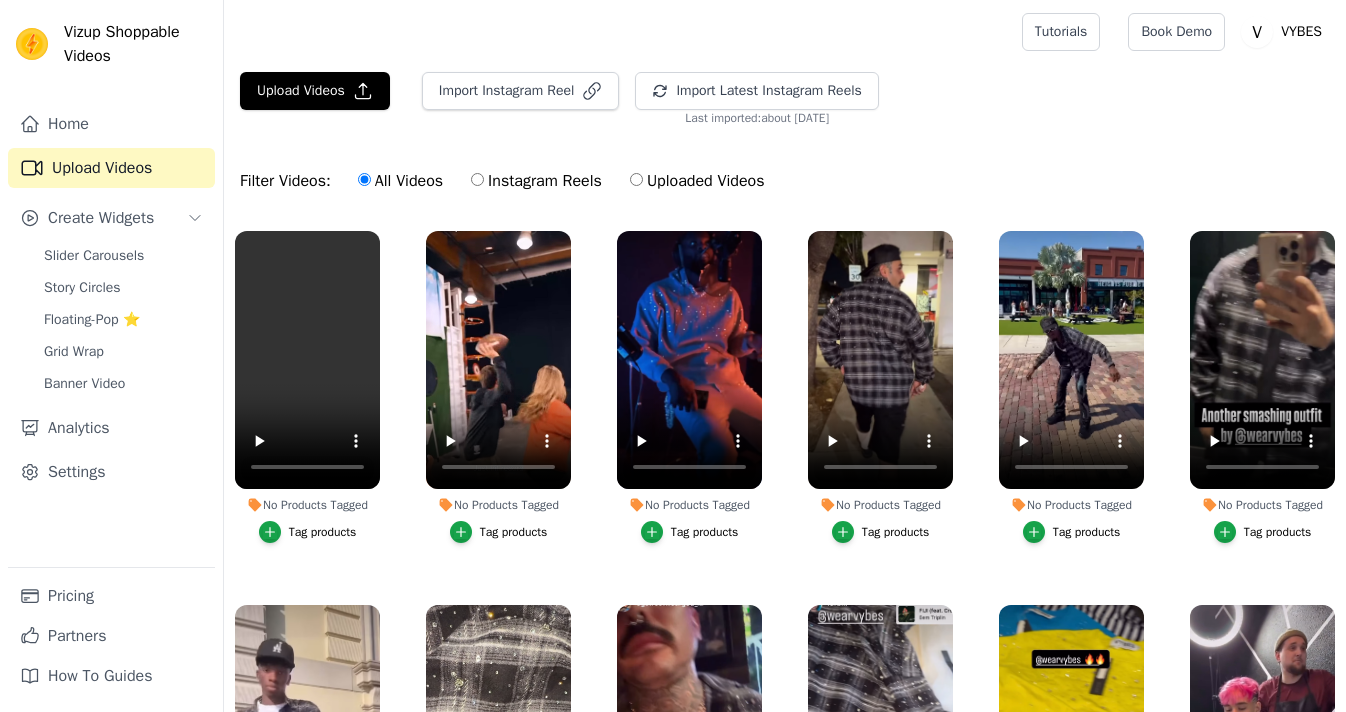 scroll, scrollTop: 0, scrollLeft: 0, axis: both 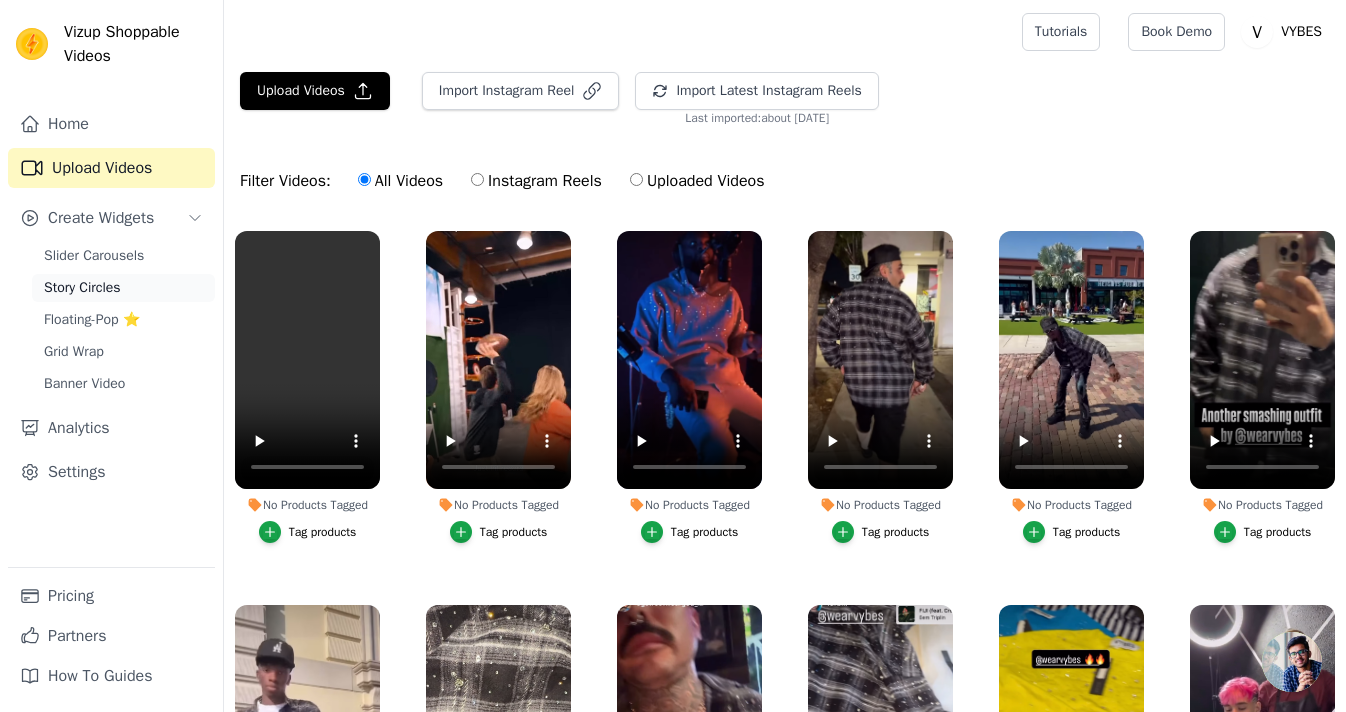 click on "Story Circles" at bounding box center [82, 288] 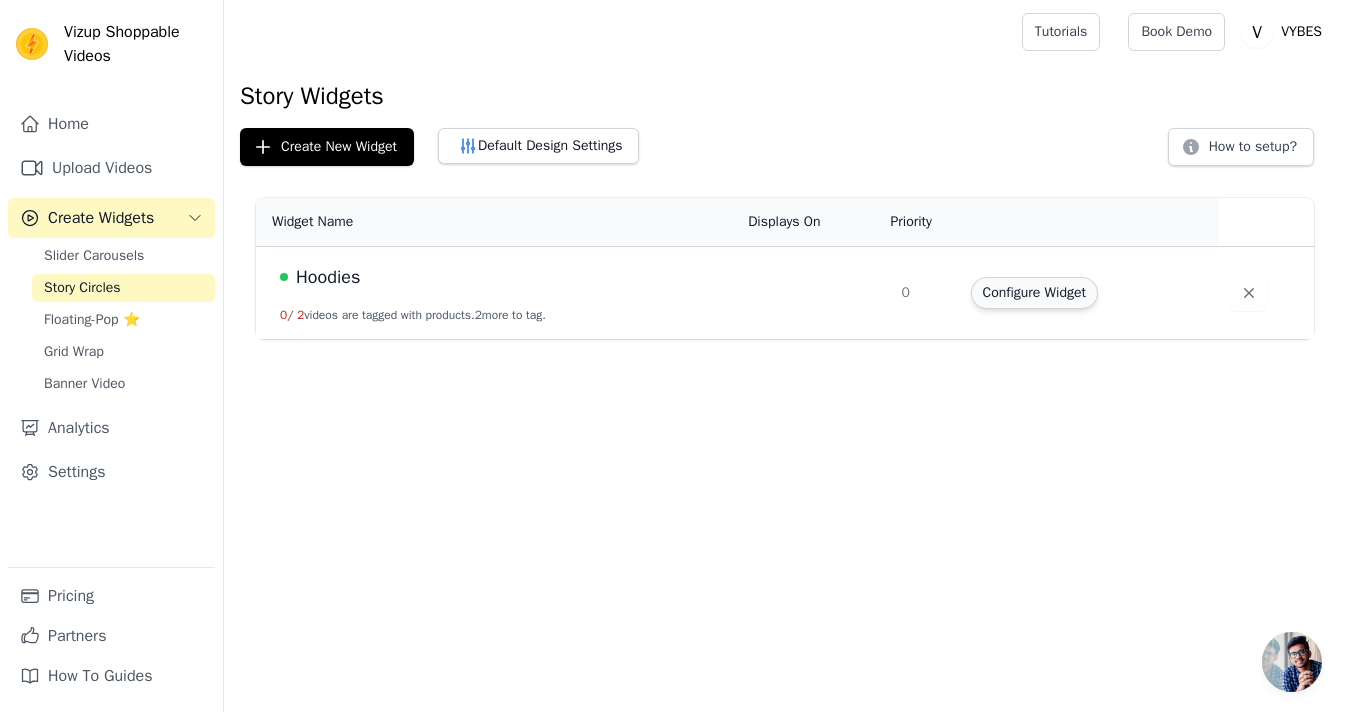 click on "Configure Widget" at bounding box center (1034, 293) 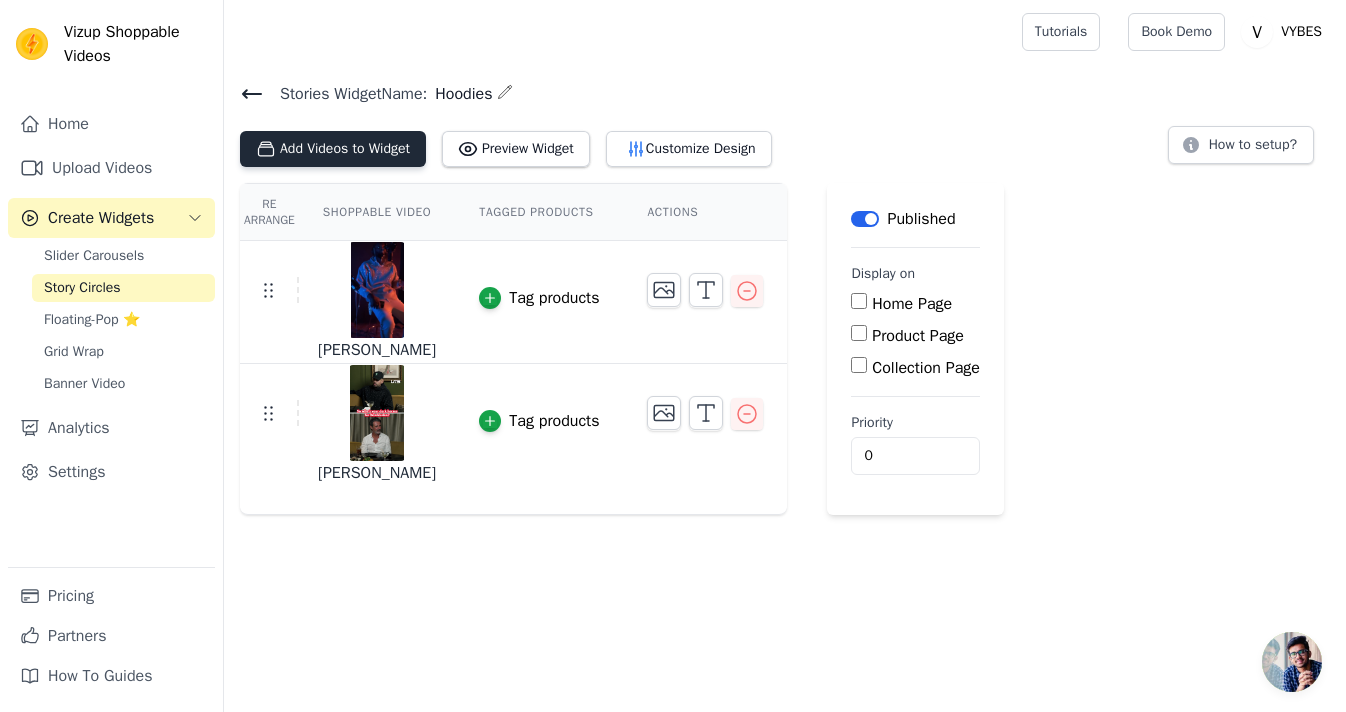 click on "Add Videos to Widget" at bounding box center [333, 149] 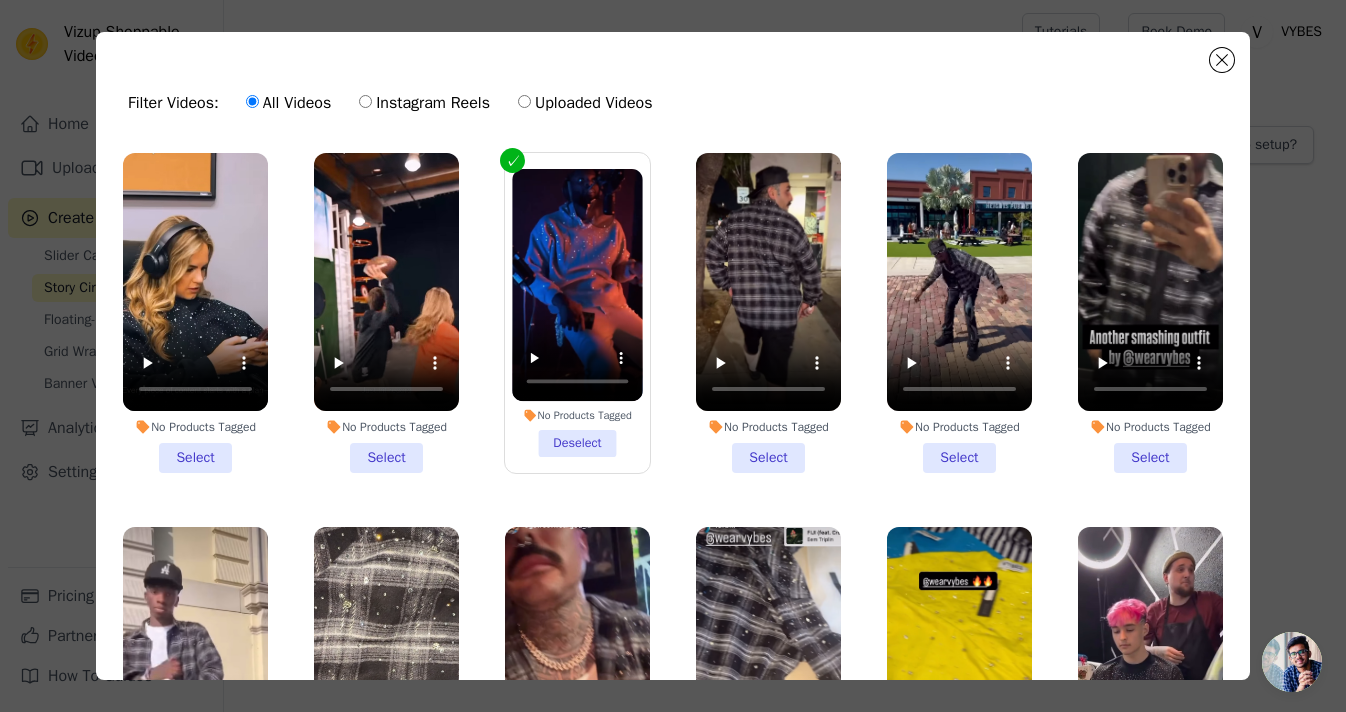 click on "No Products Tagged     Select" at bounding box center [195, 313] 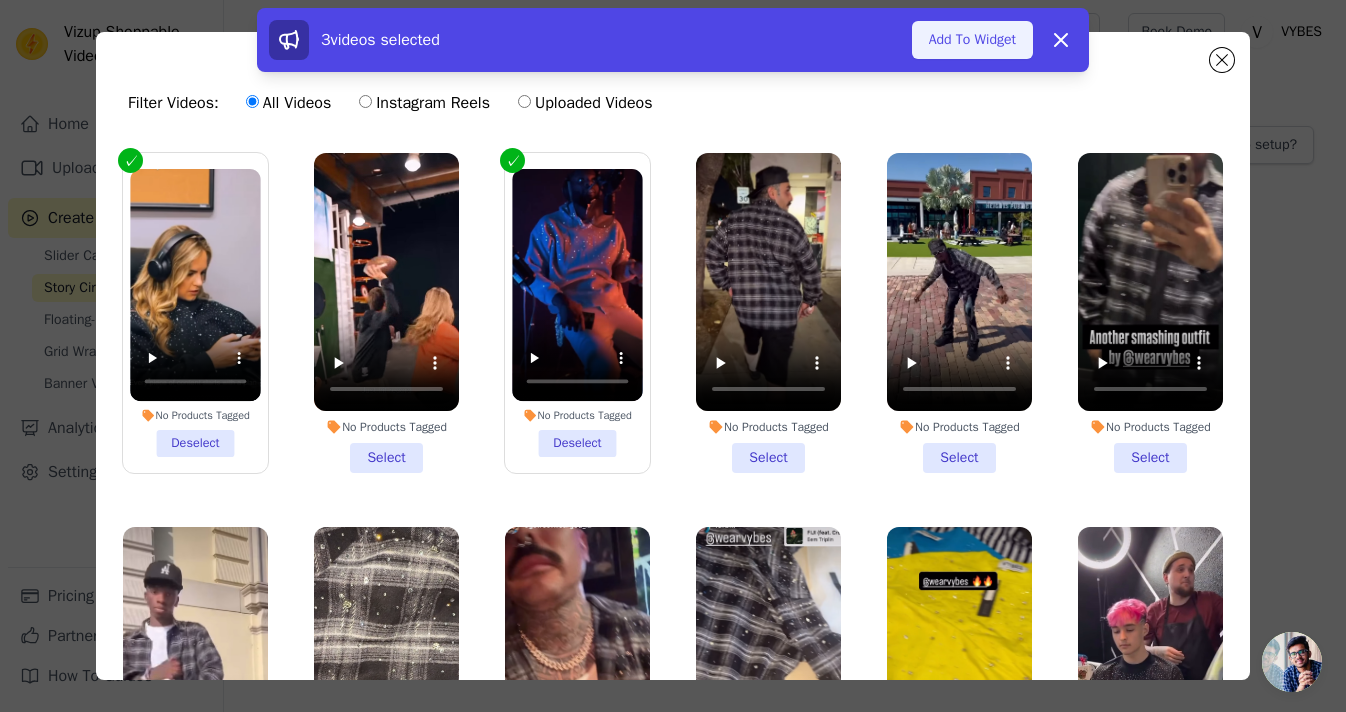click on "Add To Widget" at bounding box center (972, 40) 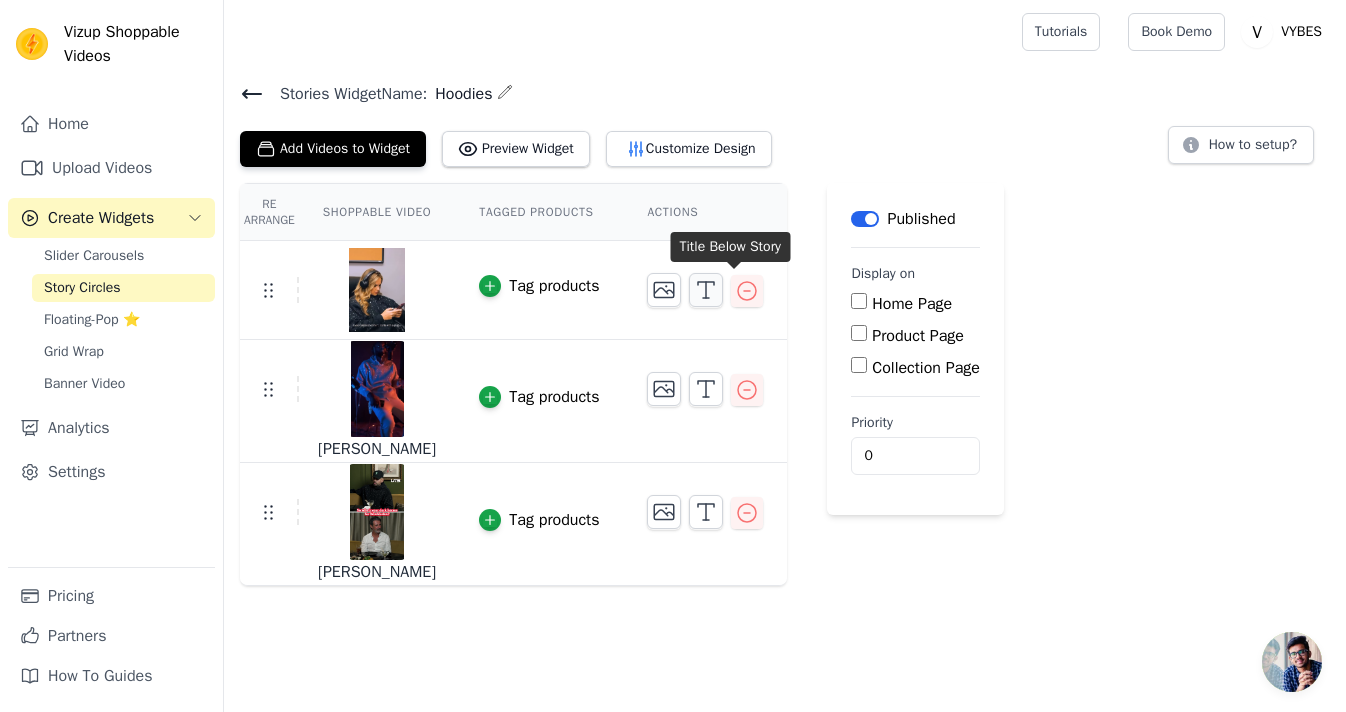 click 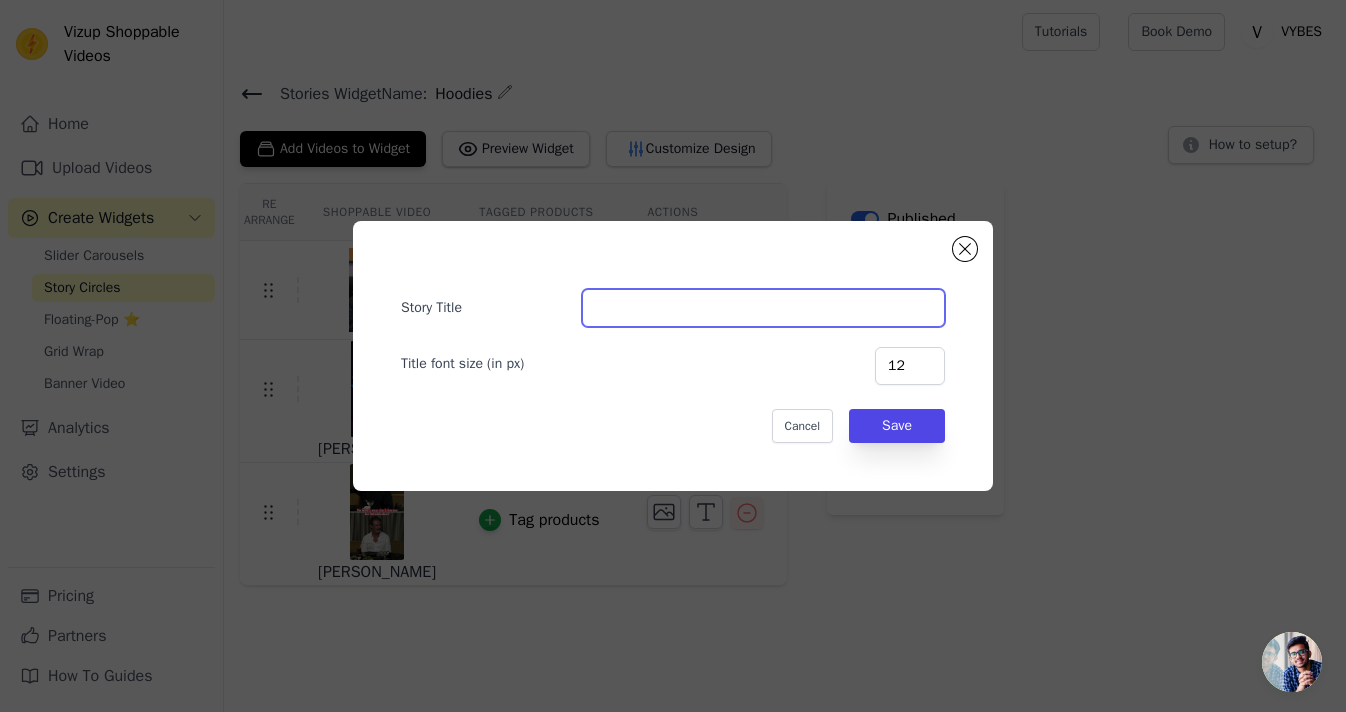 click on "Story Title" at bounding box center (763, 308) 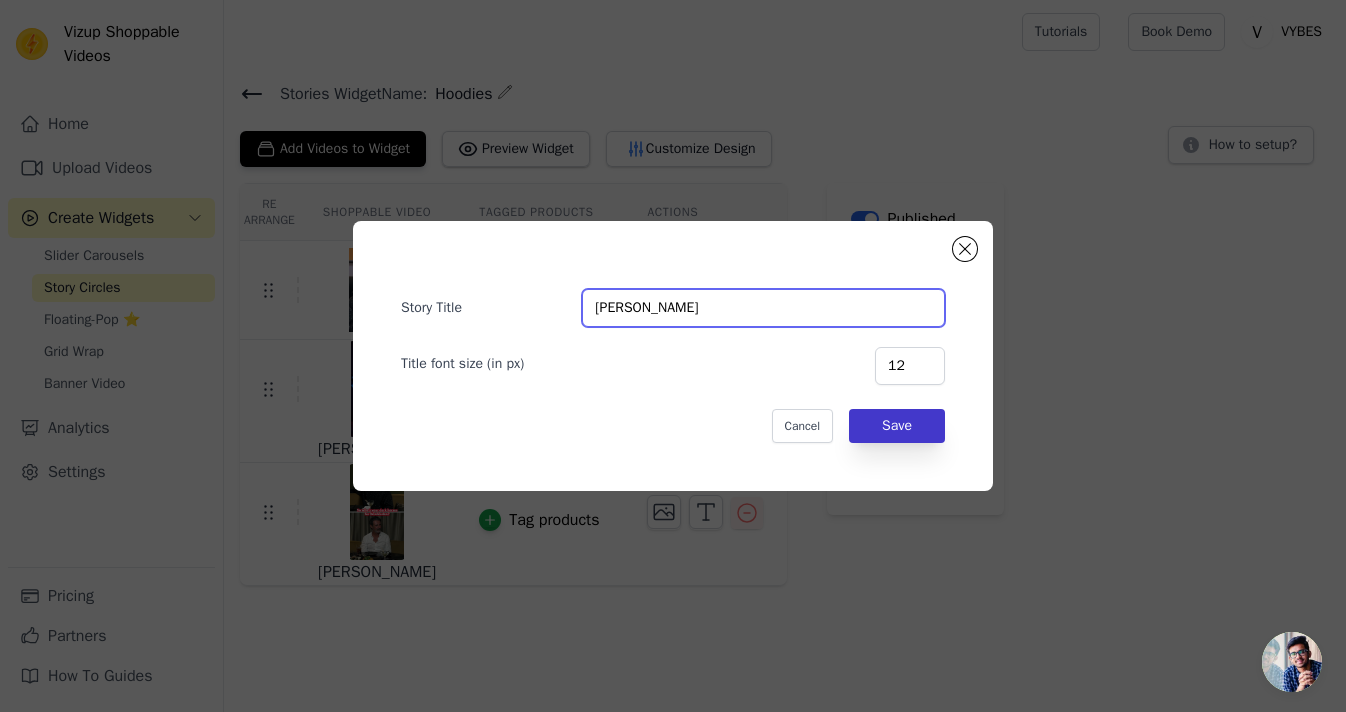 type on "[PERSON_NAME]" 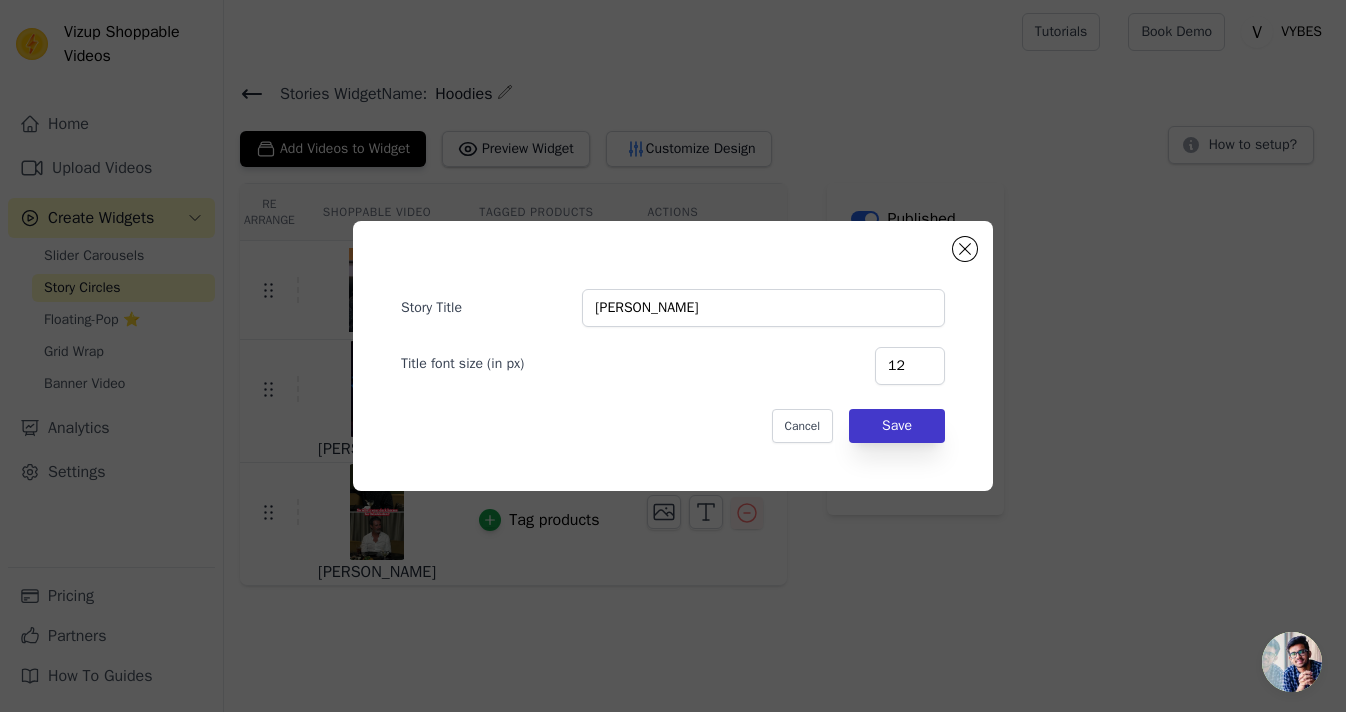 click on "Save" at bounding box center (897, 426) 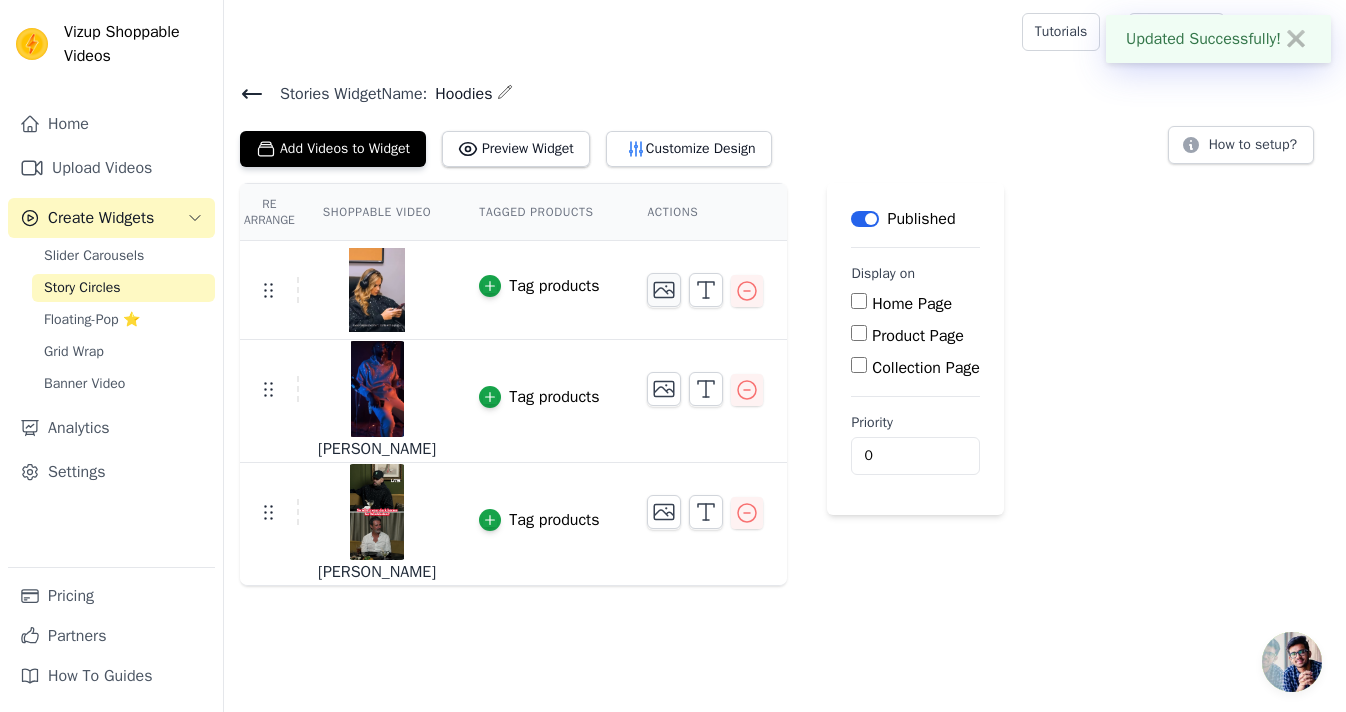 click at bounding box center (664, 290) 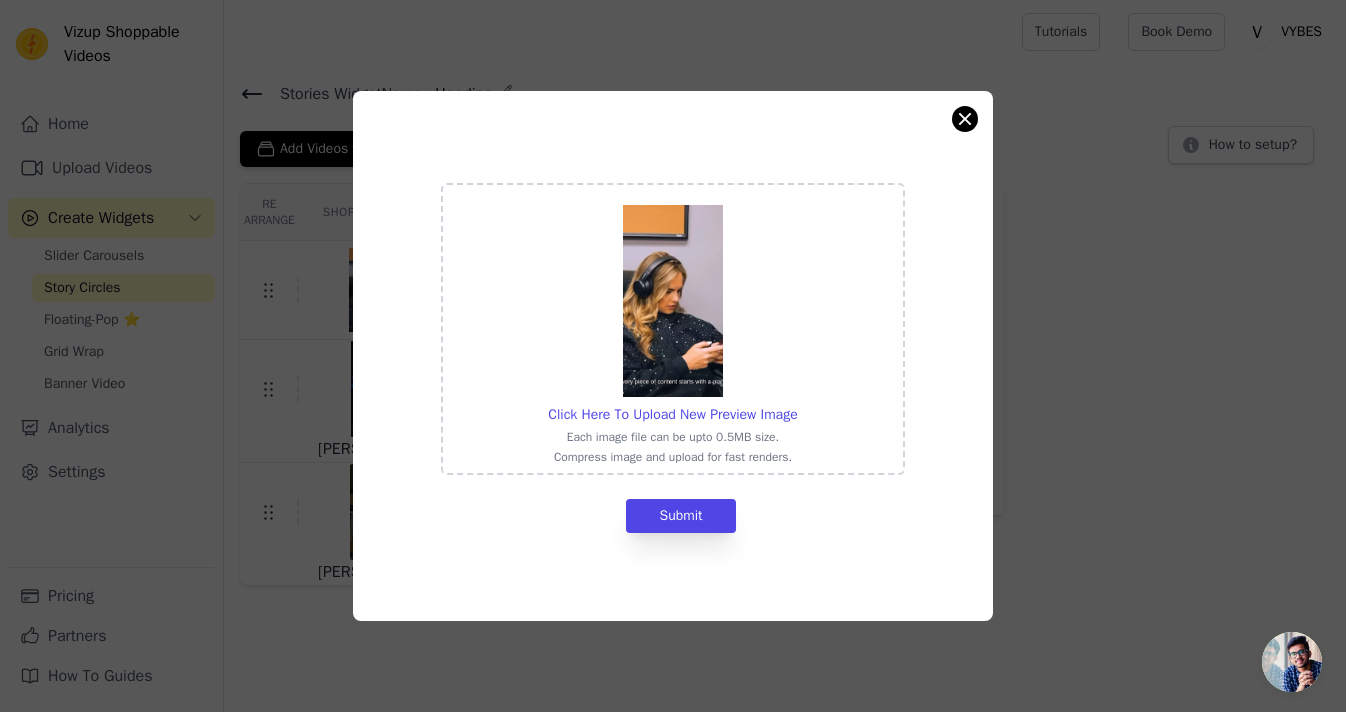 click at bounding box center (965, 119) 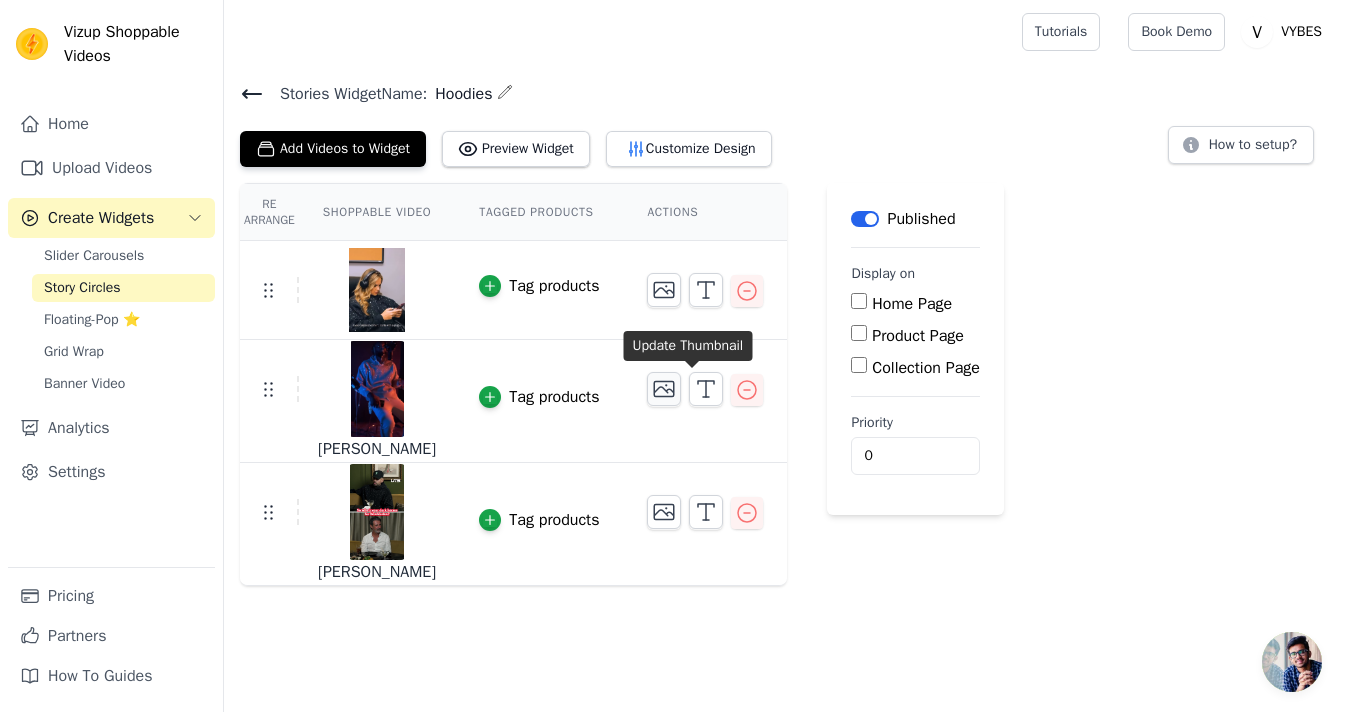 click 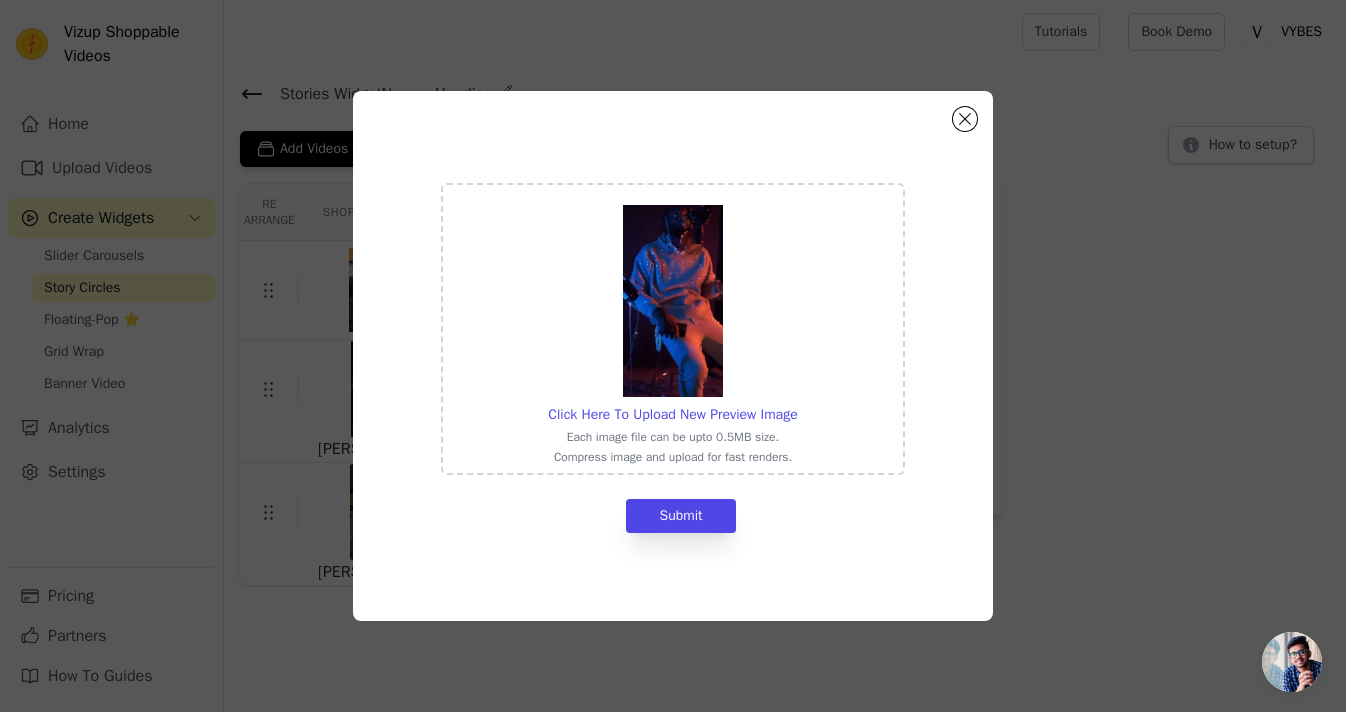 click on "Click Here To Upload New Preview Image     Each image file can be upto 0.5MB size.   Compress image and upload for fast renders." at bounding box center [672, 329] 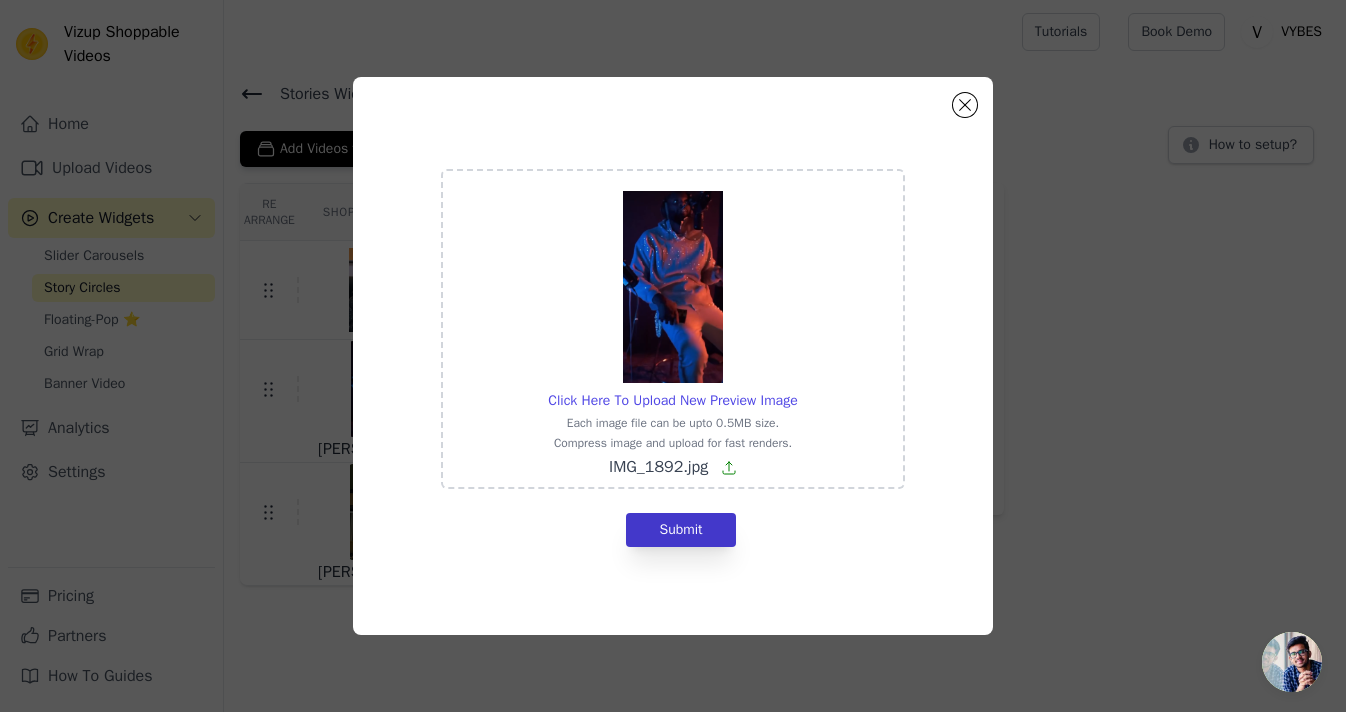 click on "Submit" at bounding box center (680, 530) 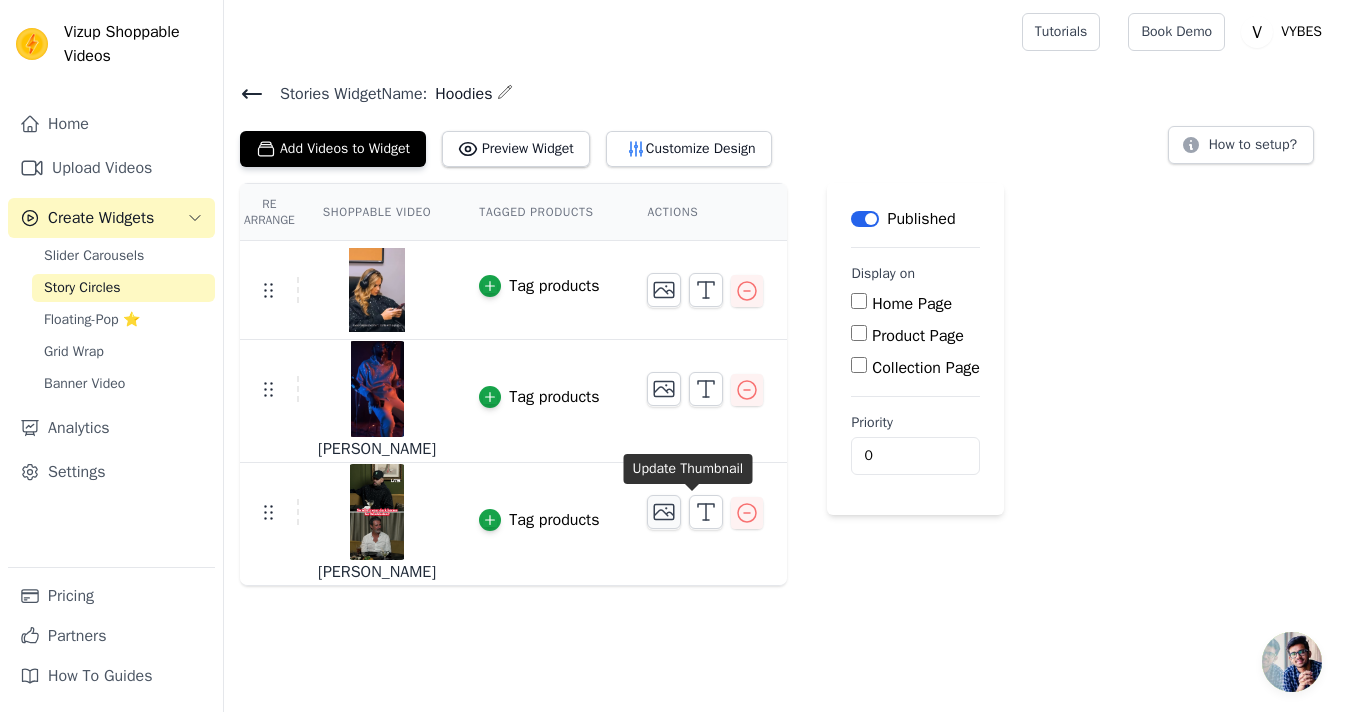 click at bounding box center (664, 512) 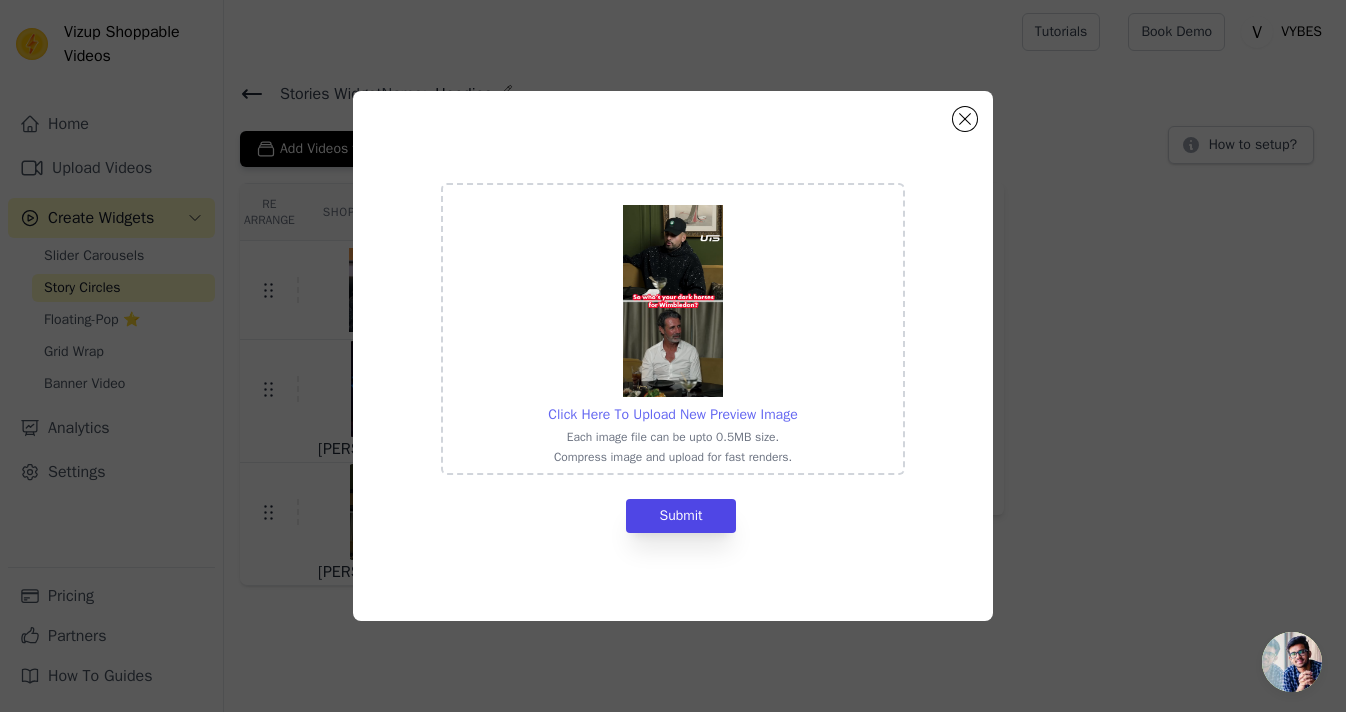 click on "Click Here To Upload New Preview Image" at bounding box center (672, 415) 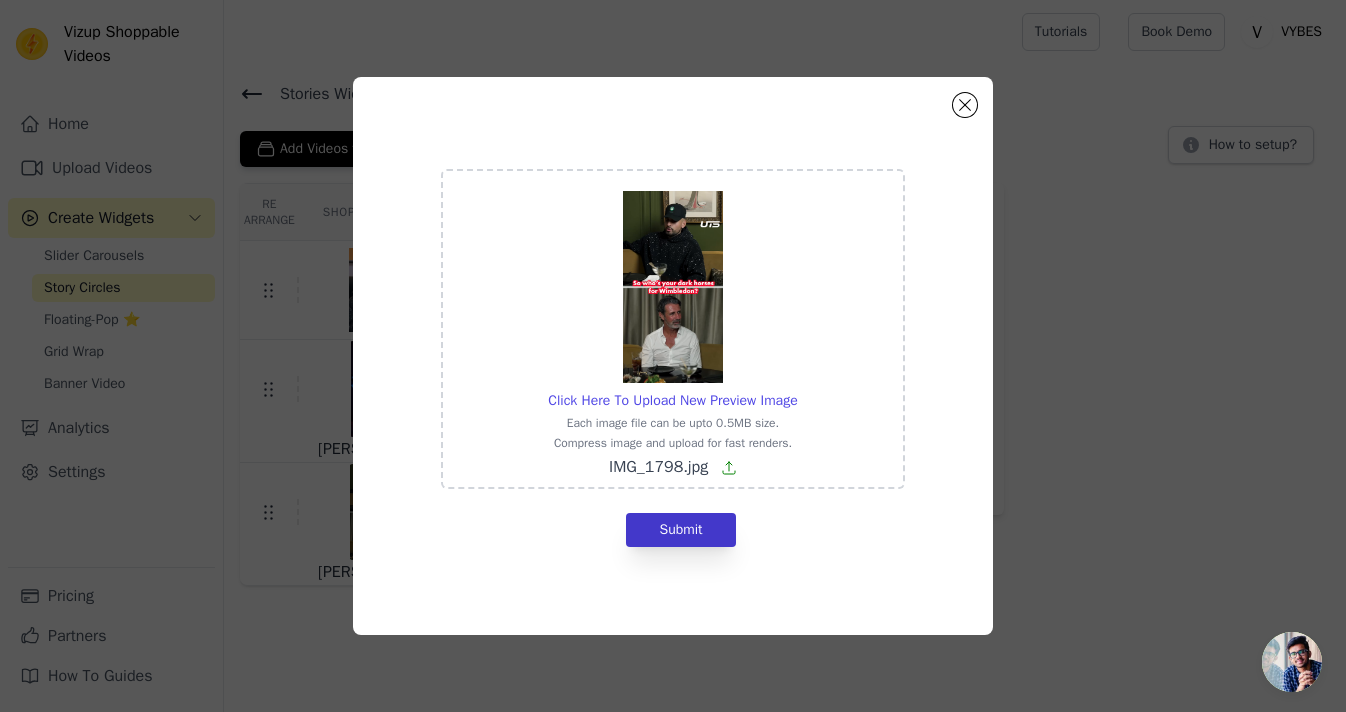 click on "Submit" at bounding box center (680, 530) 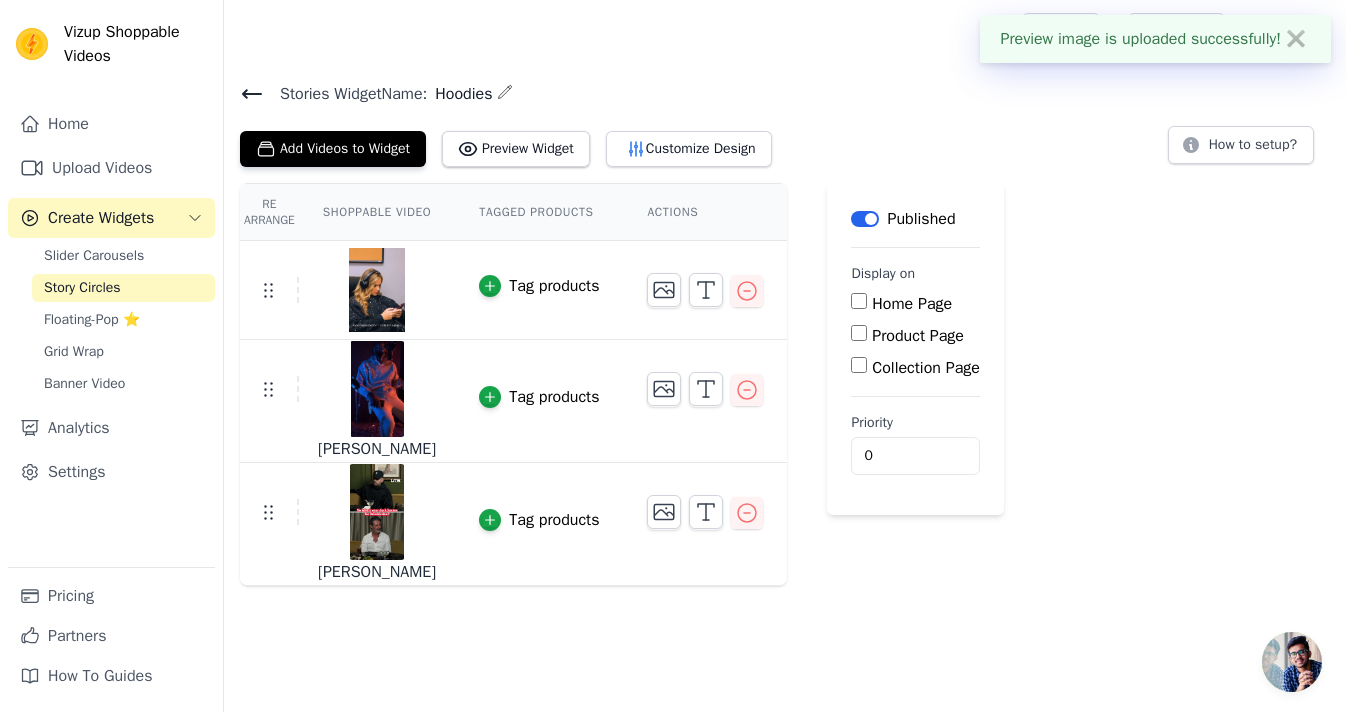 click on "Stories Widget  Name:   Hoodies
Add Videos to Widget
Preview Widget       Customize Design
How to setup?         Re Arrange   Shoppable Video   Tagged Products   Actions             Tag products                   Stephenson Lance       Tag products                   Nick Kyrgios       Tag products                   Save Videos In This New Order   Save   Dismiss     Label     Published     Display on     Home Page     Product Page       Collection Page       Priority   0" at bounding box center (785, 333) 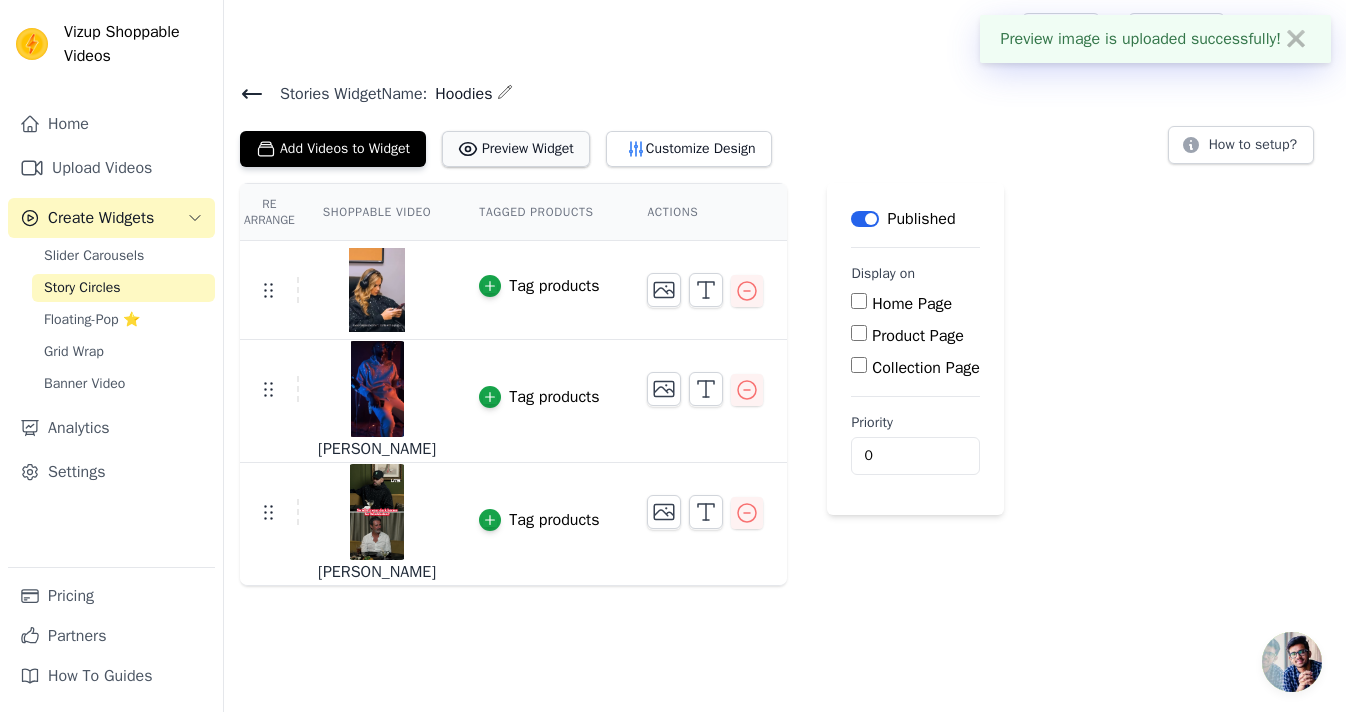 click on "Preview Widget" at bounding box center (516, 149) 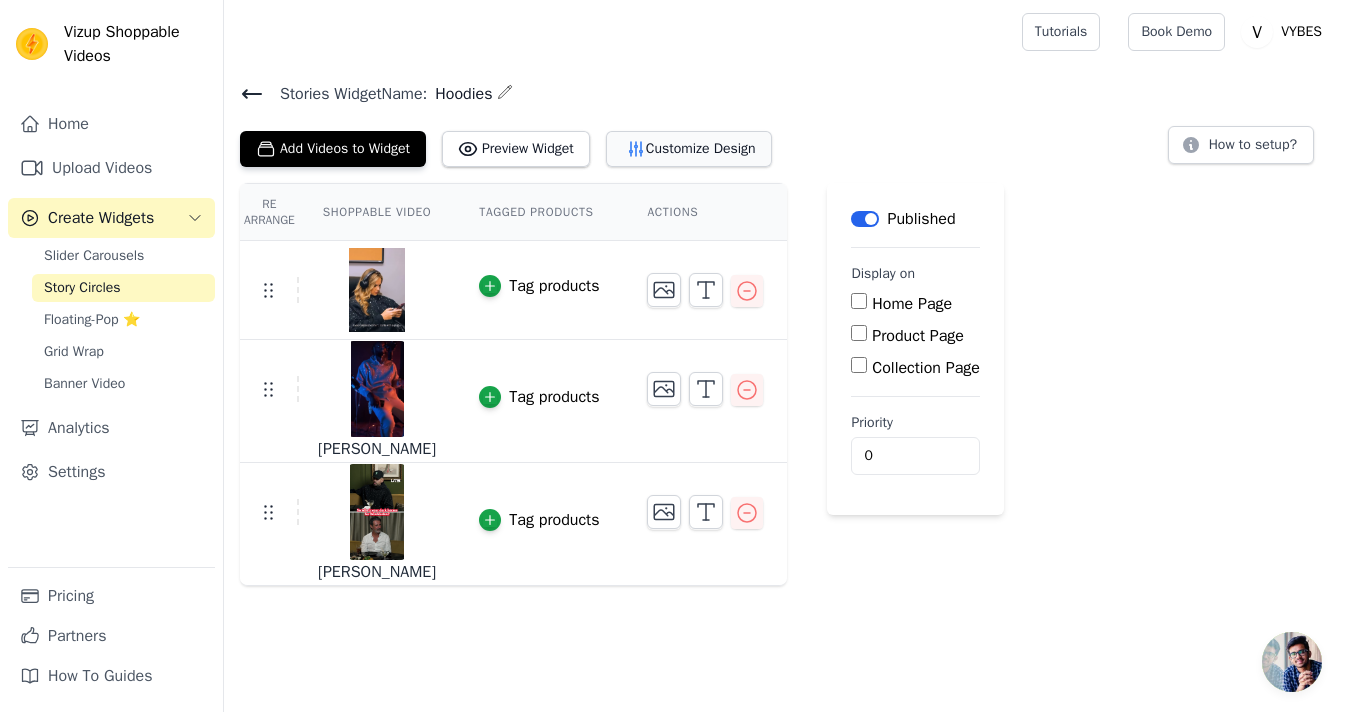 click on "Customize Design" at bounding box center (689, 149) 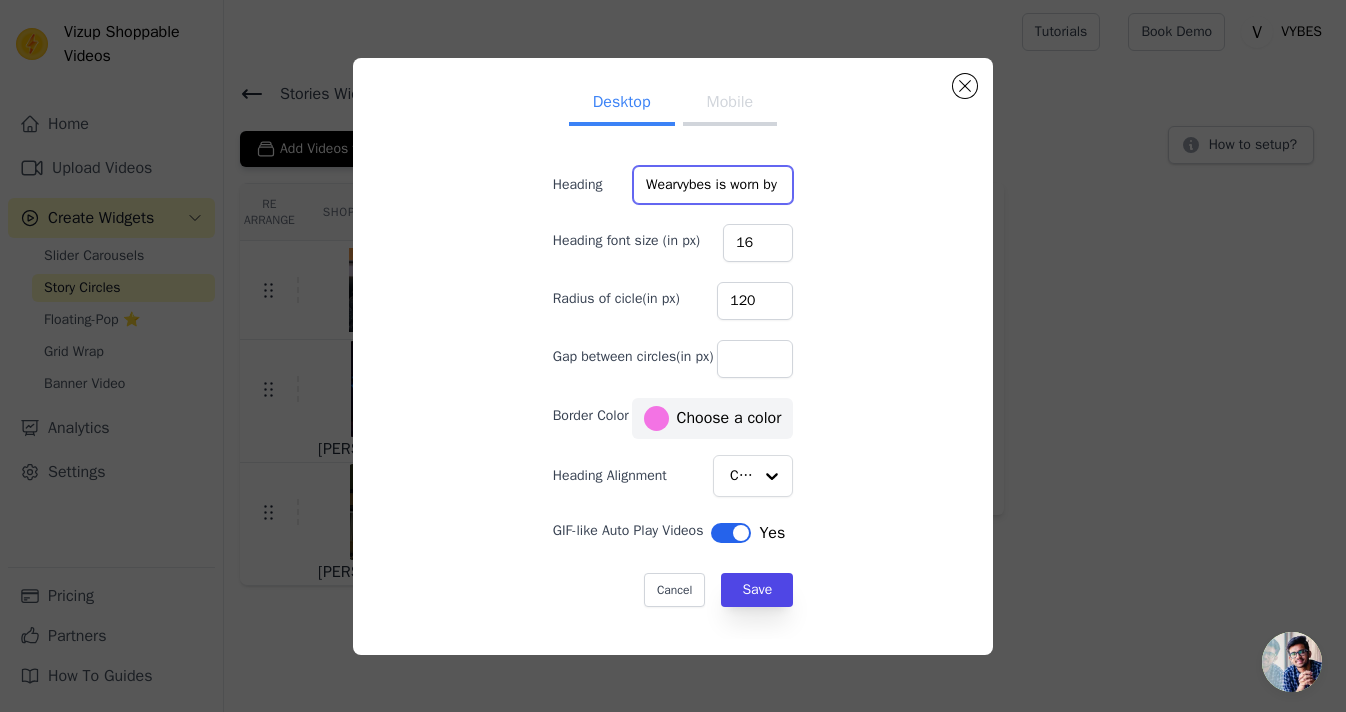 click on "Wearvybes is worn by athletes and celebreties worldwide" at bounding box center [713, 185] 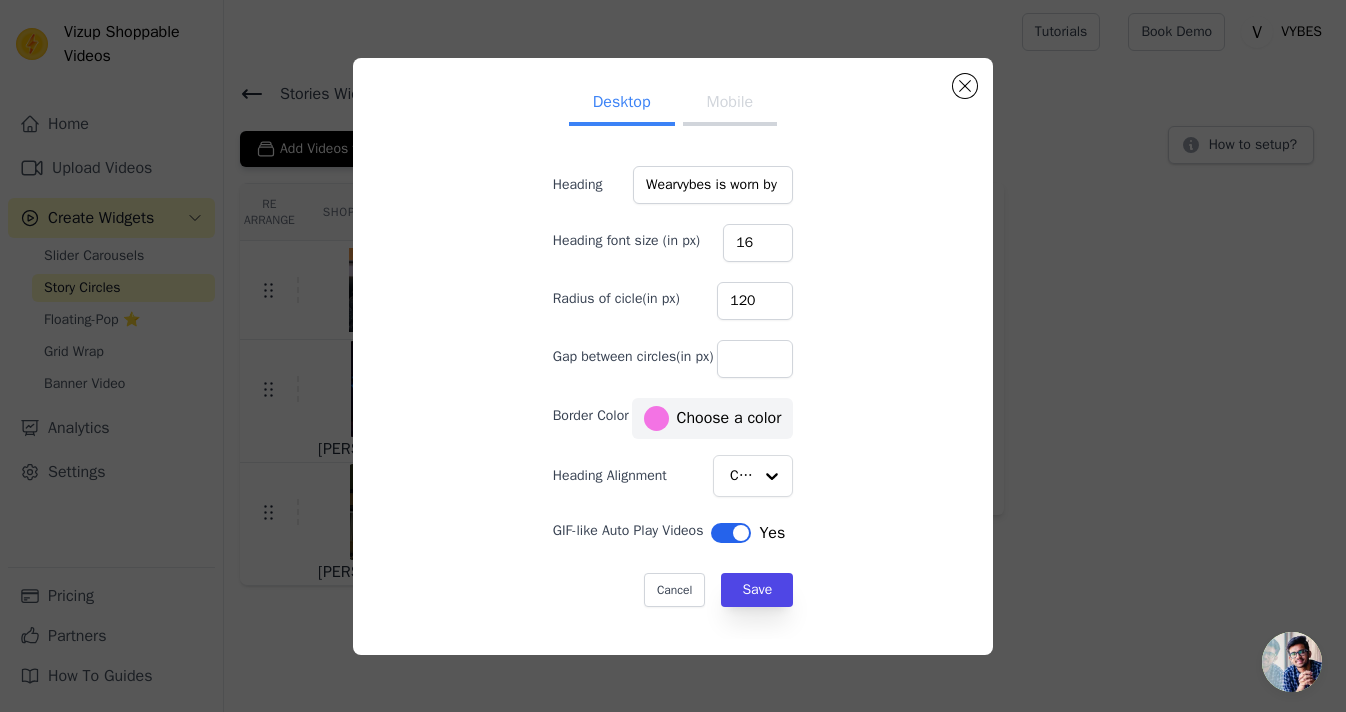 click on "Mobile" at bounding box center [730, 104] 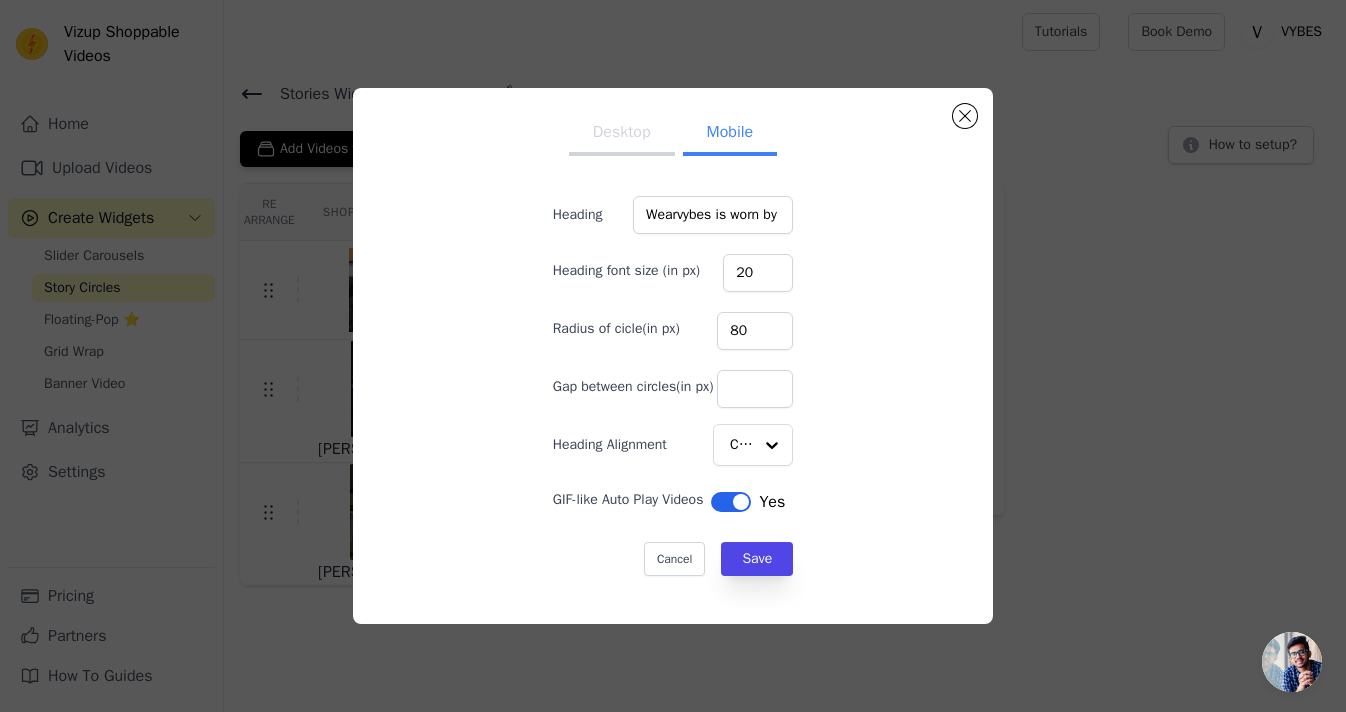 click on "Desktop" at bounding box center (622, 134) 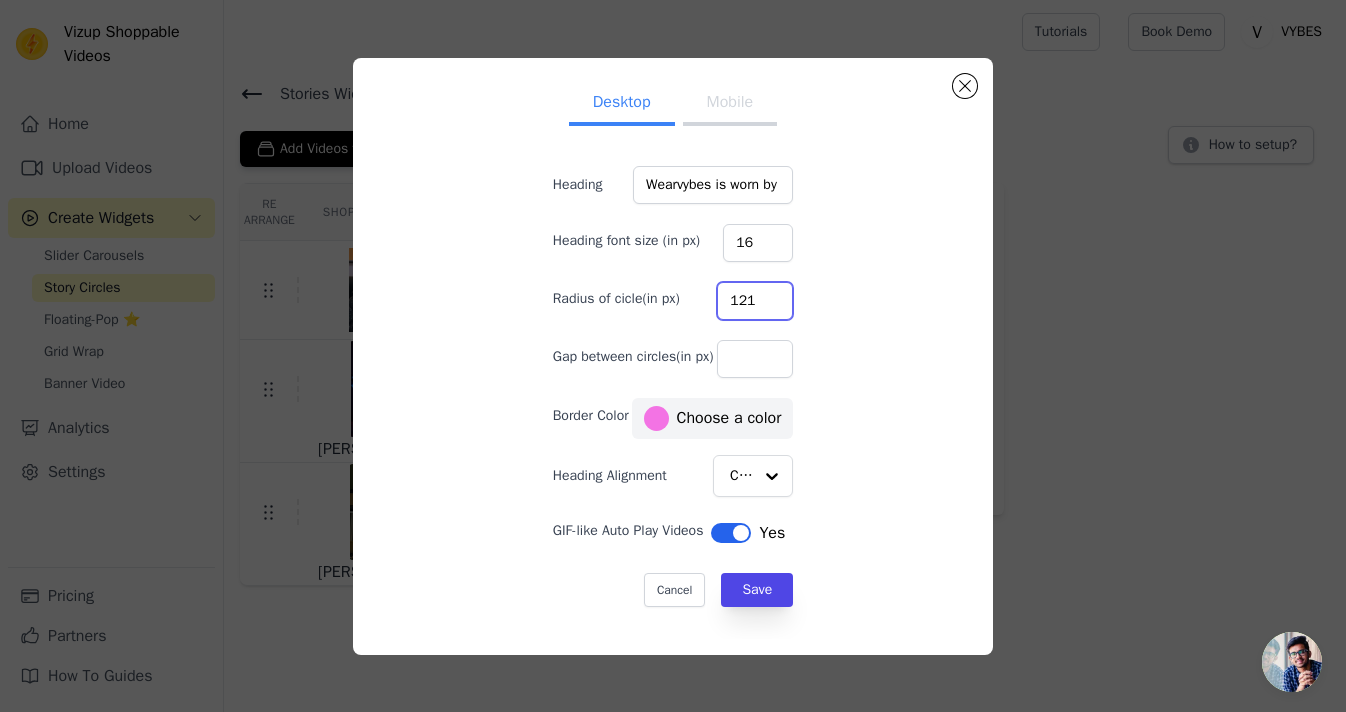 click on "121" at bounding box center (755, 301) 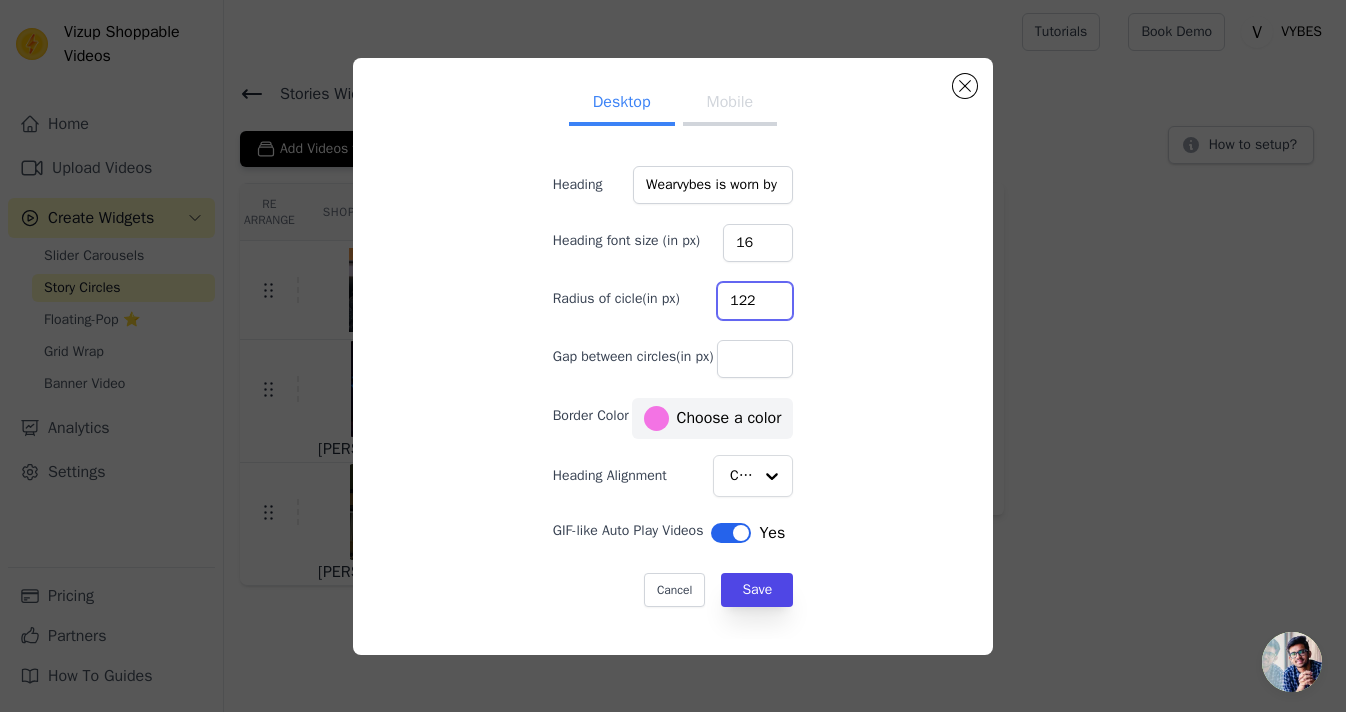 click on "122" at bounding box center [755, 301] 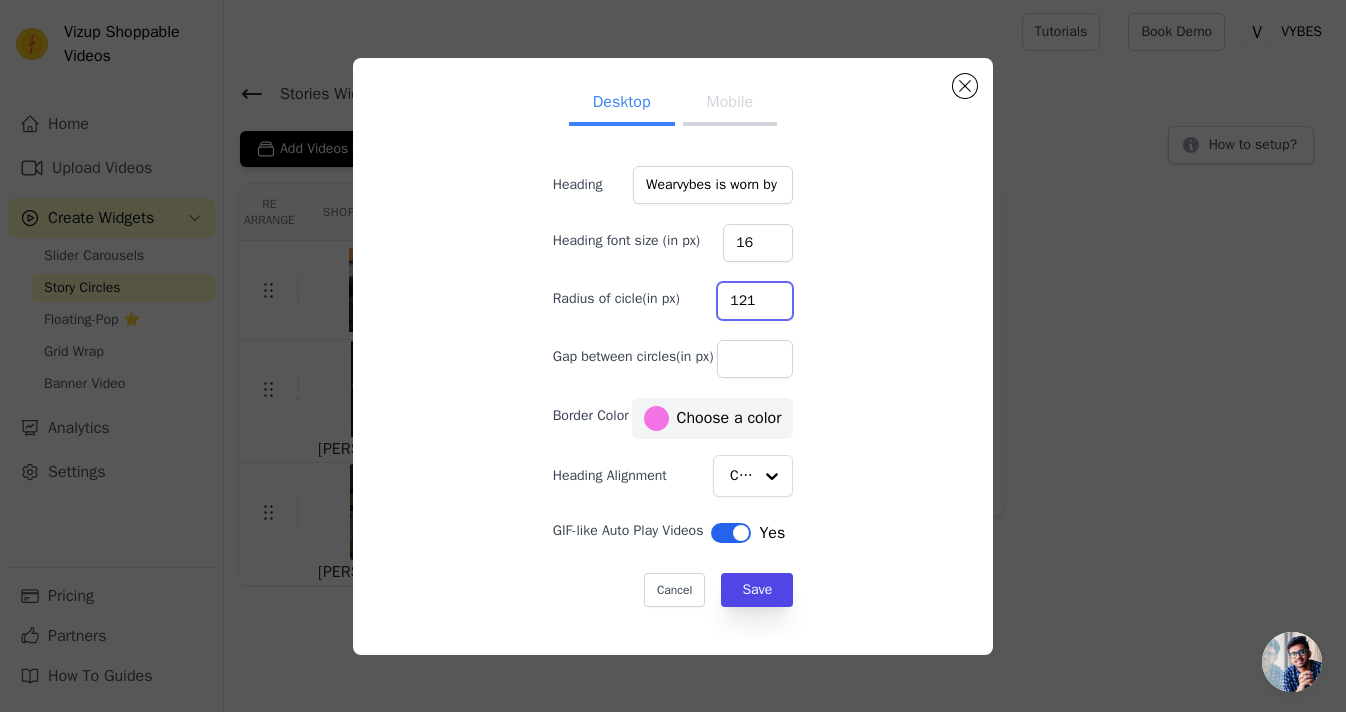 click on "121" at bounding box center [755, 301] 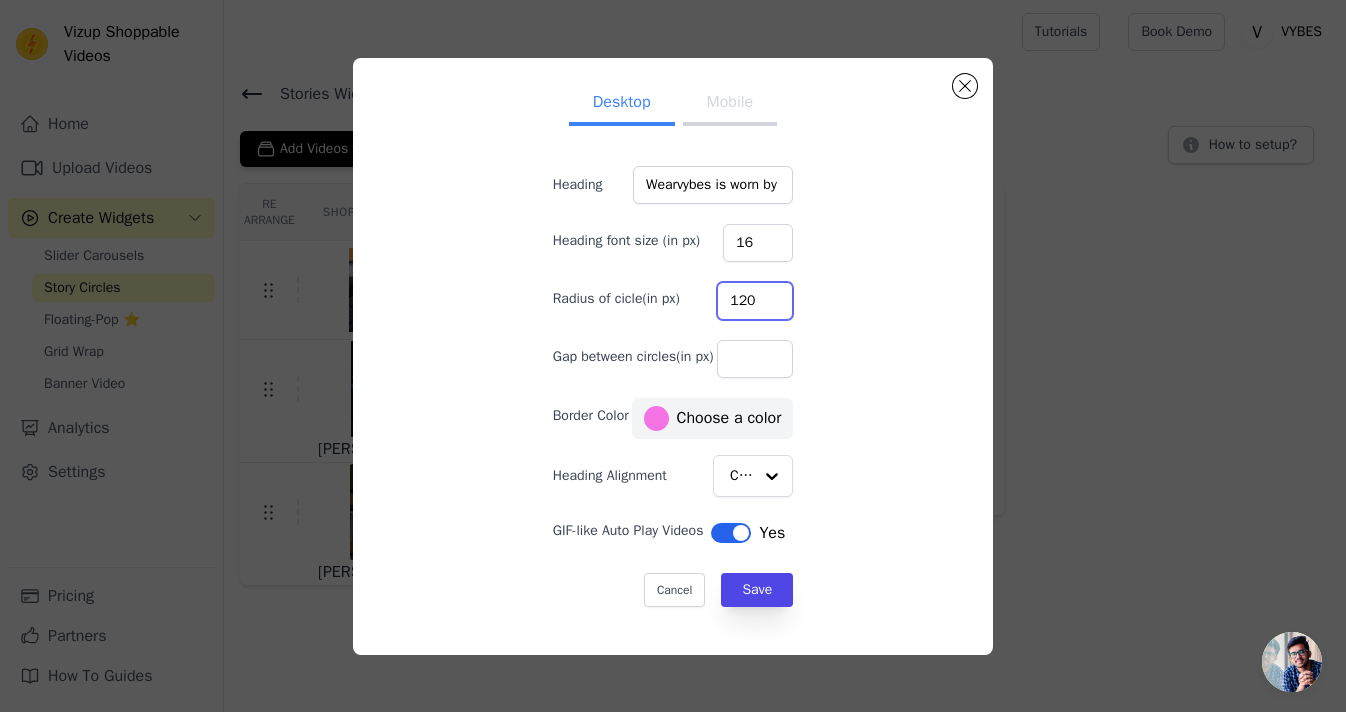 click on "120" at bounding box center [755, 301] 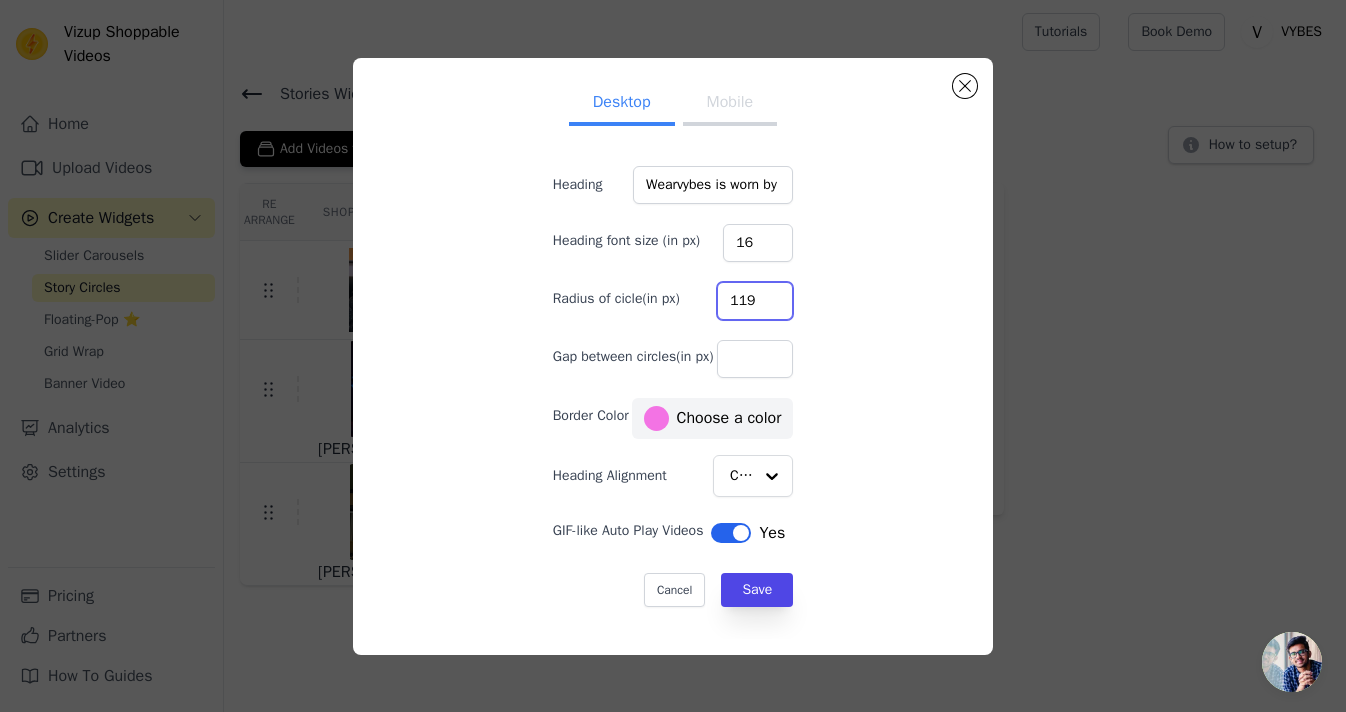 click on "119" at bounding box center [755, 301] 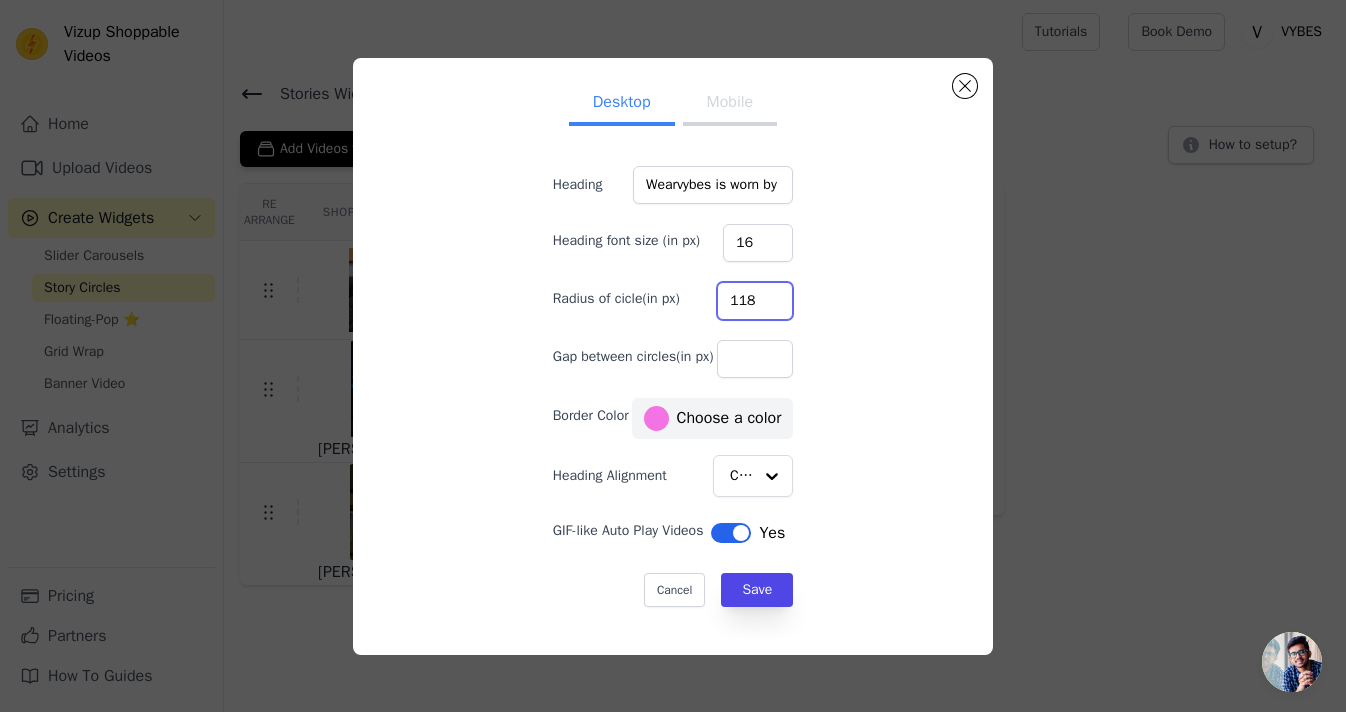 click on "118" at bounding box center (755, 301) 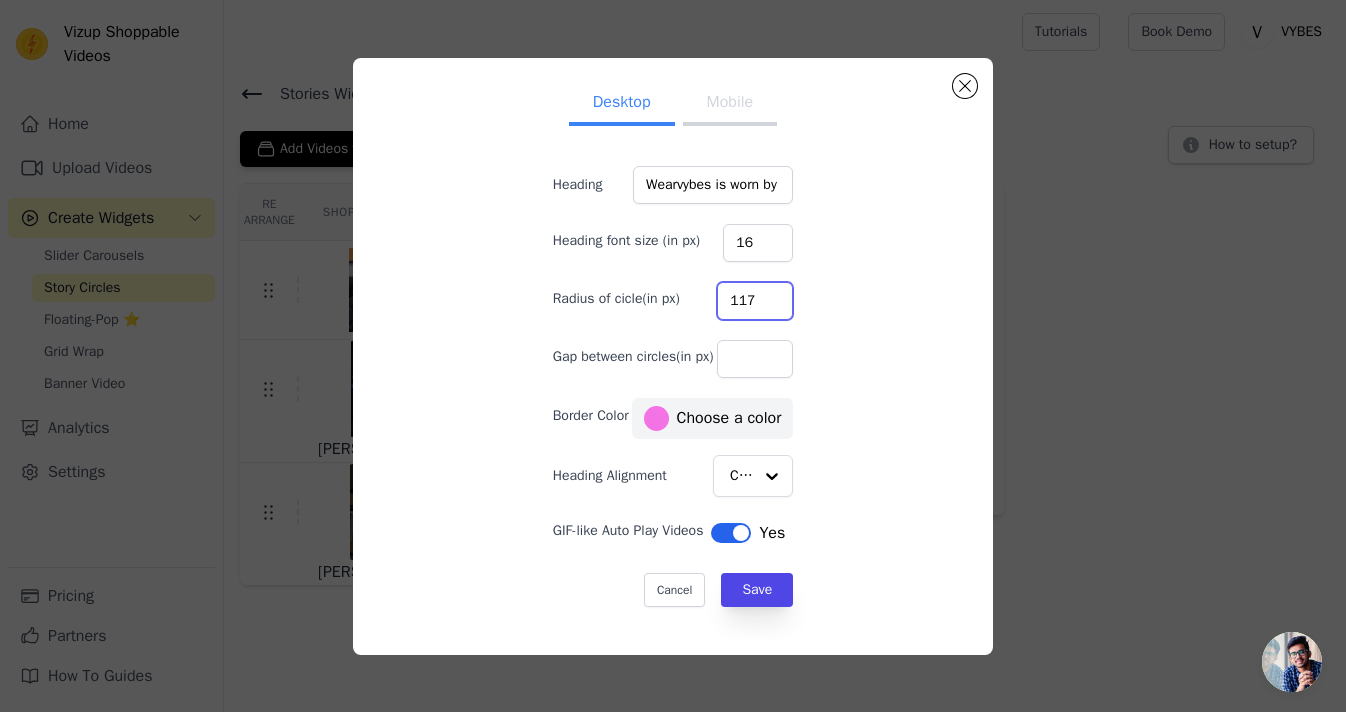 click on "117" at bounding box center (755, 301) 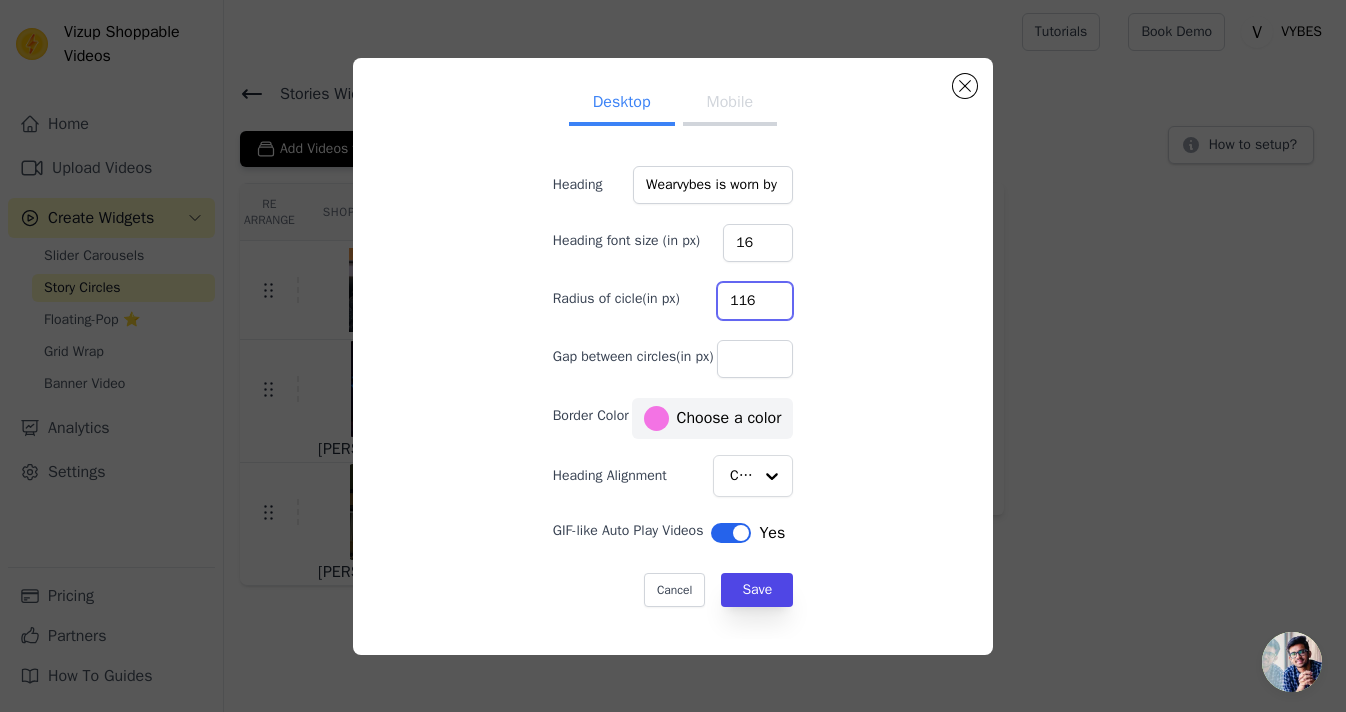 click on "116" at bounding box center (755, 301) 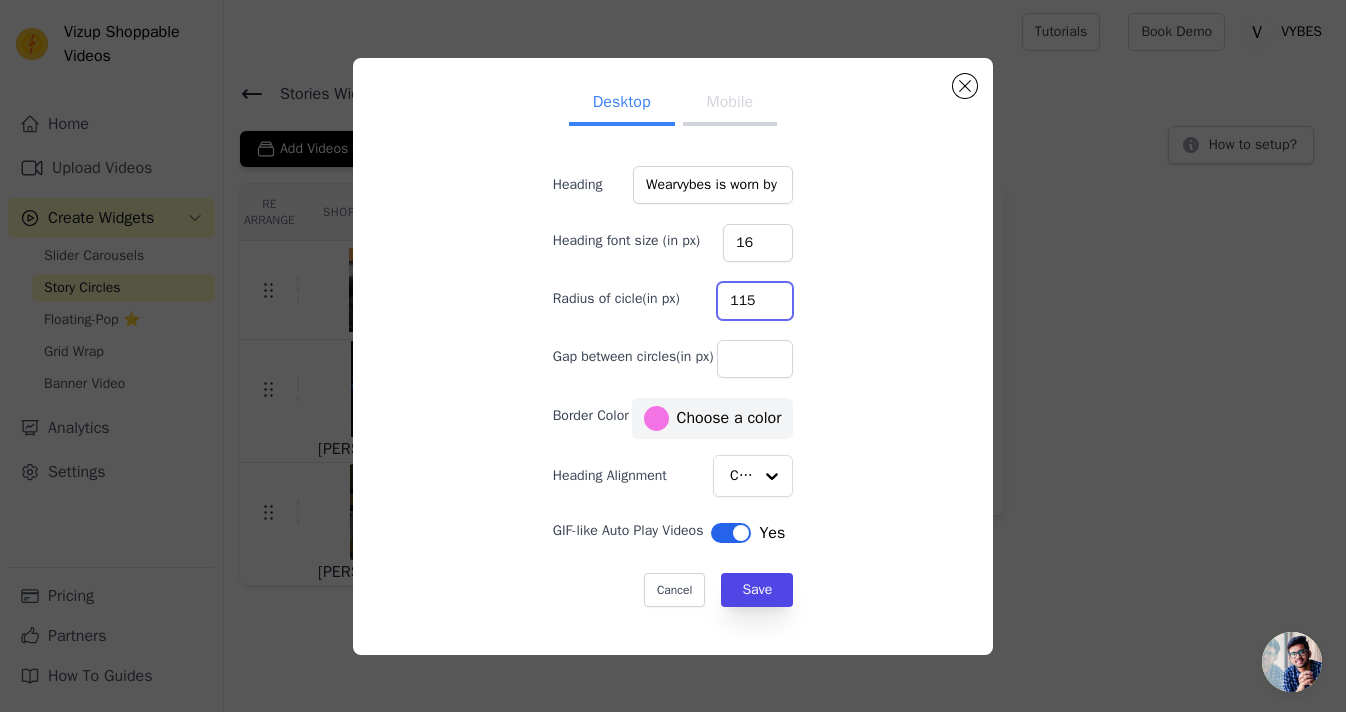 click on "115" at bounding box center [755, 301] 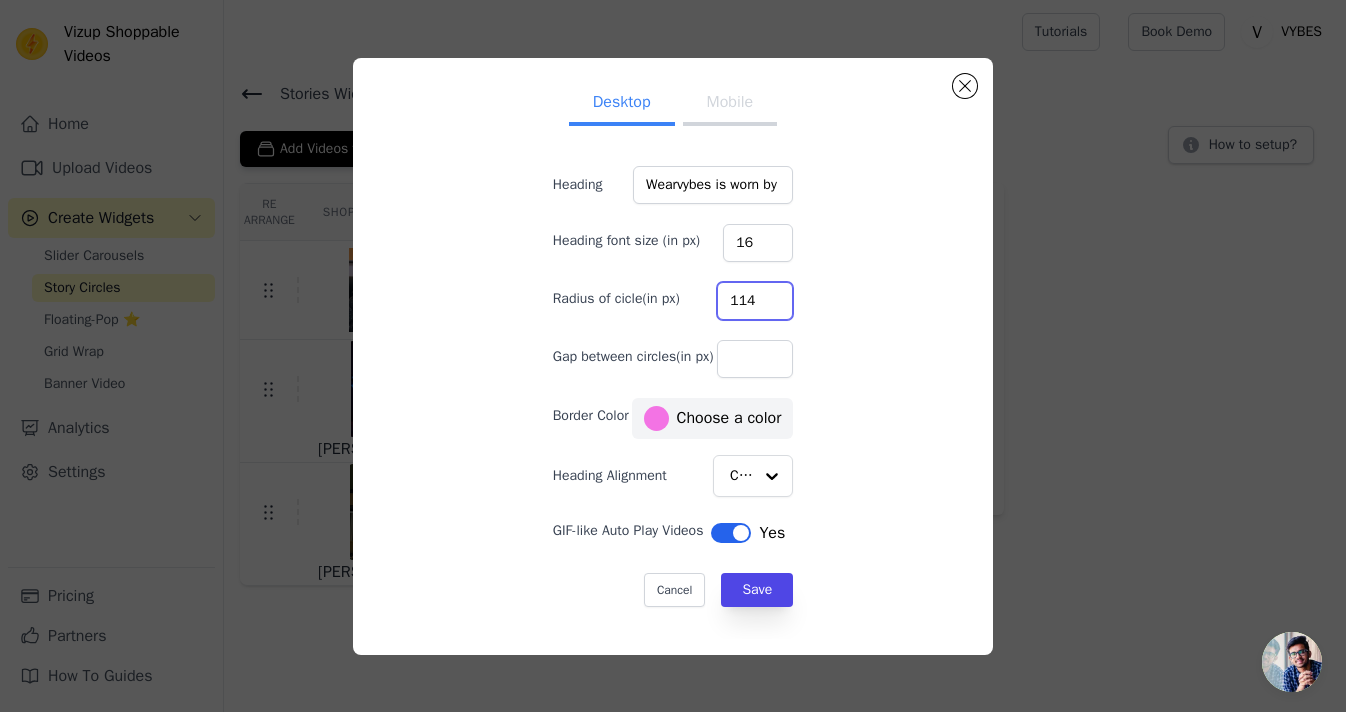 click on "114" at bounding box center (755, 301) 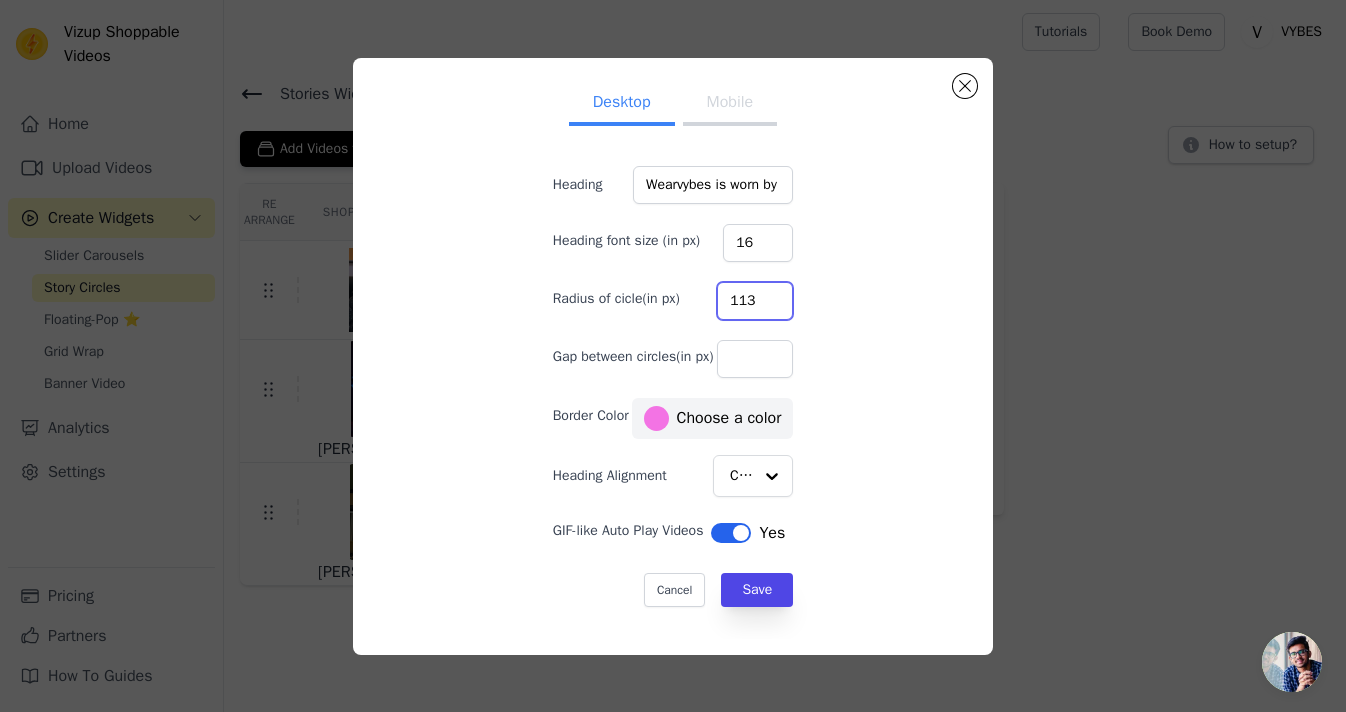 click on "113" at bounding box center [755, 301] 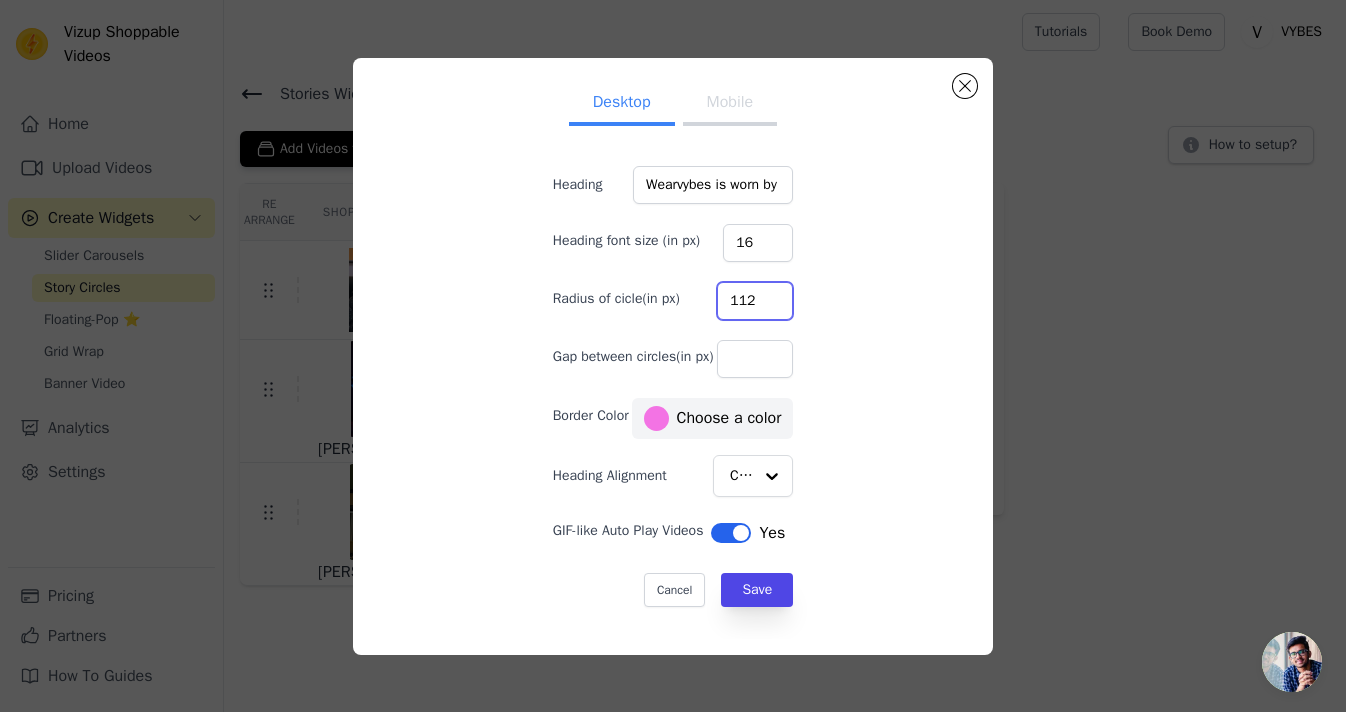 click on "112" at bounding box center [755, 301] 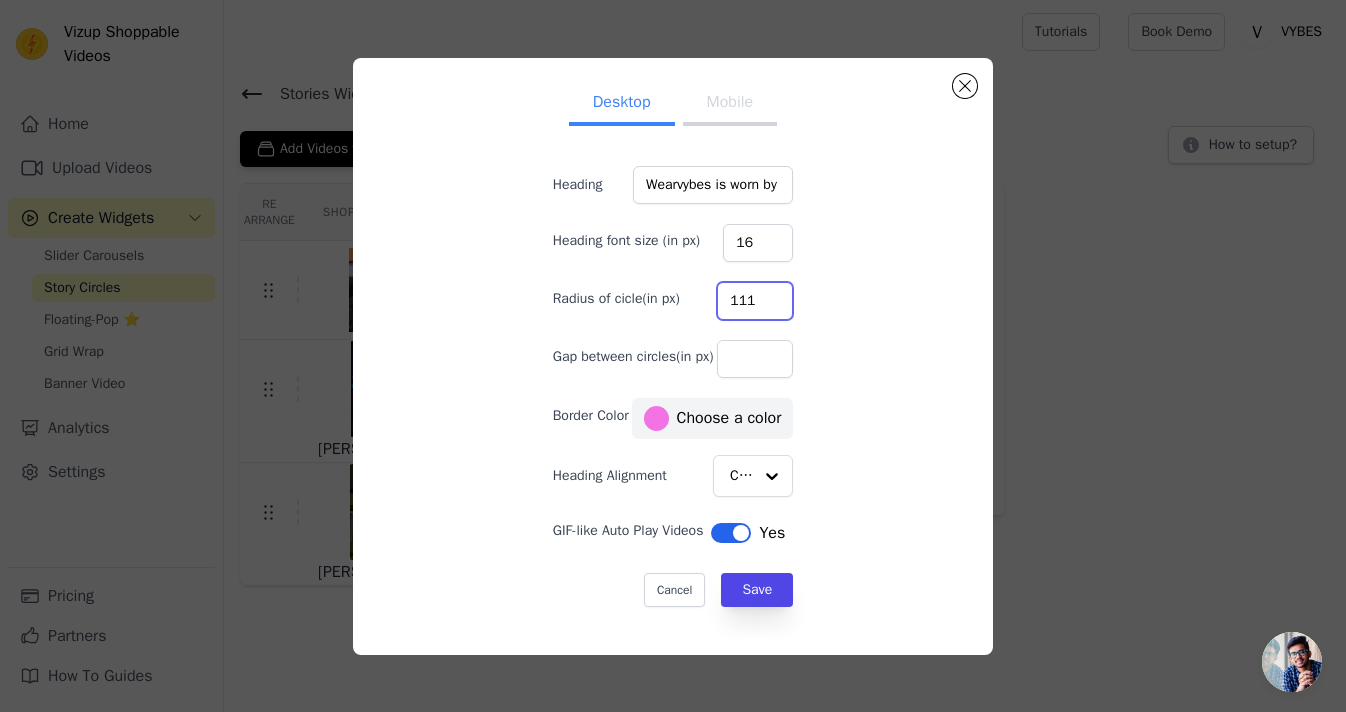 click on "111" at bounding box center (755, 301) 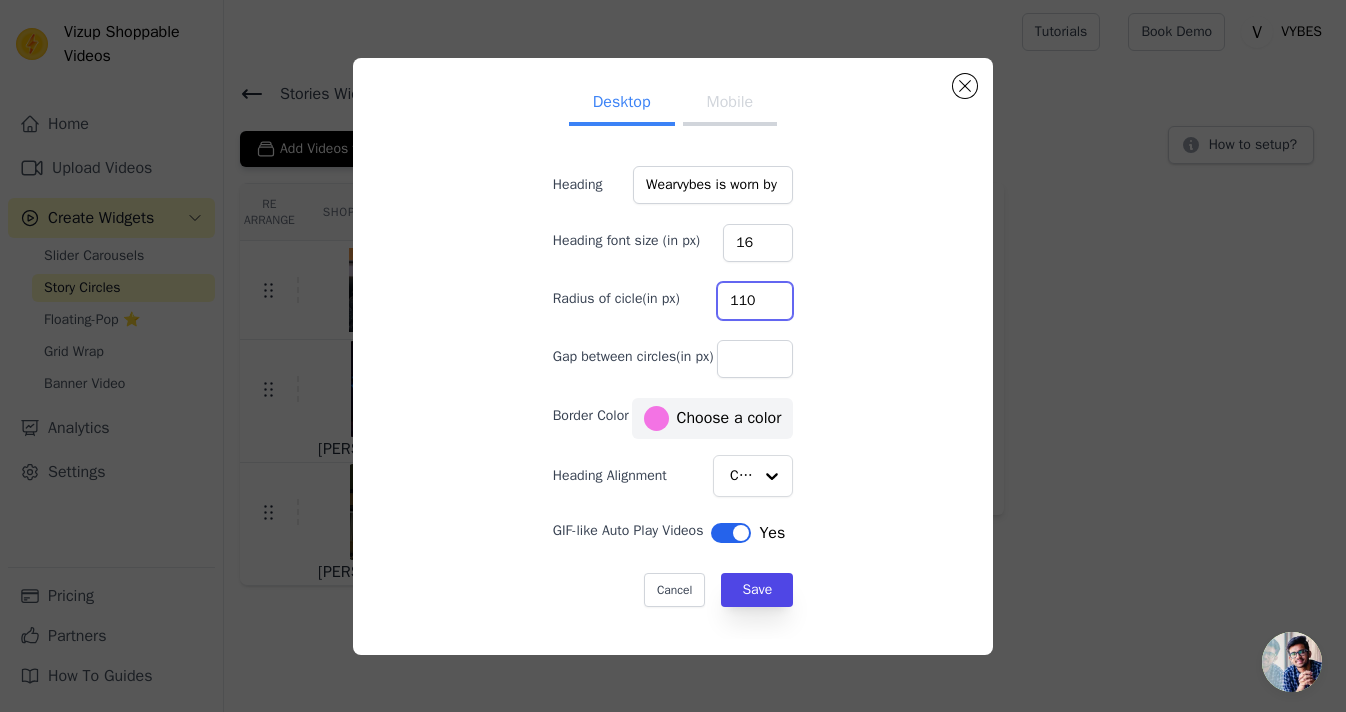 click on "110" at bounding box center (755, 301) 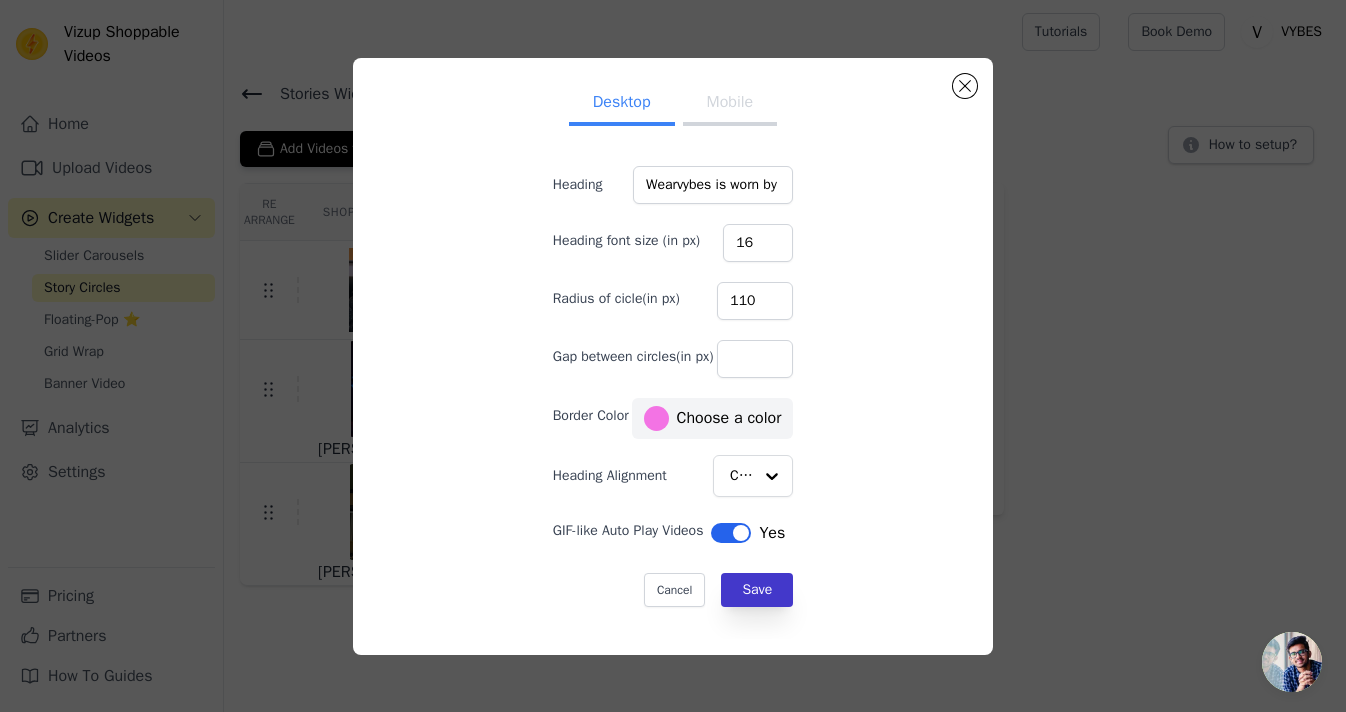 click on "Save" at bounding box center (757, 590) 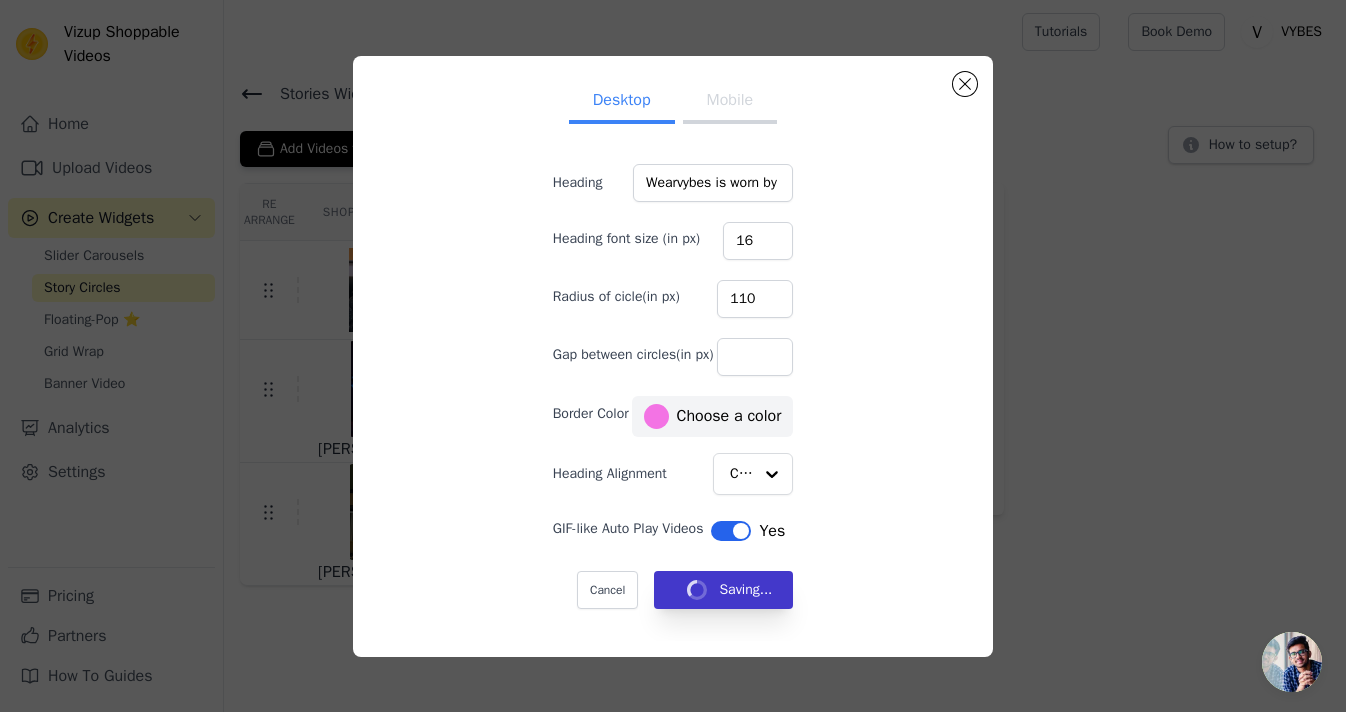type 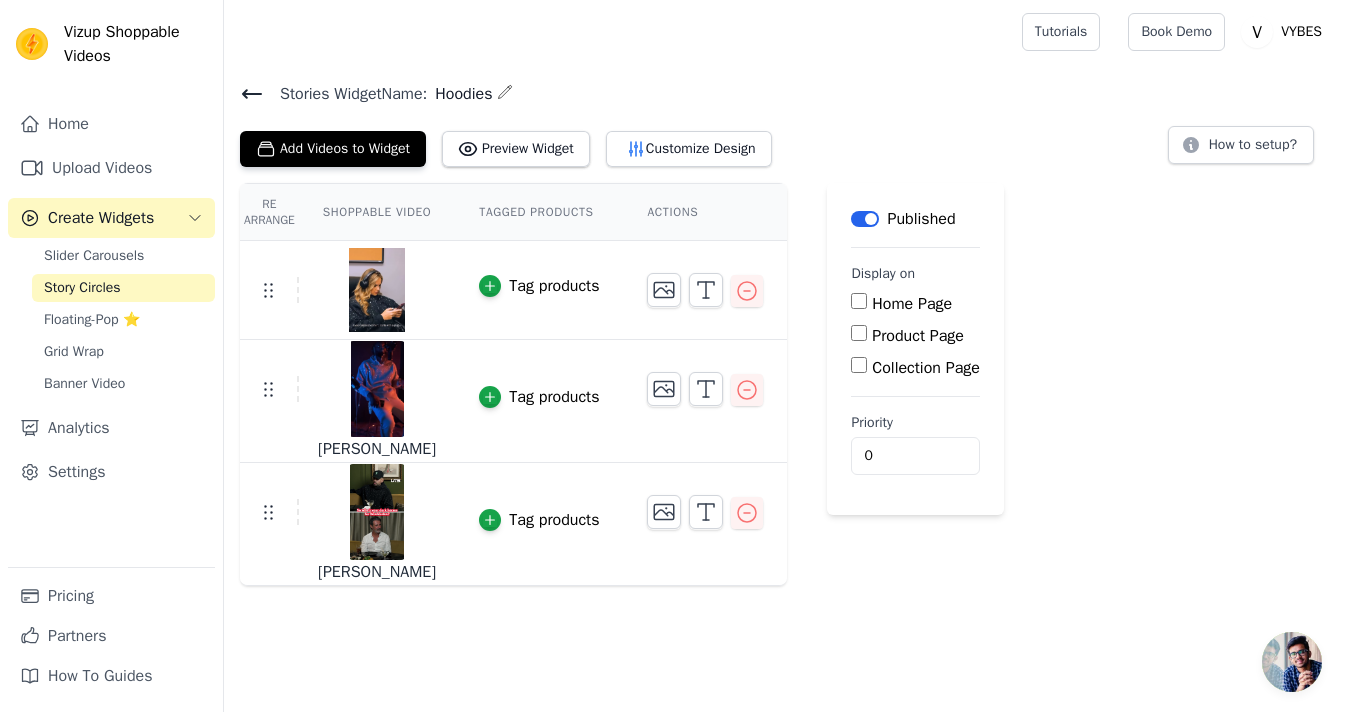 click on "Product Page" at bounding box center [918, 336] 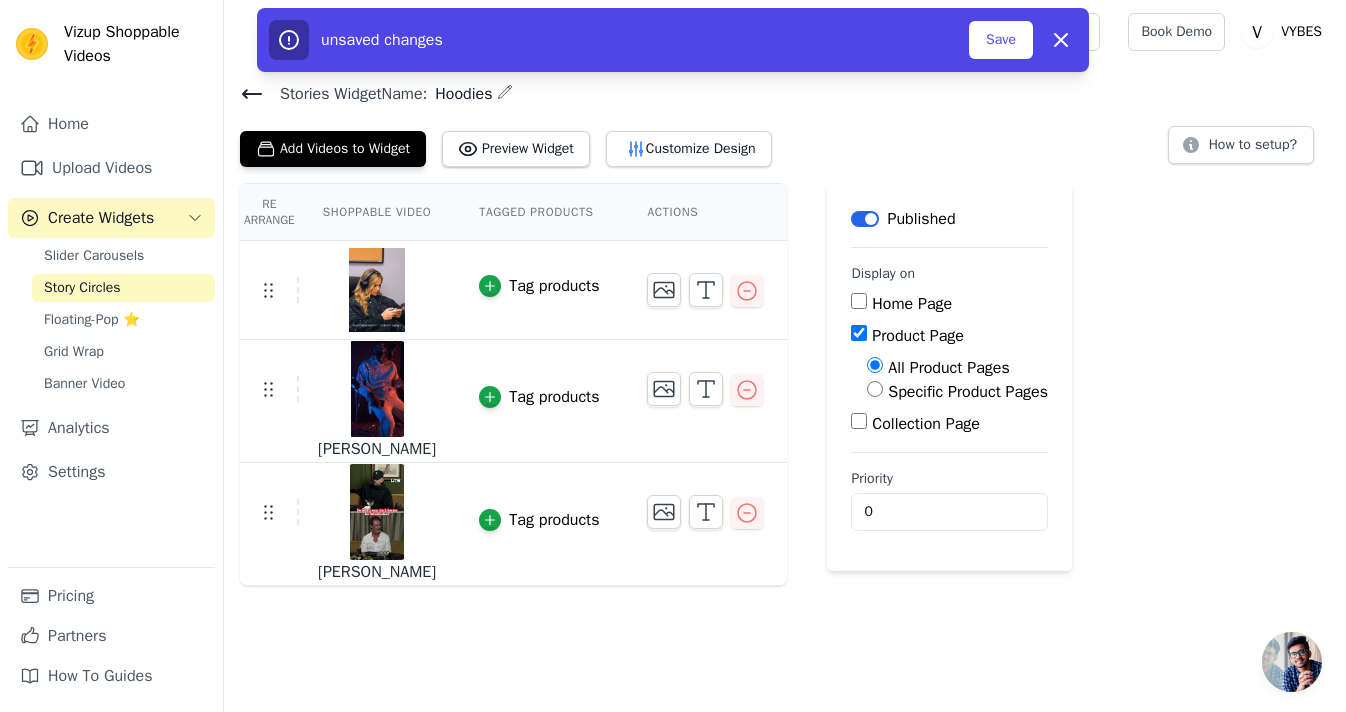 click on "Specific Product Pages" at bounding box center (968, 392) 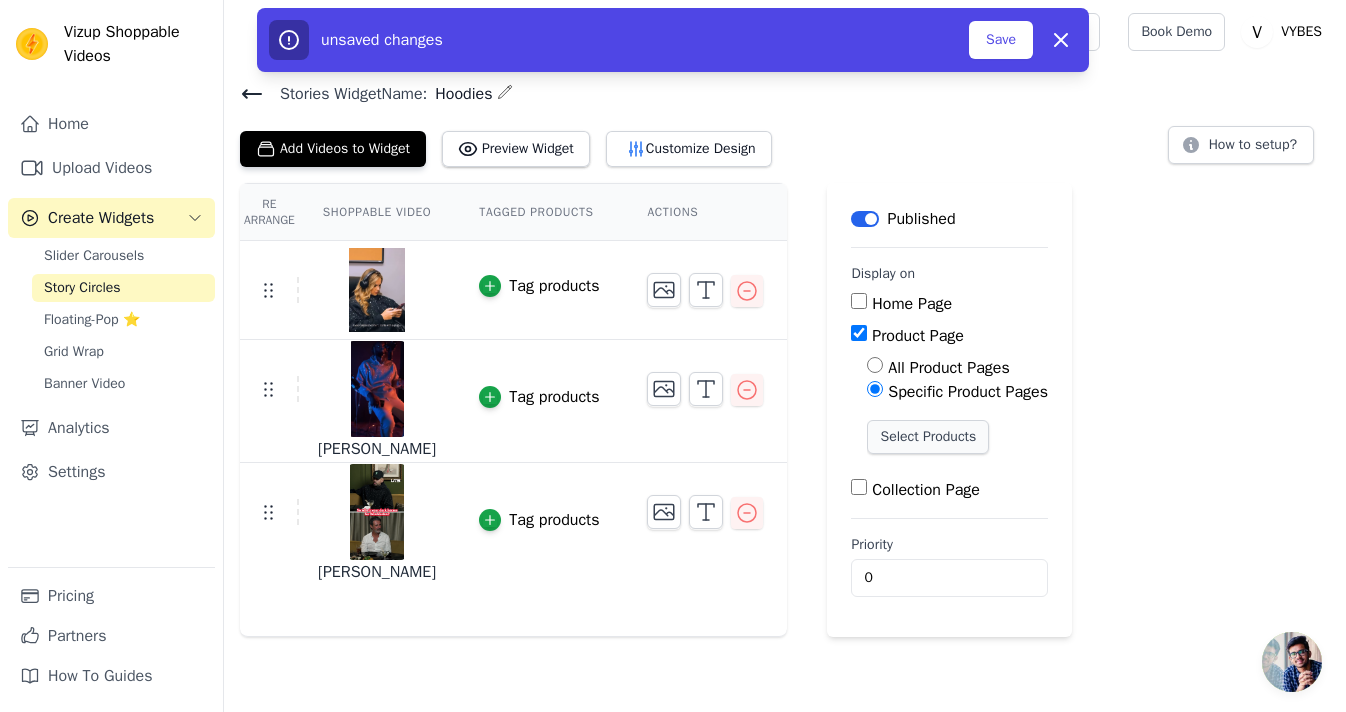 click on "Select Products" at bounding box center (928, 437) 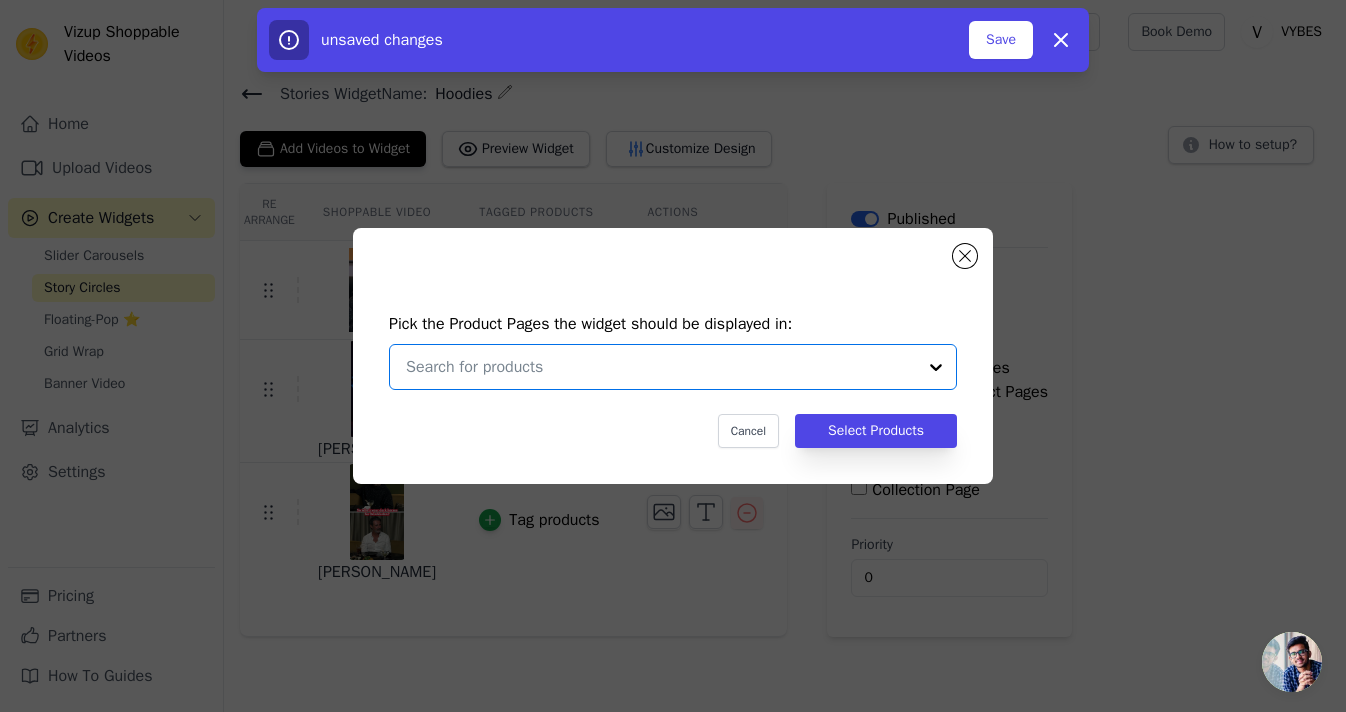 click at bounding box center [661, 367] 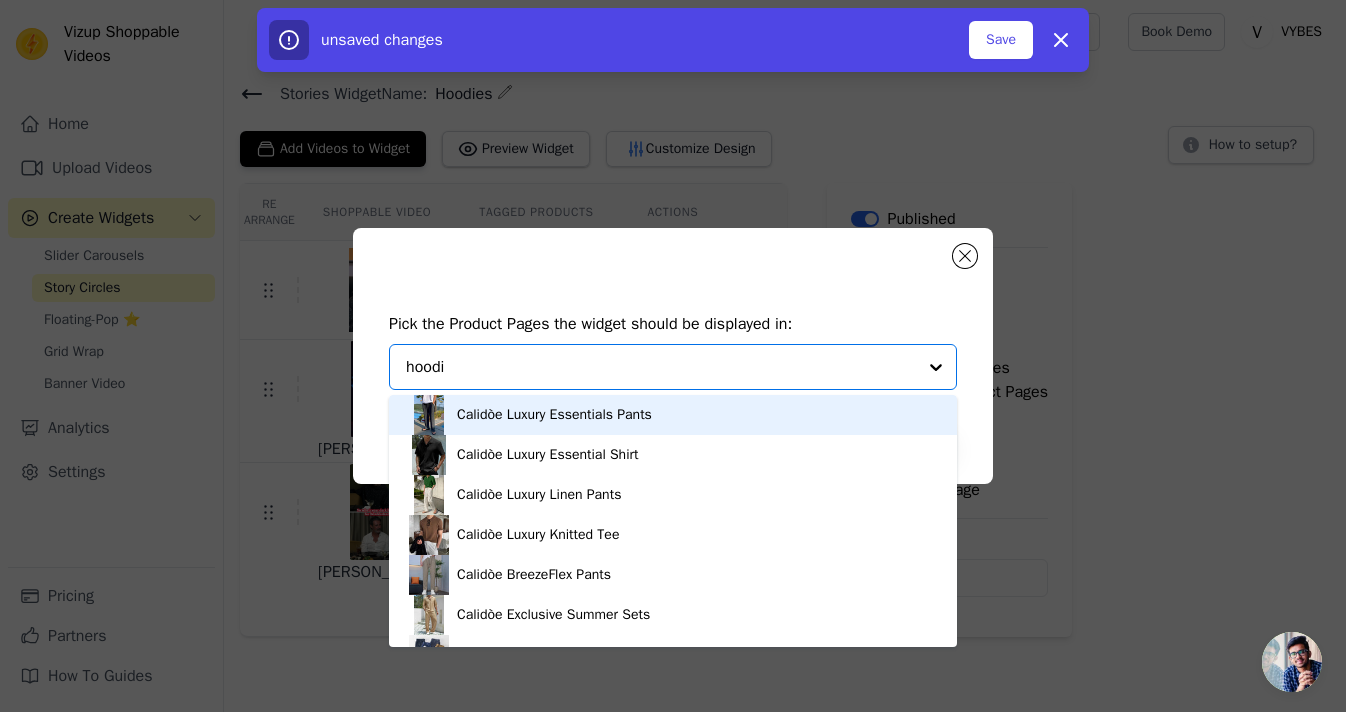 type on "hoodie" 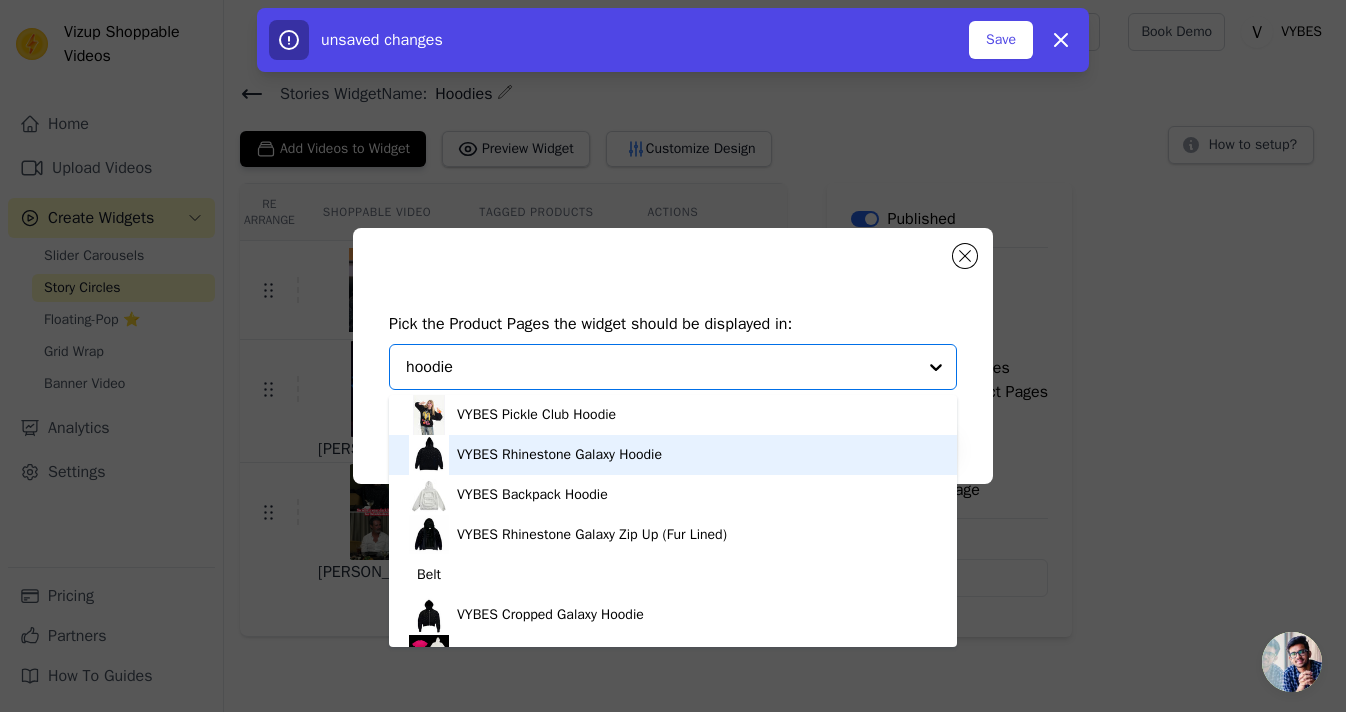 click on "VYBES Rhinestone Galaxy Hoodie" at bounding box center (559, 455) 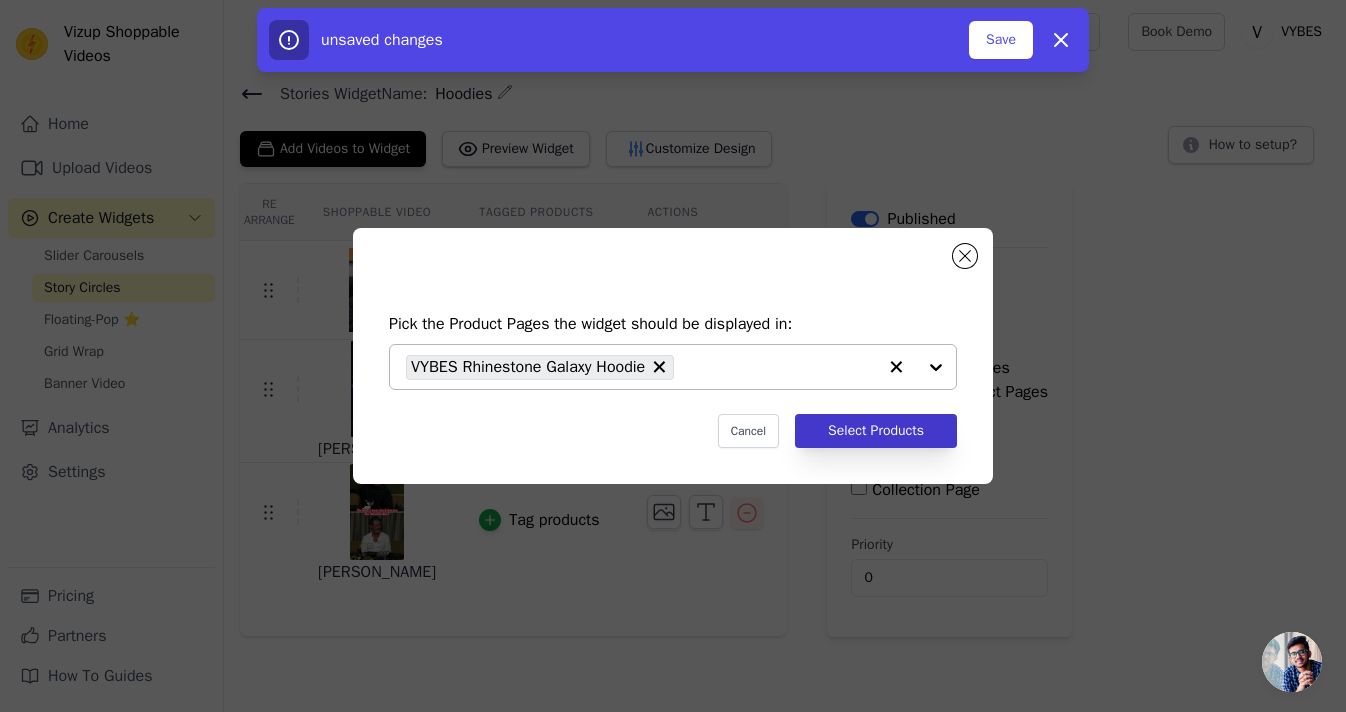click on "Select Products" at bounding box center [876, 431] 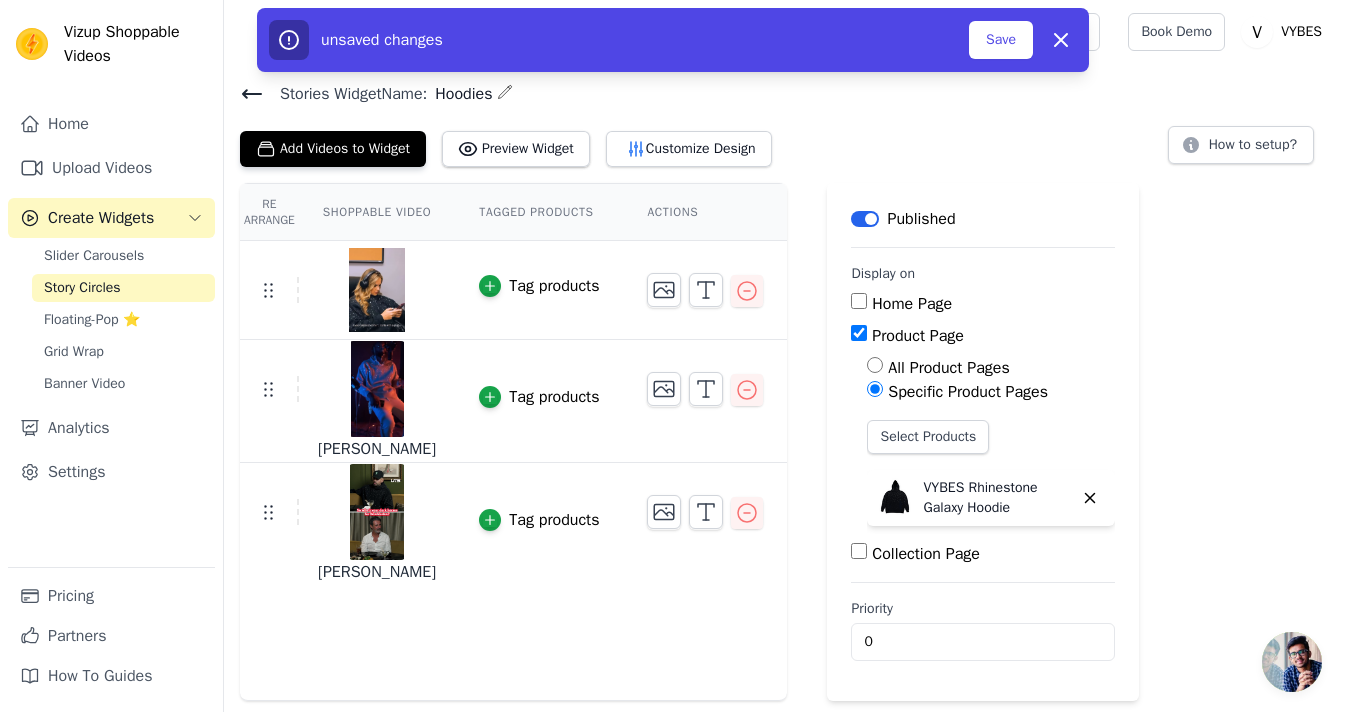 click on "Label     Published     Display on     Home Page     Product Page     All Product Pages     Specific Product Pages     Select Products       VYBES Rhinestone Galaxy Hoodie         Collection Page       Priority   0     unsaved changes   Save   Dismiss" at bounding box center (983, 442) 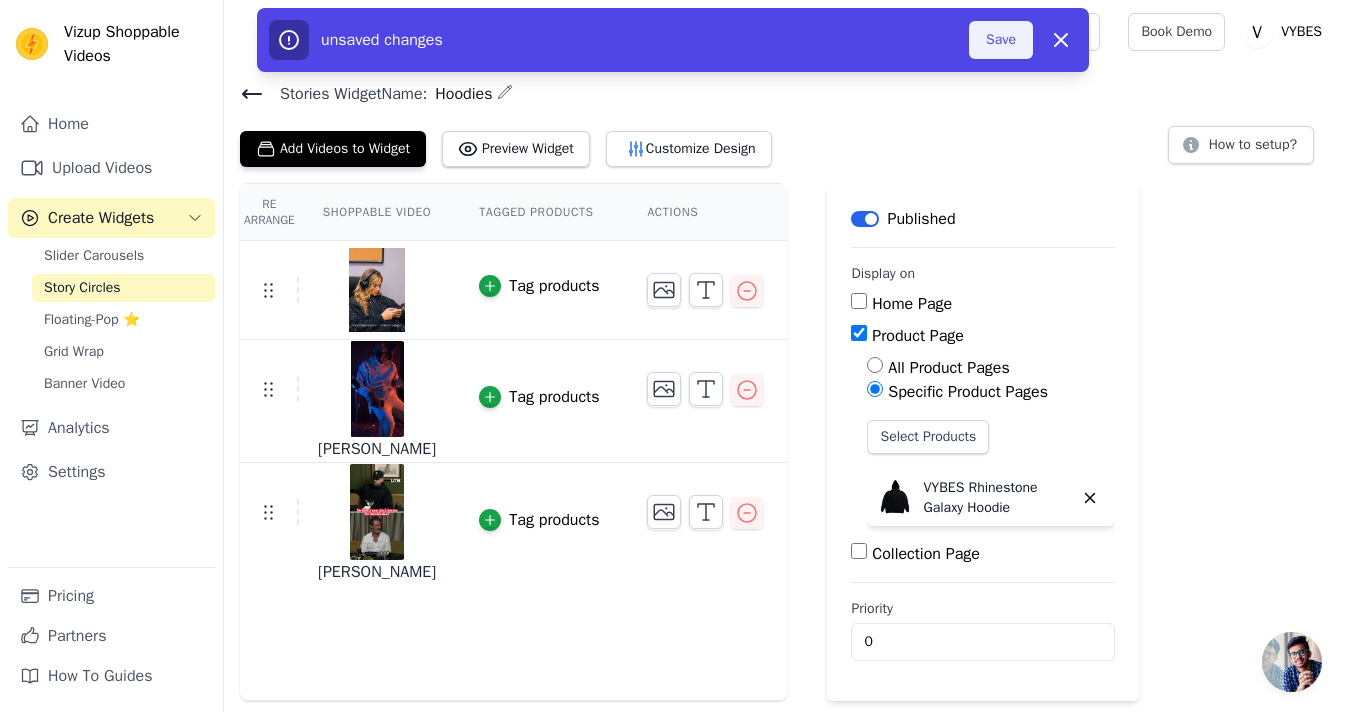 click on "Save" at bounding box center [1001, 40] 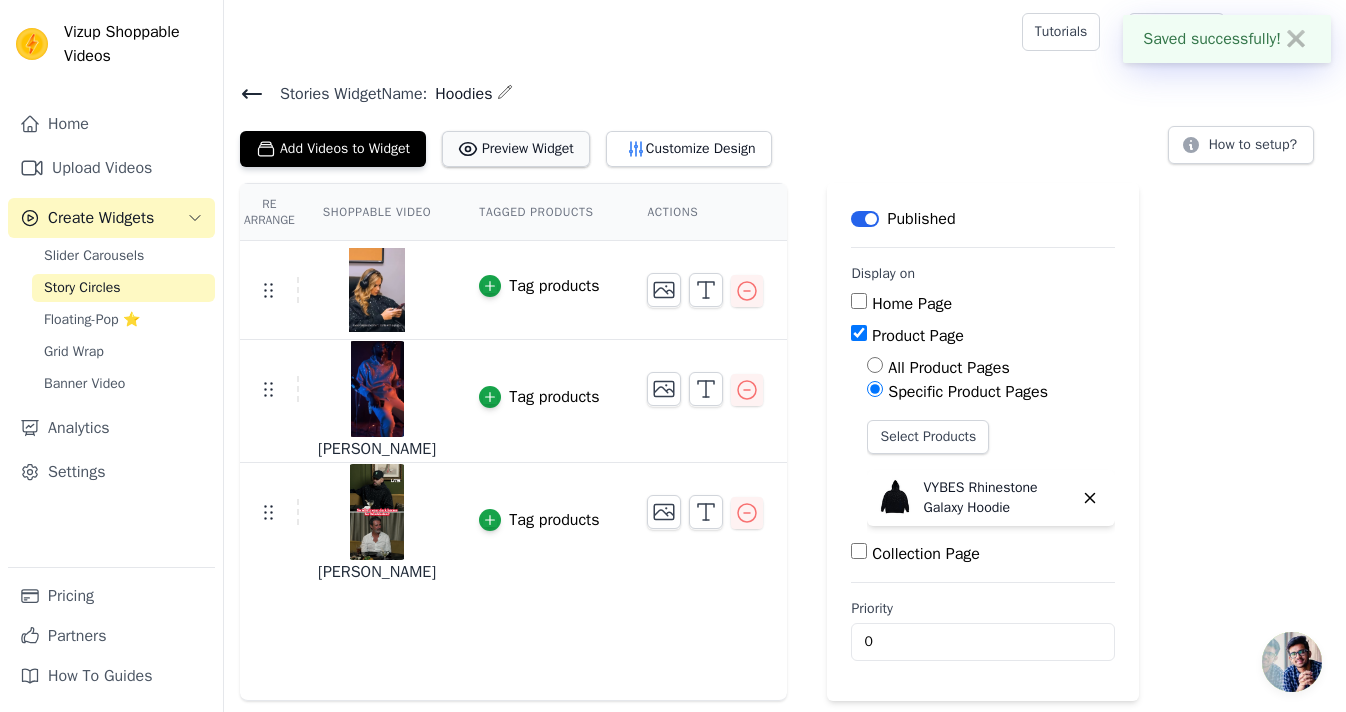 click on "Preview Widget" at bounding box center (516, 149) 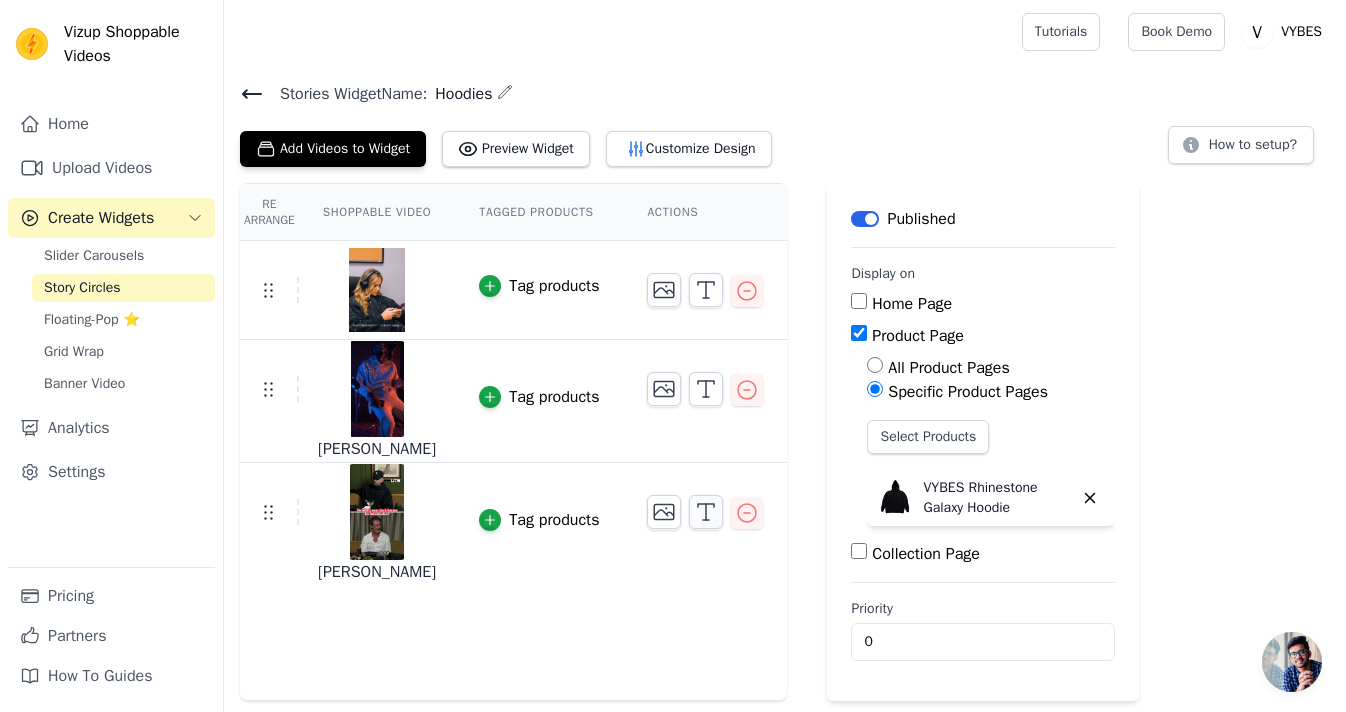 click 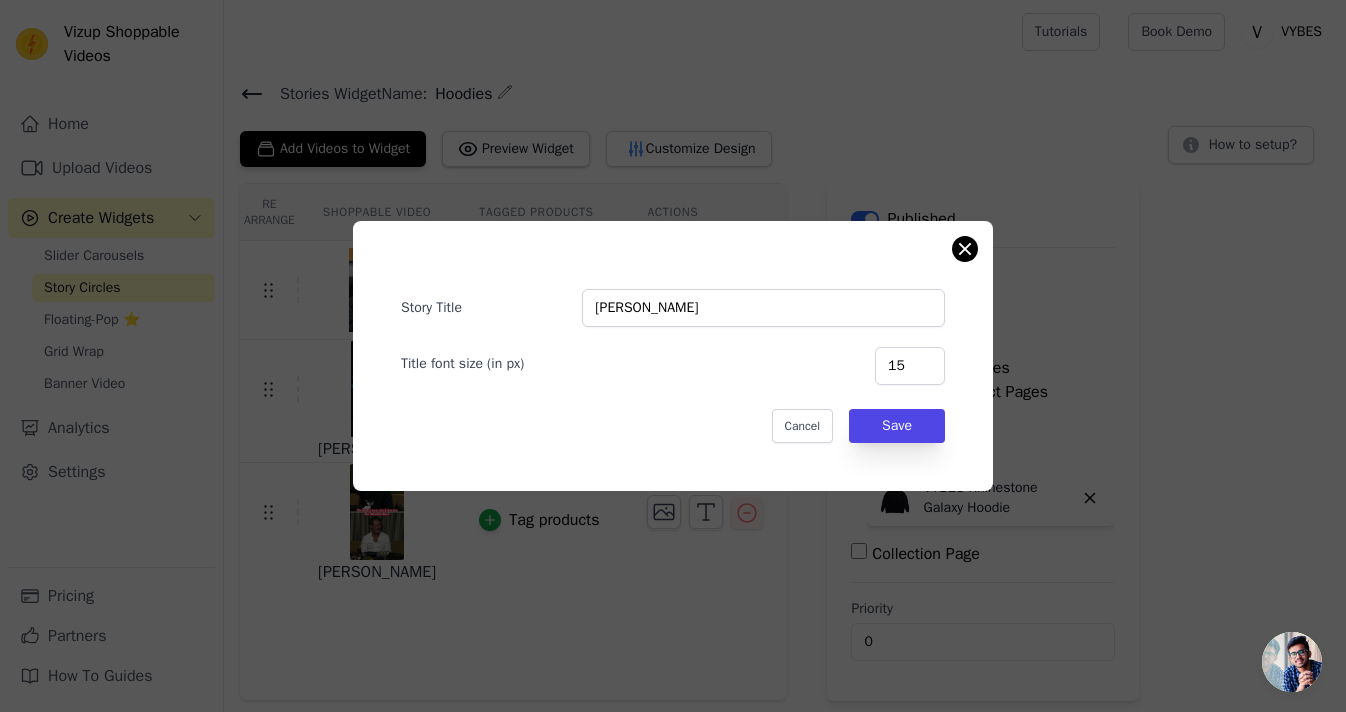 click at bounding box center (965, 249) 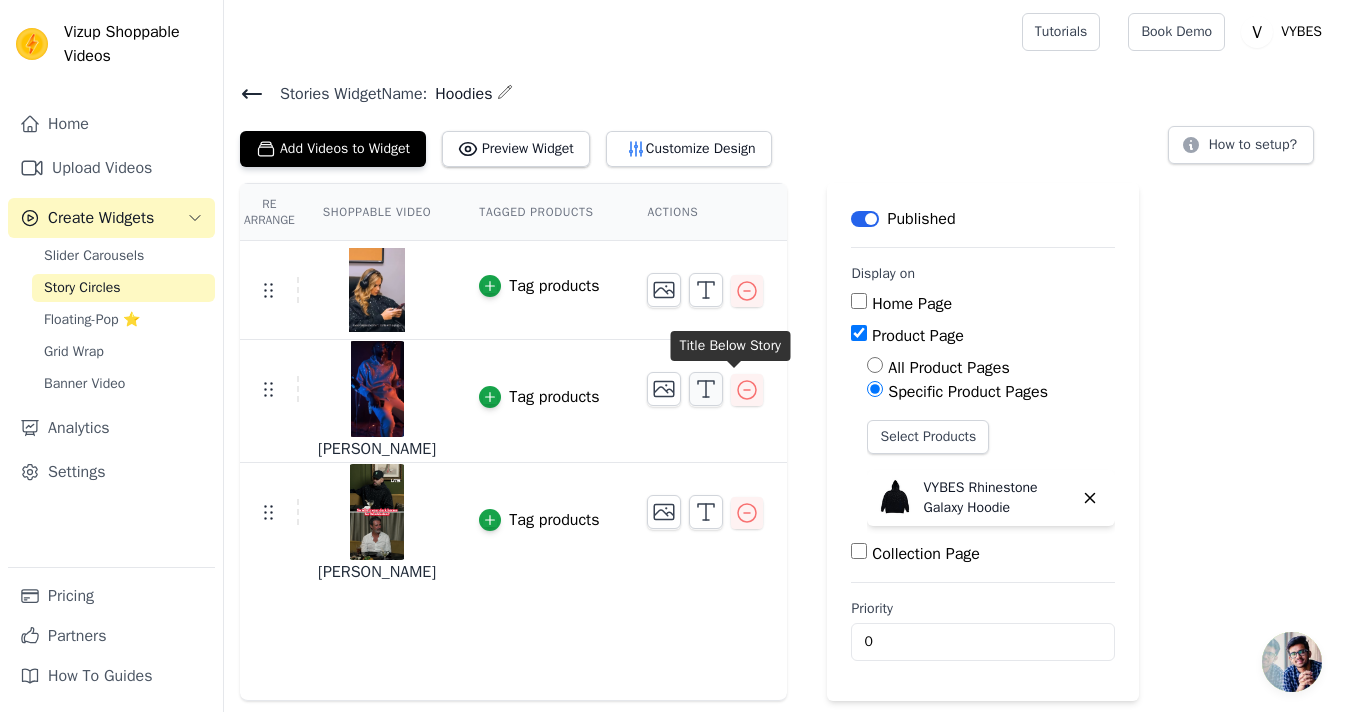 click 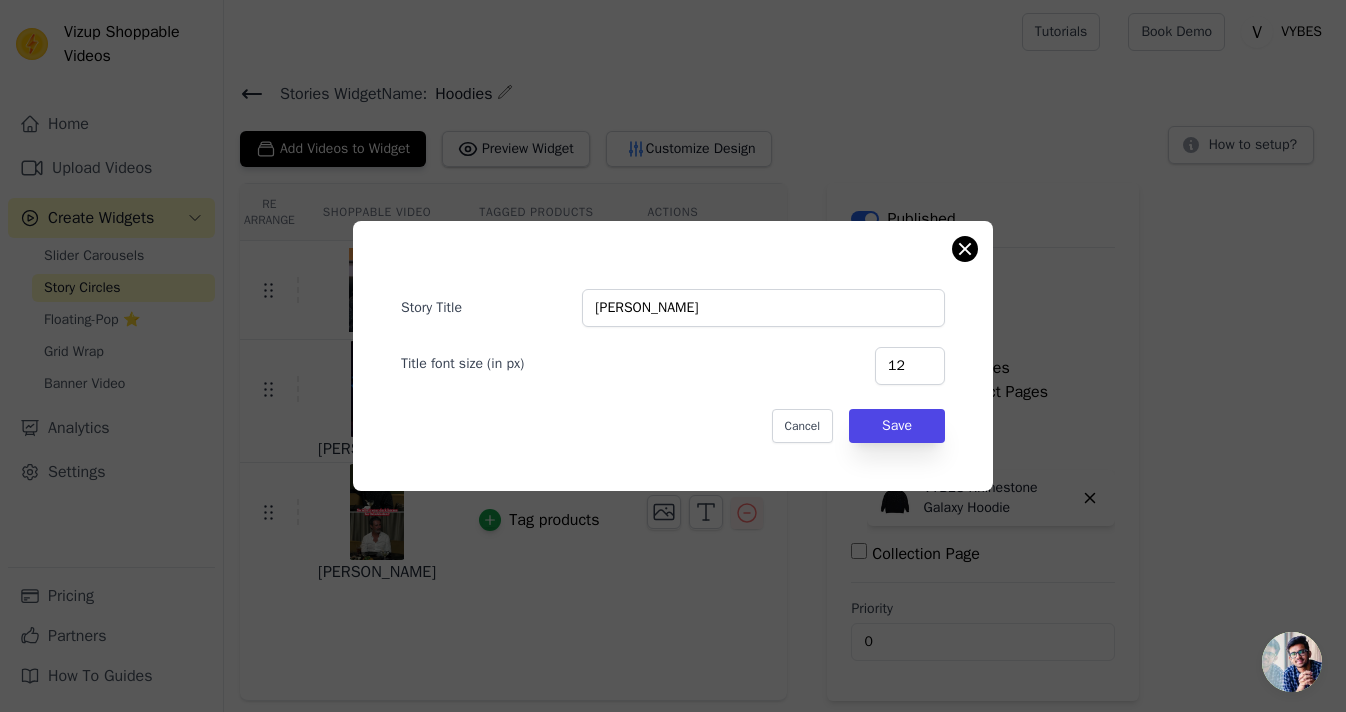 click at bounding box center (965, 249) 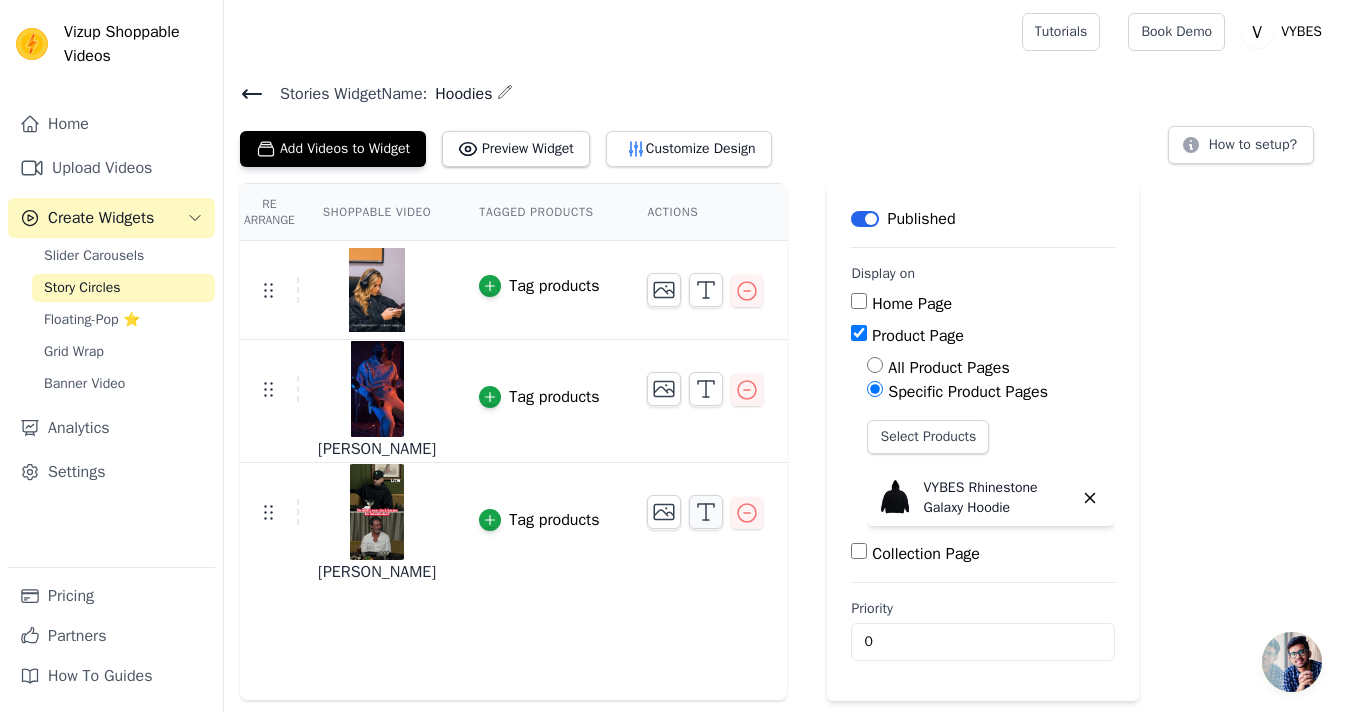 click at bounding box center [706, 512] 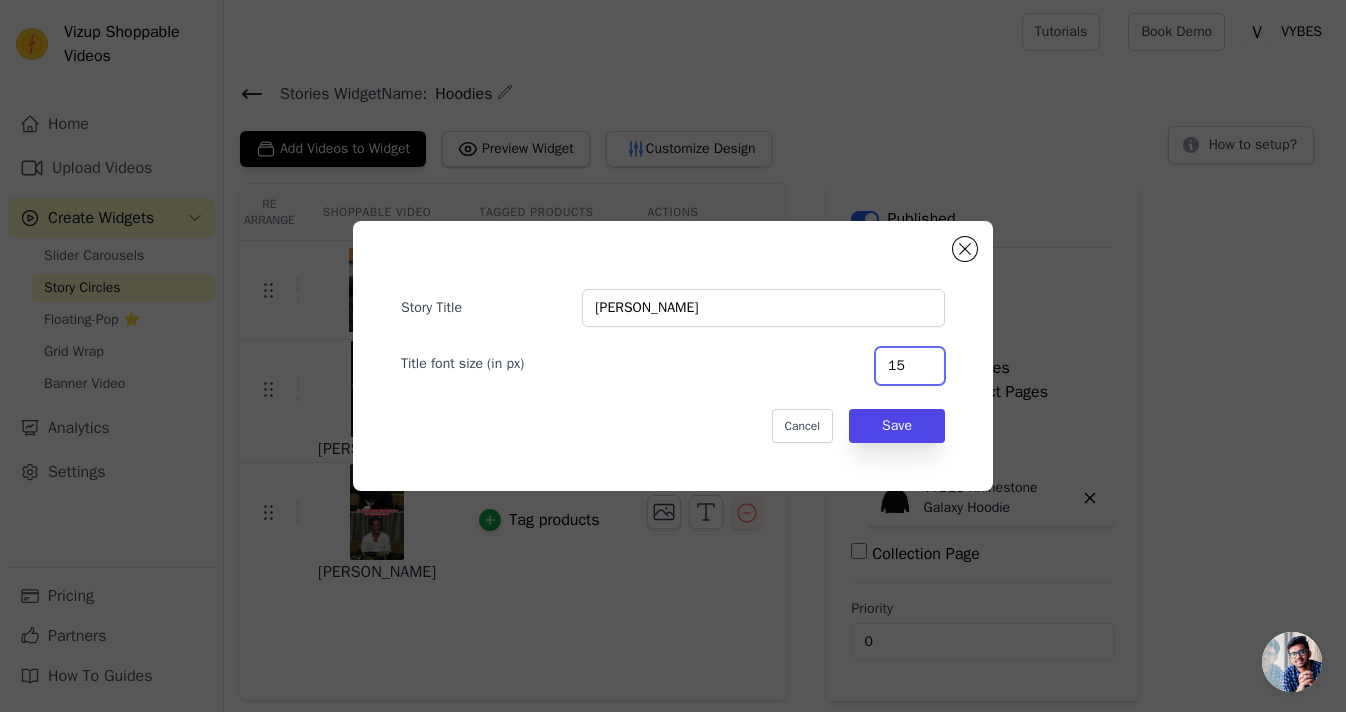 click on "15" at bounding box center [910, 366] 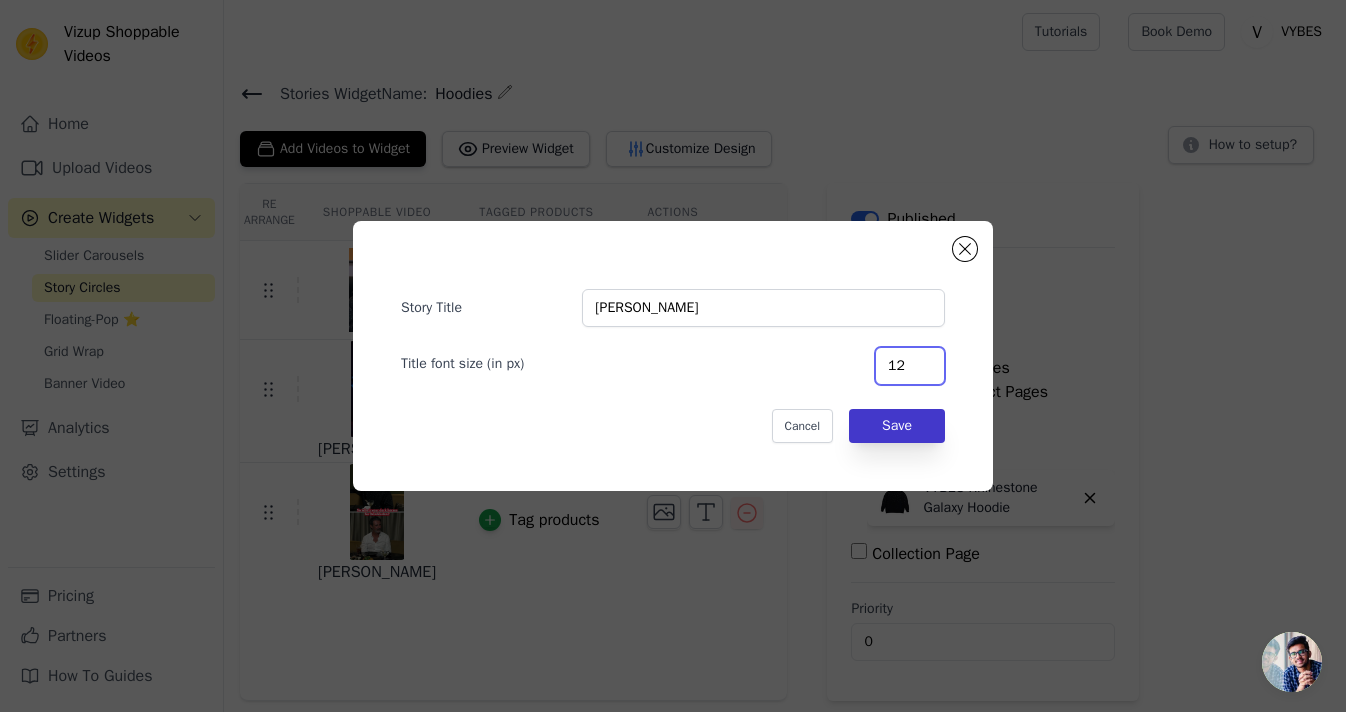 type on "12" 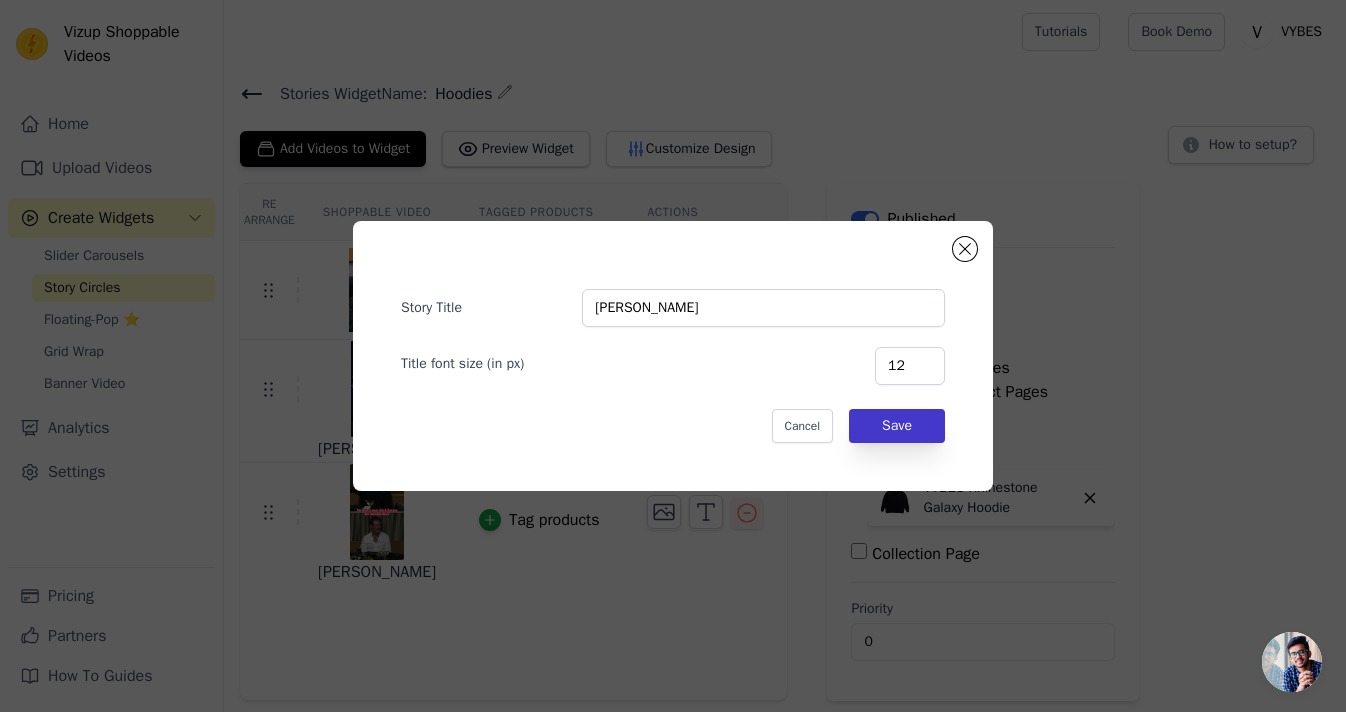 click on "Save" at bounding box center [897, 426] 